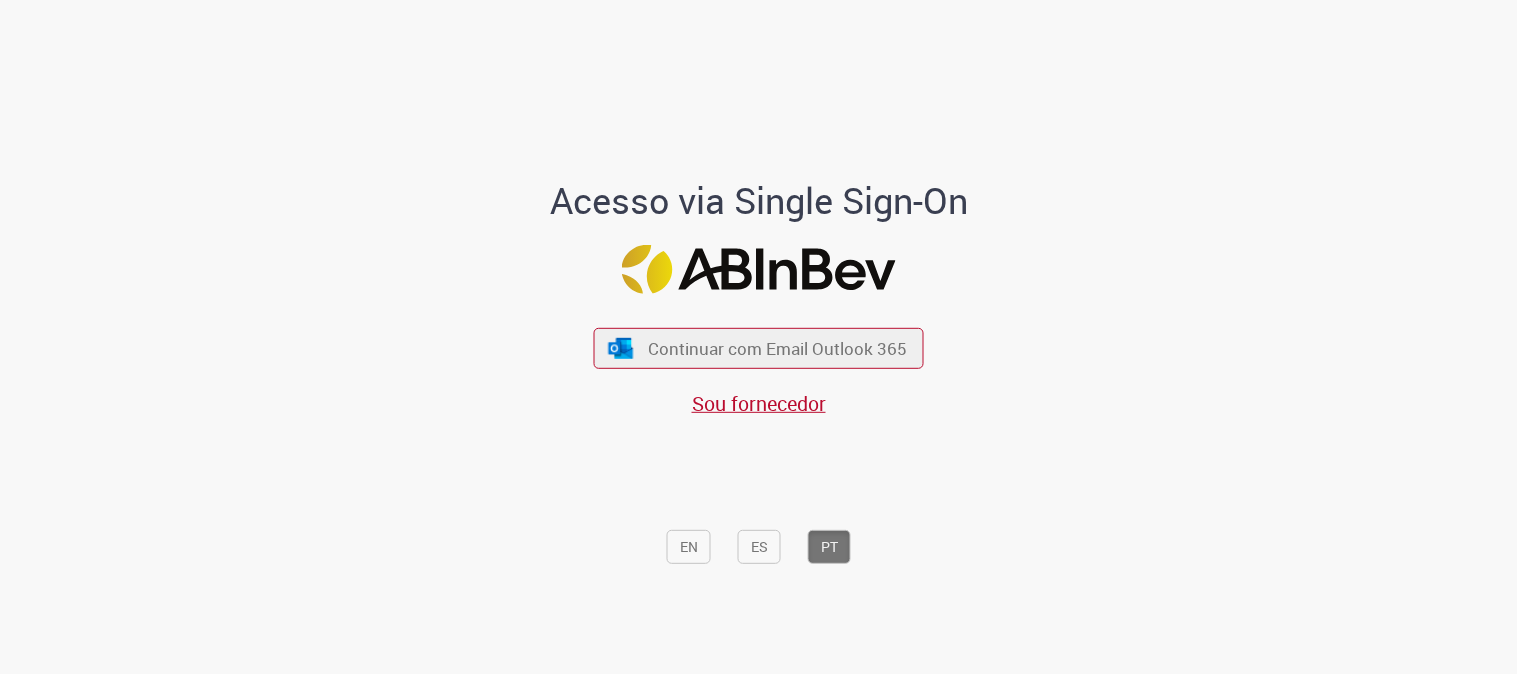 scroll, scrollTop: 0, scrollLeft: 0, axis: both 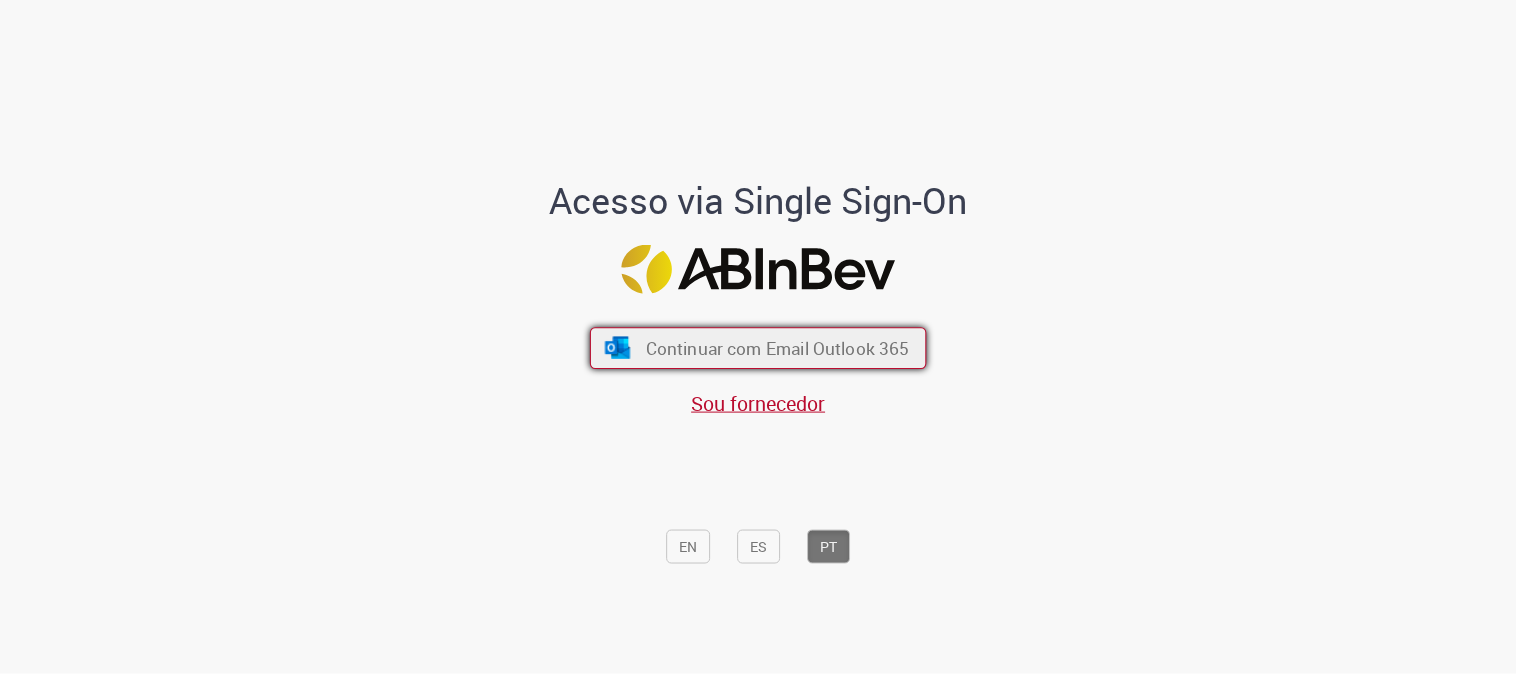 click on "Continuar com Email Outlook 365" at bounding box center (758, 348) 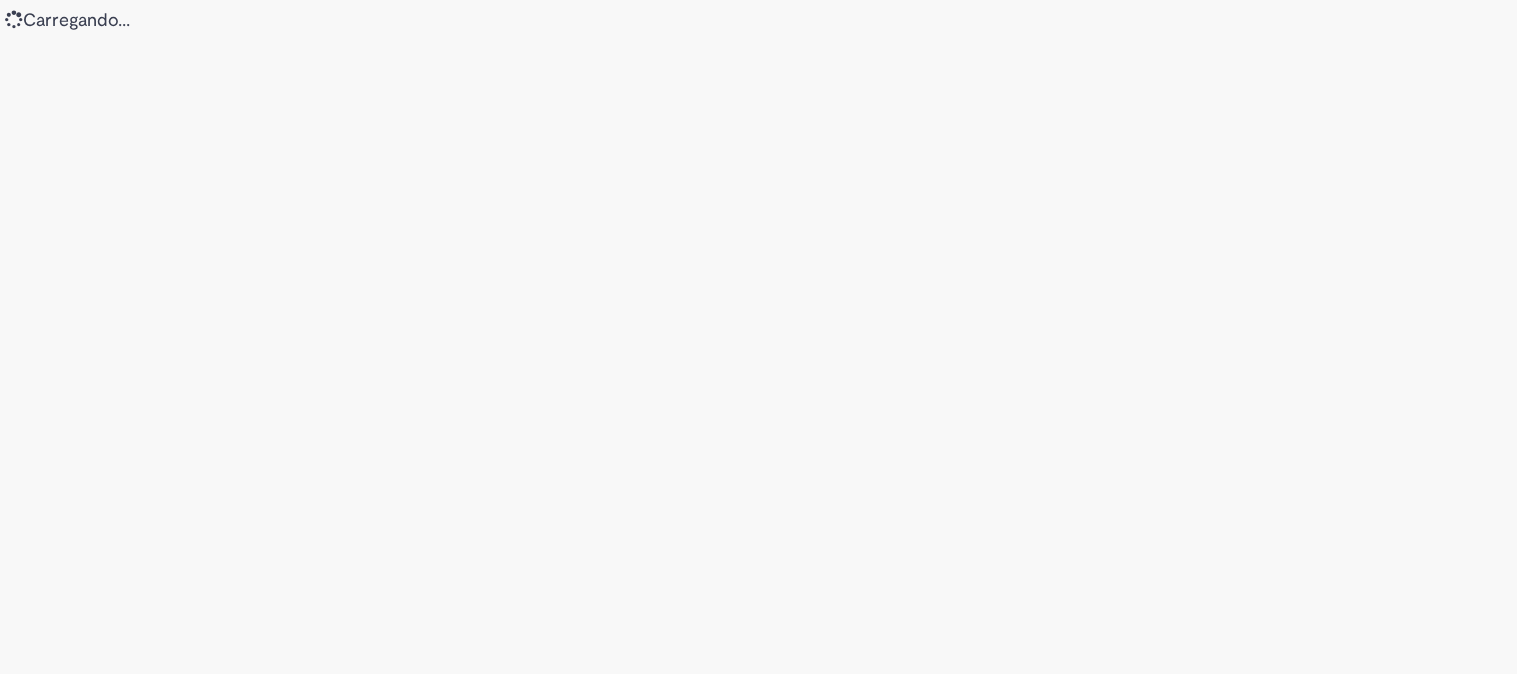 scroll, scrollTop: 0, scrollLeft: 0, axis: both 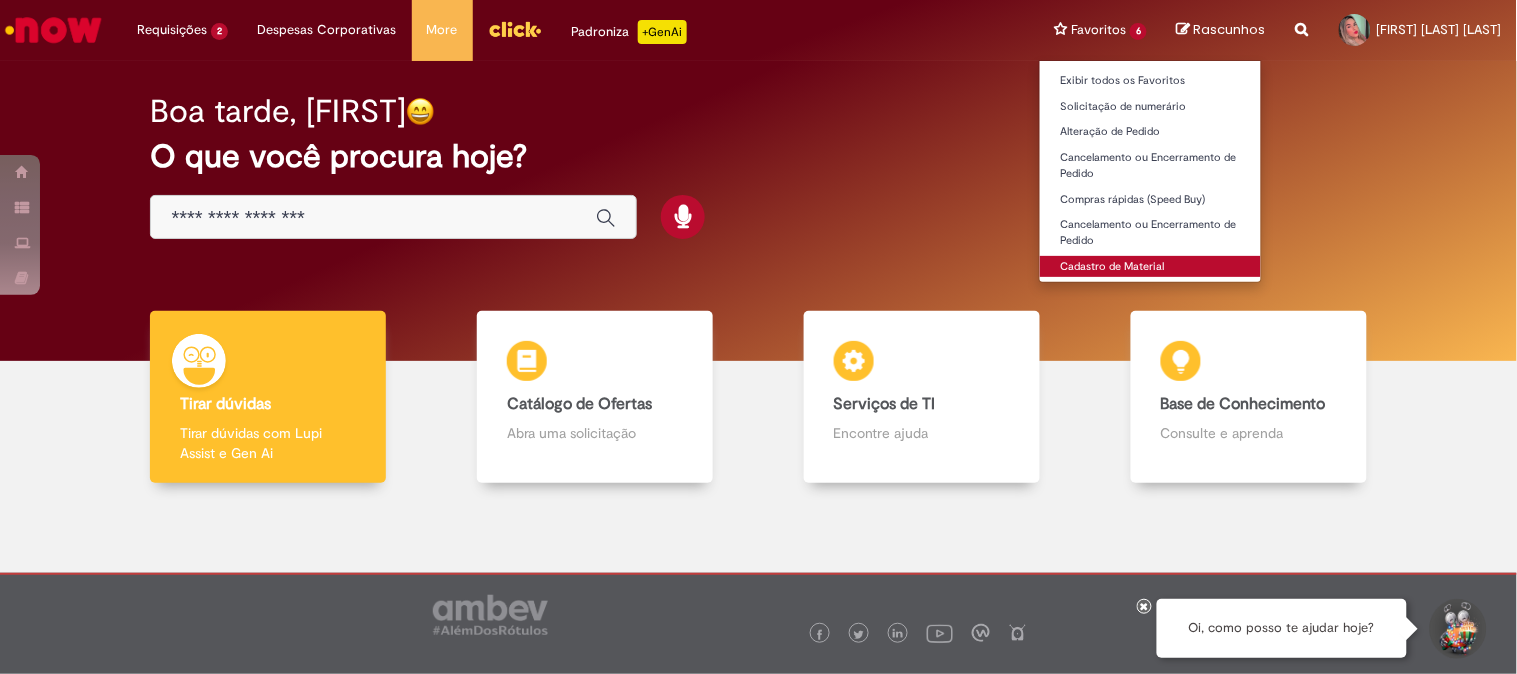 click on "Cadastro de Material" at bounding box center [1150, 267] 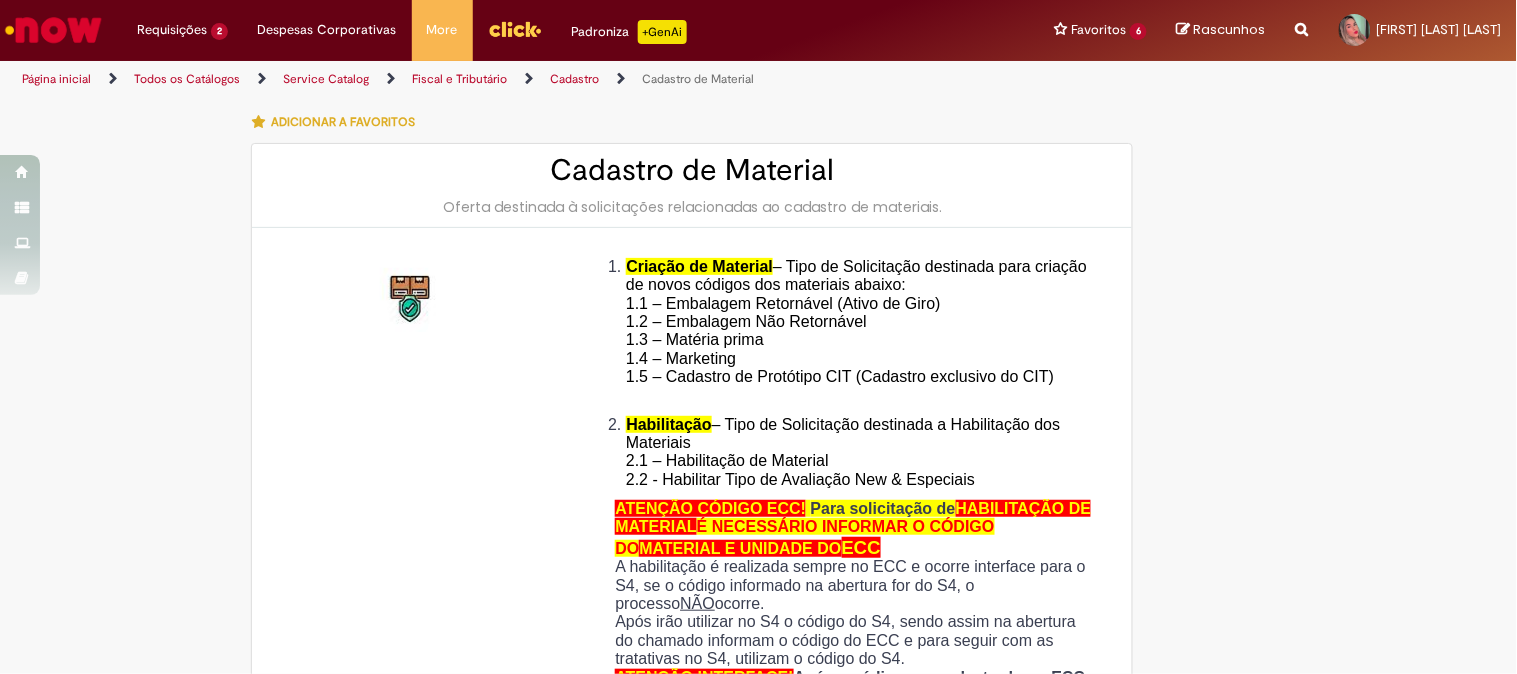 type on "********" 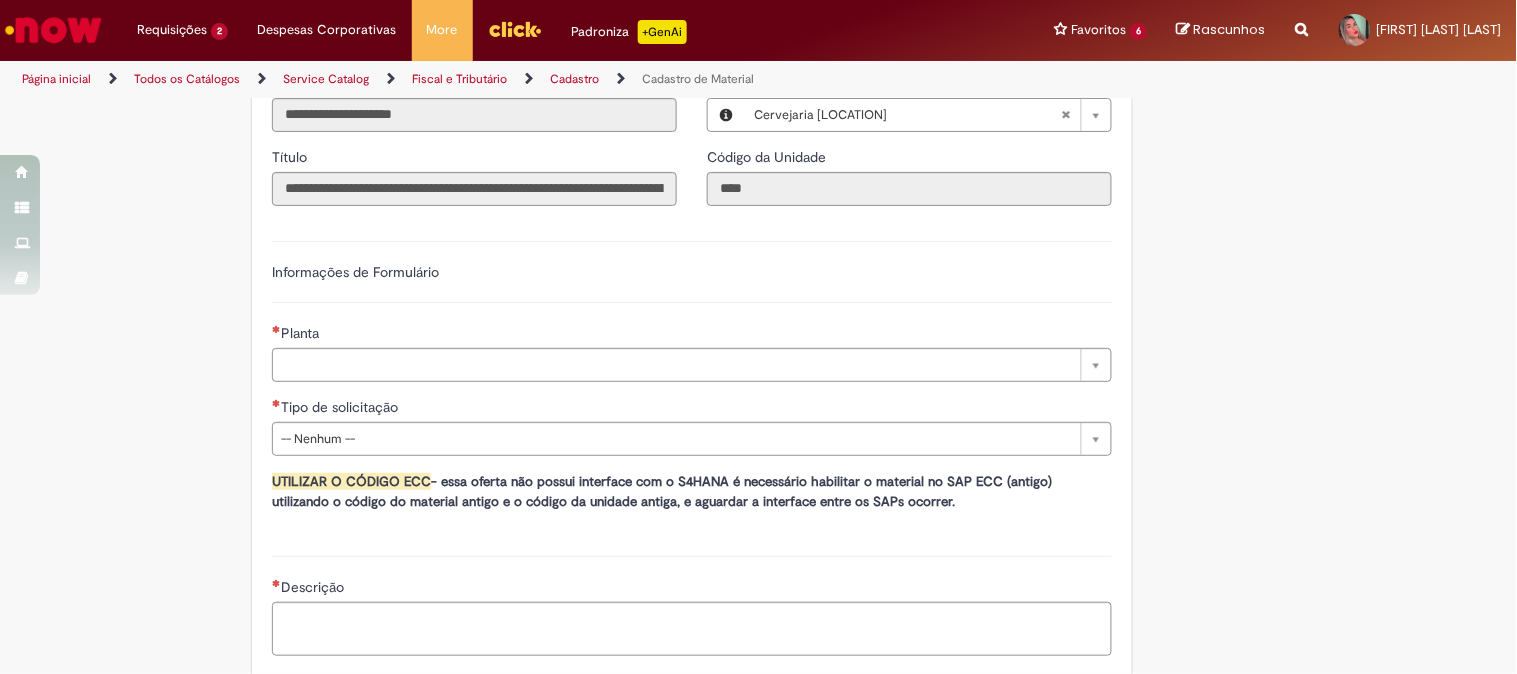 scroll, scrollTop: 978, scrollLeft: 0, axis: vertical 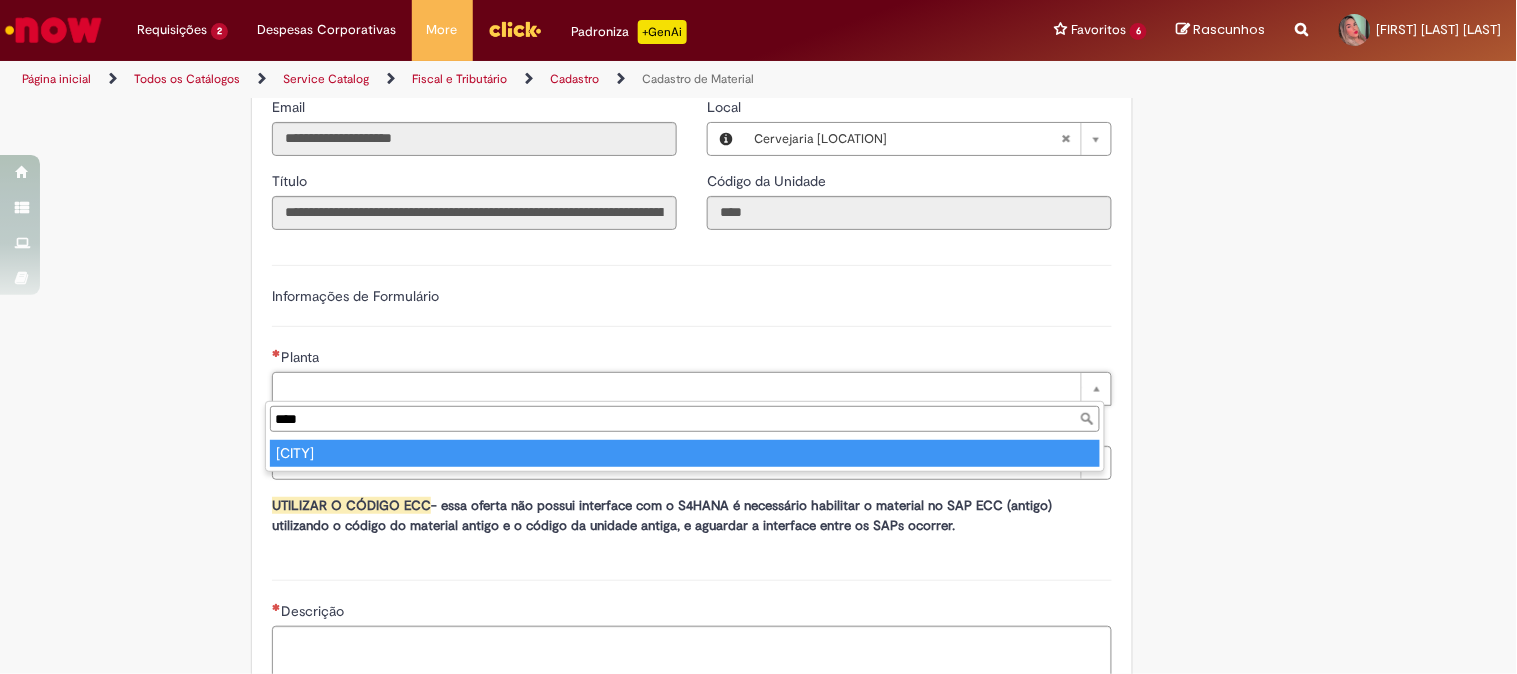 type on "****" 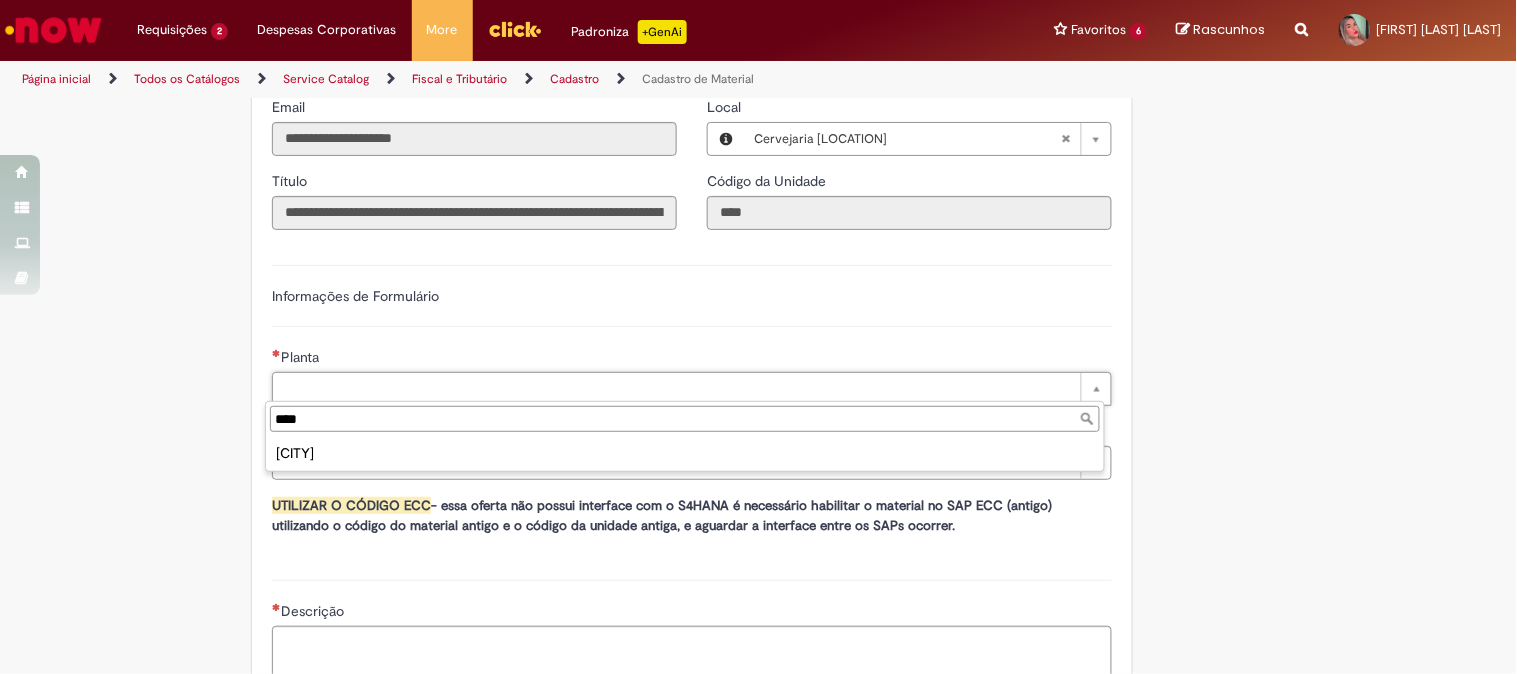 click on "[CITY]" at bounding box center [685, 453] 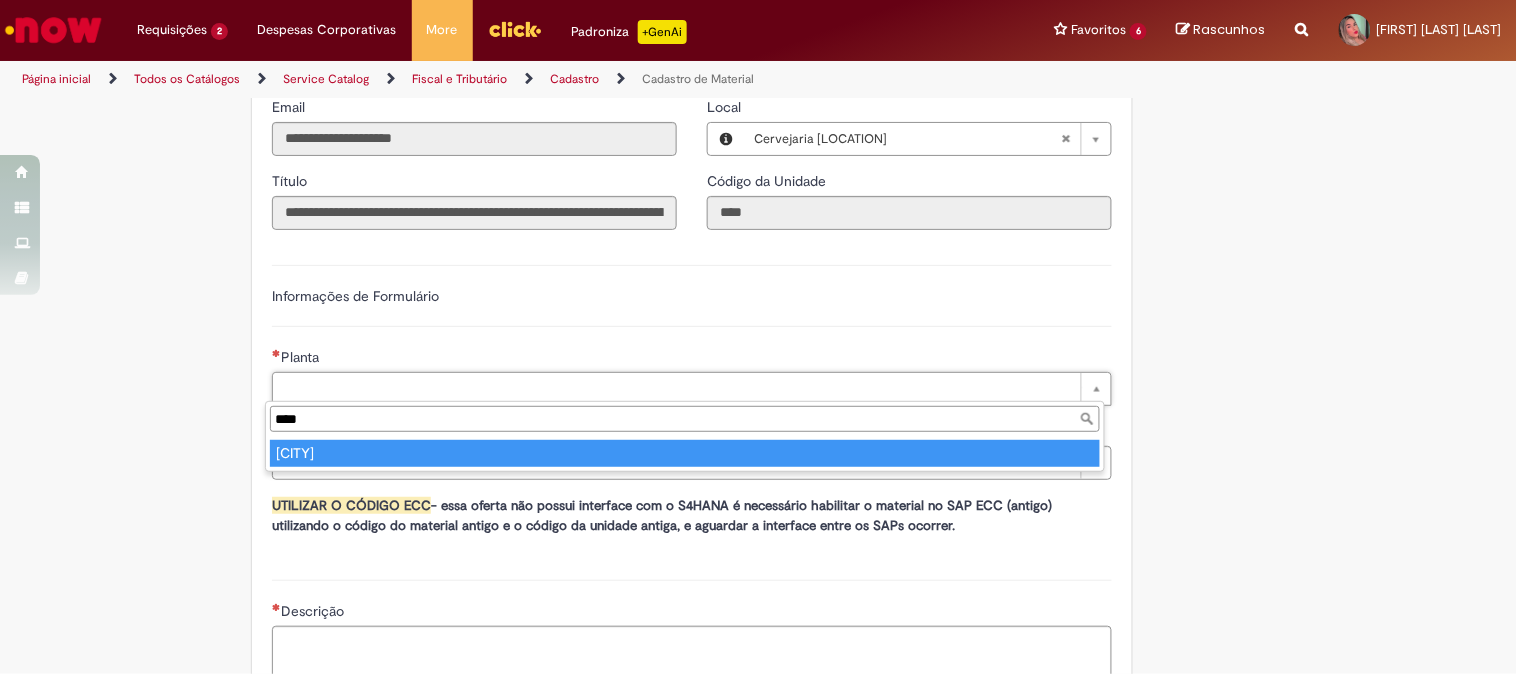 type on "********" 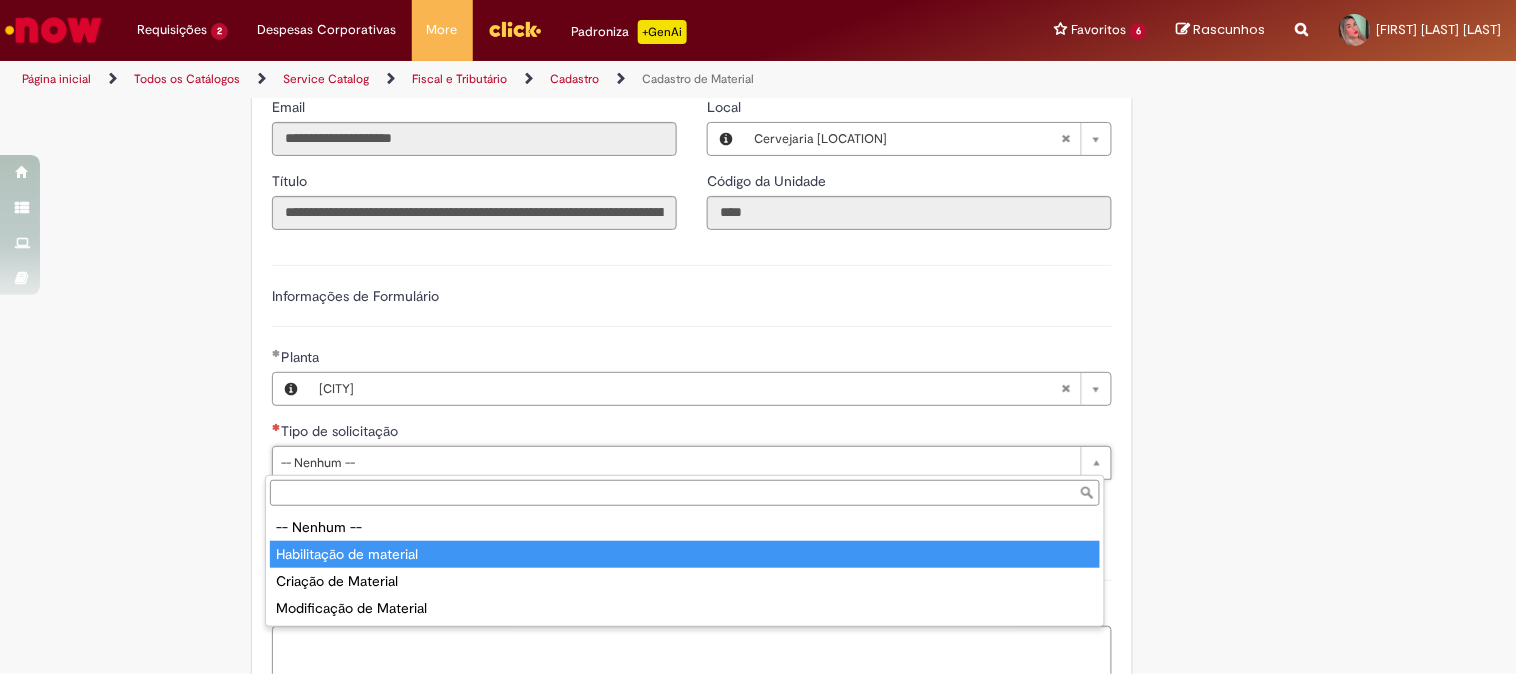 type on "**********" 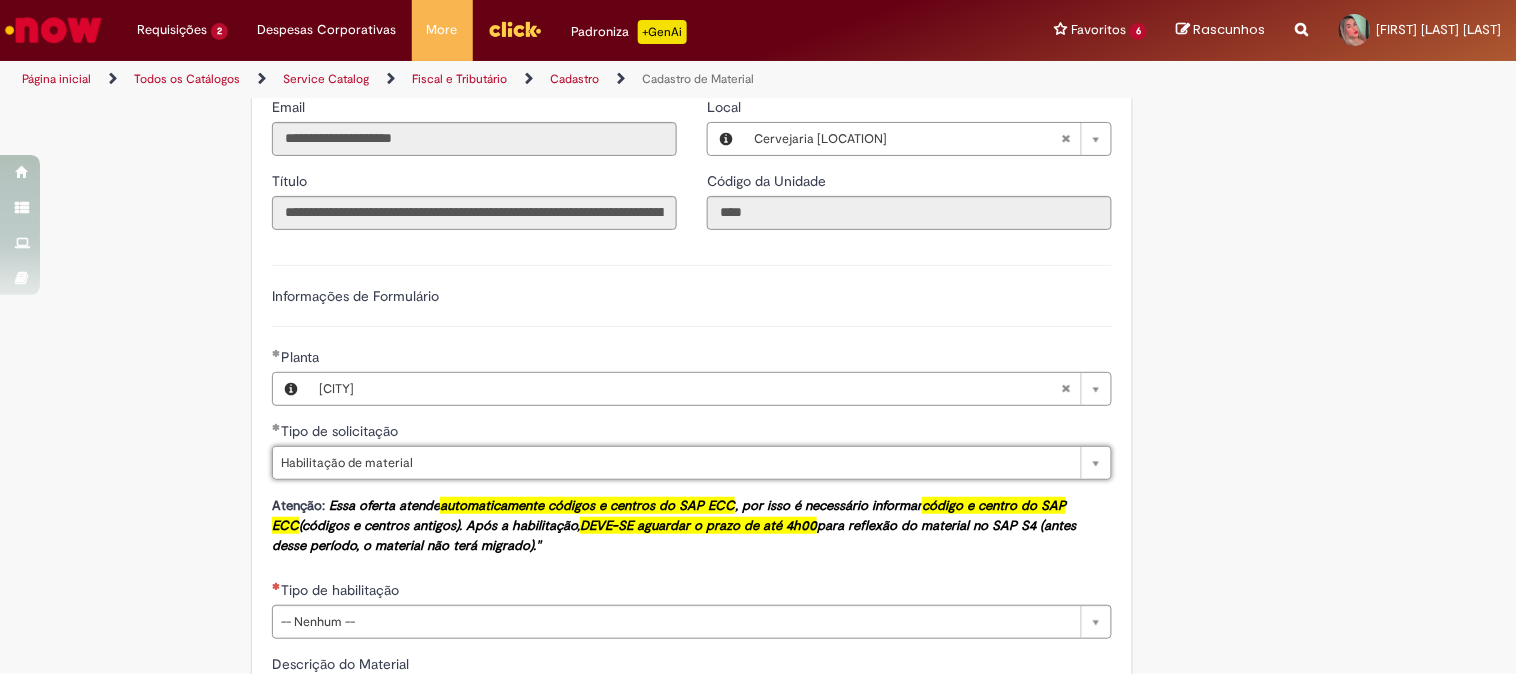 click on "Adicionar a Favoritos
Cadastro de Material
Oferta destinada à solicitações relacionadas ao cadastro de materiais.
Criação de Material  – Tipo de Solicitação destinada para criação de novos códigos dos materiais abaixo:       1.1 – Embalagem Retornável (Ativo de Giro)       1.2 – Embalagem Não Retornável        1.3 – Matéria prima       1.4 – Marketing       1.5 – Cadastro de Protótipo CIT (Cadastro exclusivo do CIT)
Habilitação  – Tipo de Solicitação destinada a Habilitação dos Materiais       2.1 – Habilitação de Material       2.2 - Habilitar Tipo de Avaliação New & Especiais
ATENÇÃO CÓDIGO ECC!   Para solicitação de  HABILITAÇÃO DE MATERIAL  É NECESSÁRIO INFORMAR O CÓDIGO DO  MATERIAL E UNIDADE DO  ECC
NÃO  ocorre.
ATENÇÃO INTERFACE!
Modificação" at bounding box center (759, 174) 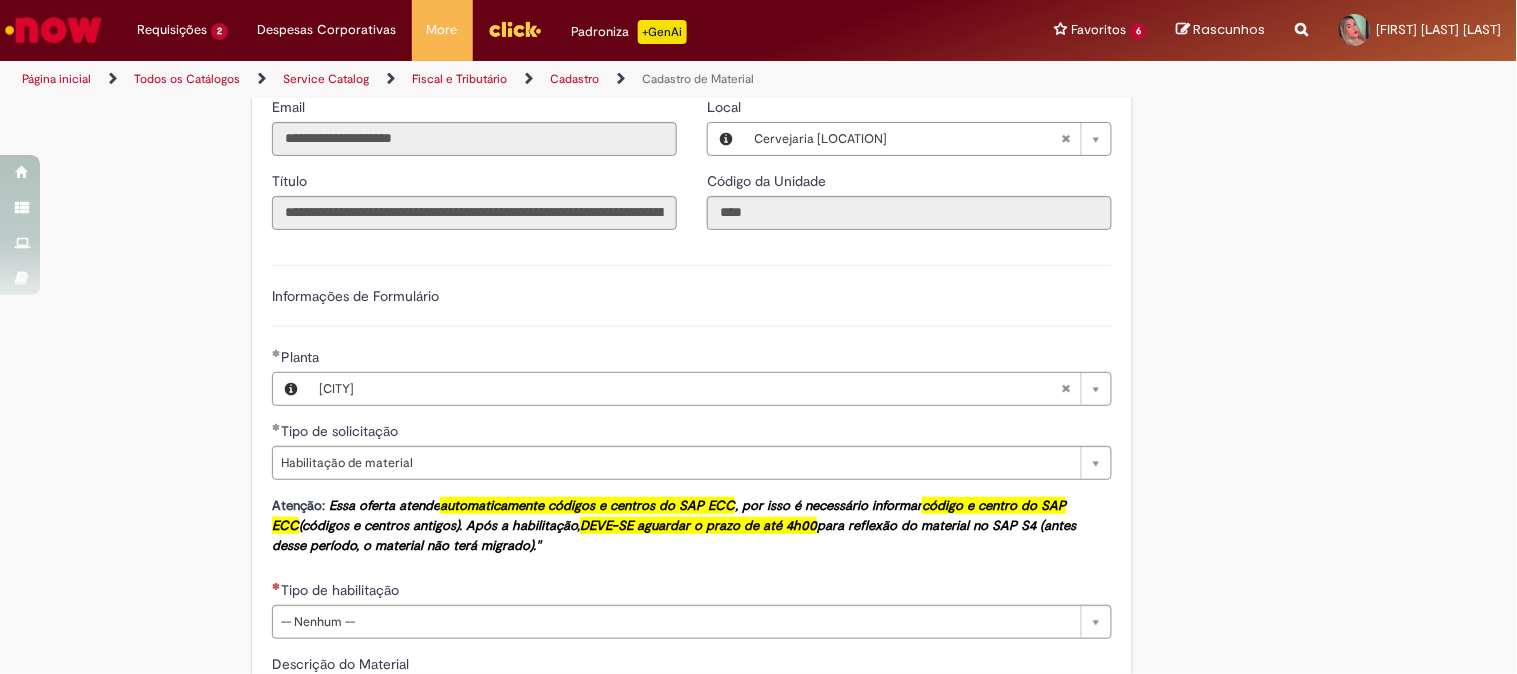 drag, startPoint x: 1441, startPoint y: 400, endPoint x: 1516, endPoint y: 422, distance: 78.160095 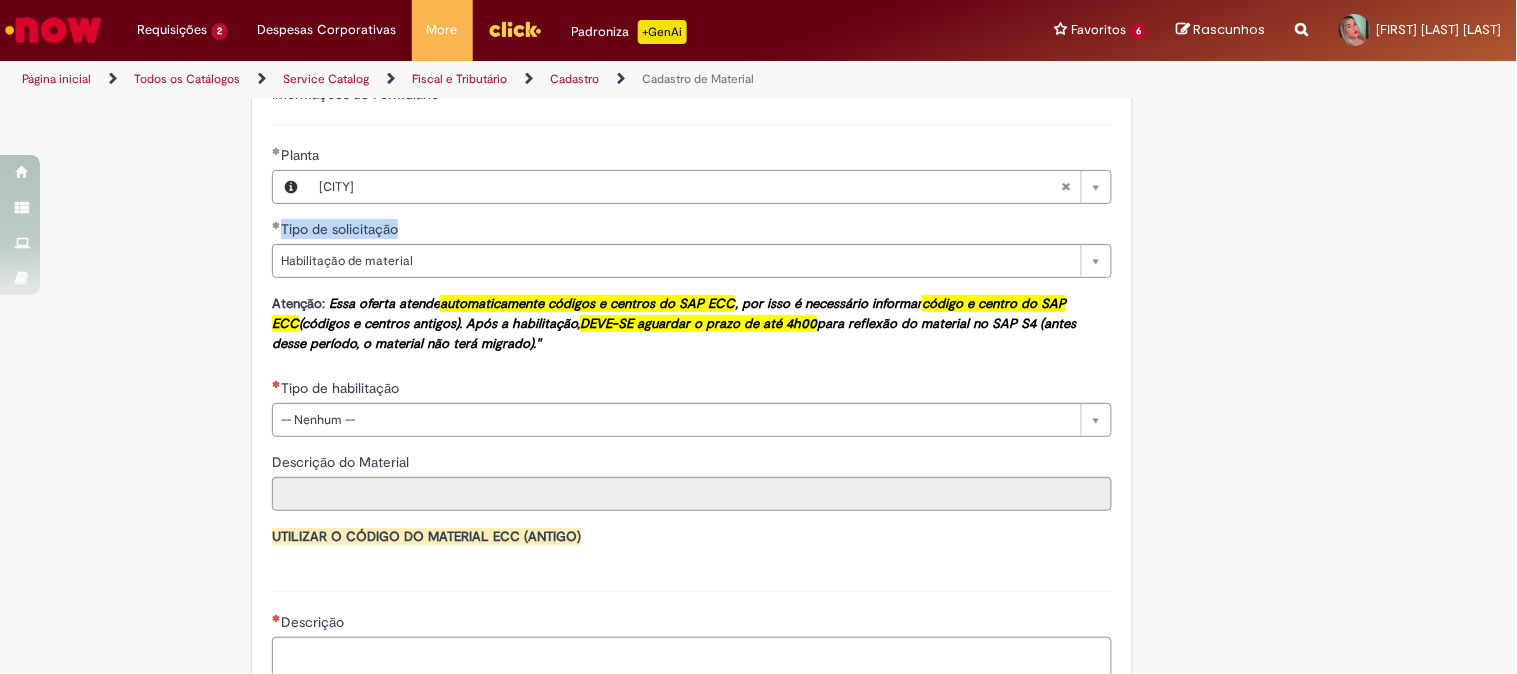 scroll, scrollTop: 1337, scrollLeft: 0, axis: vertical 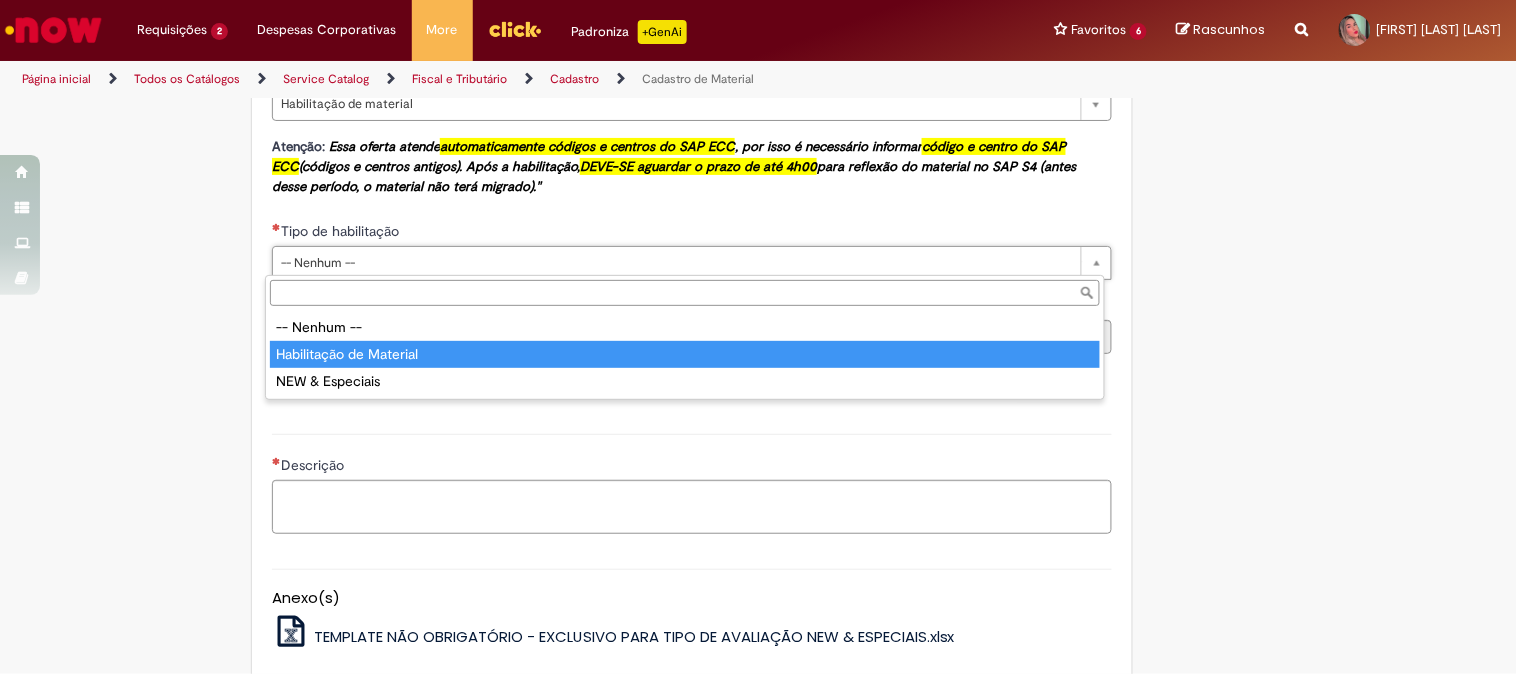 type on "**********" 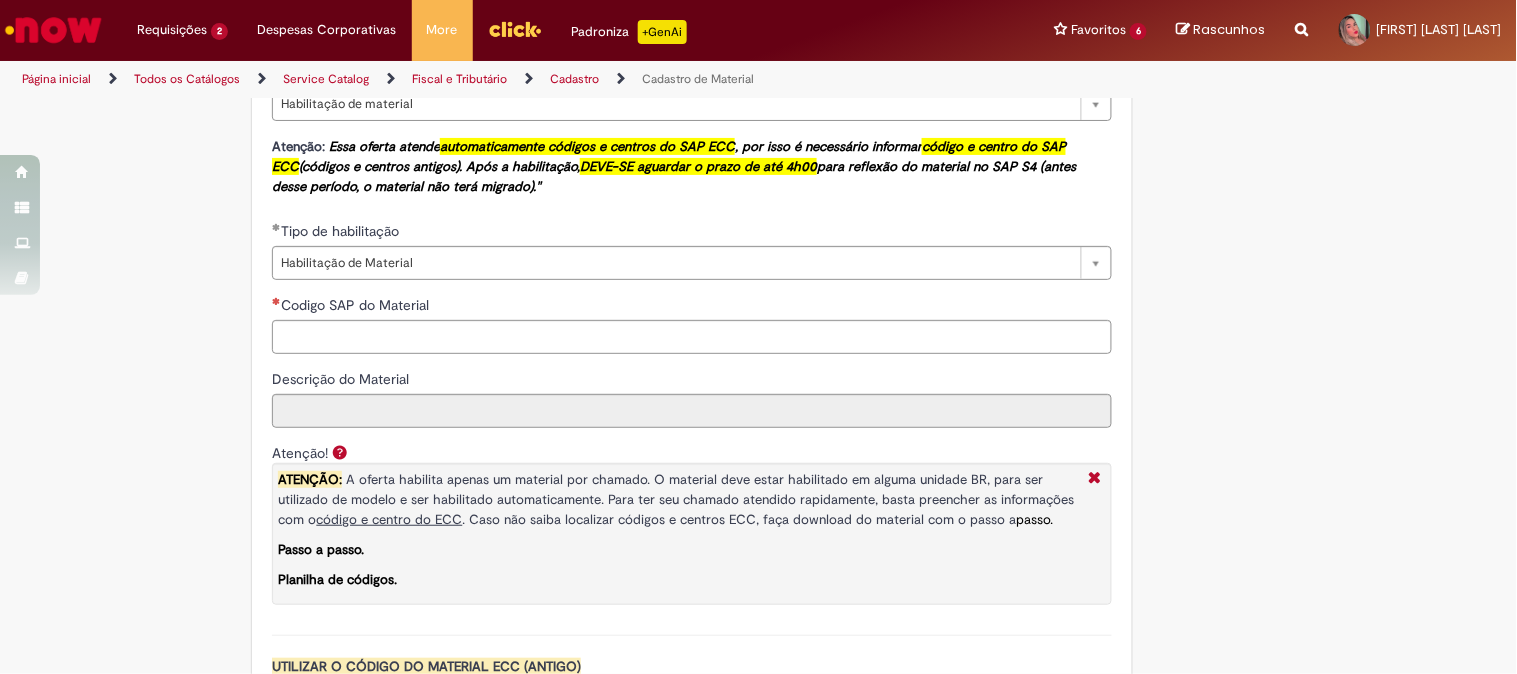 click on "**********" at bounding box center (692, 503) 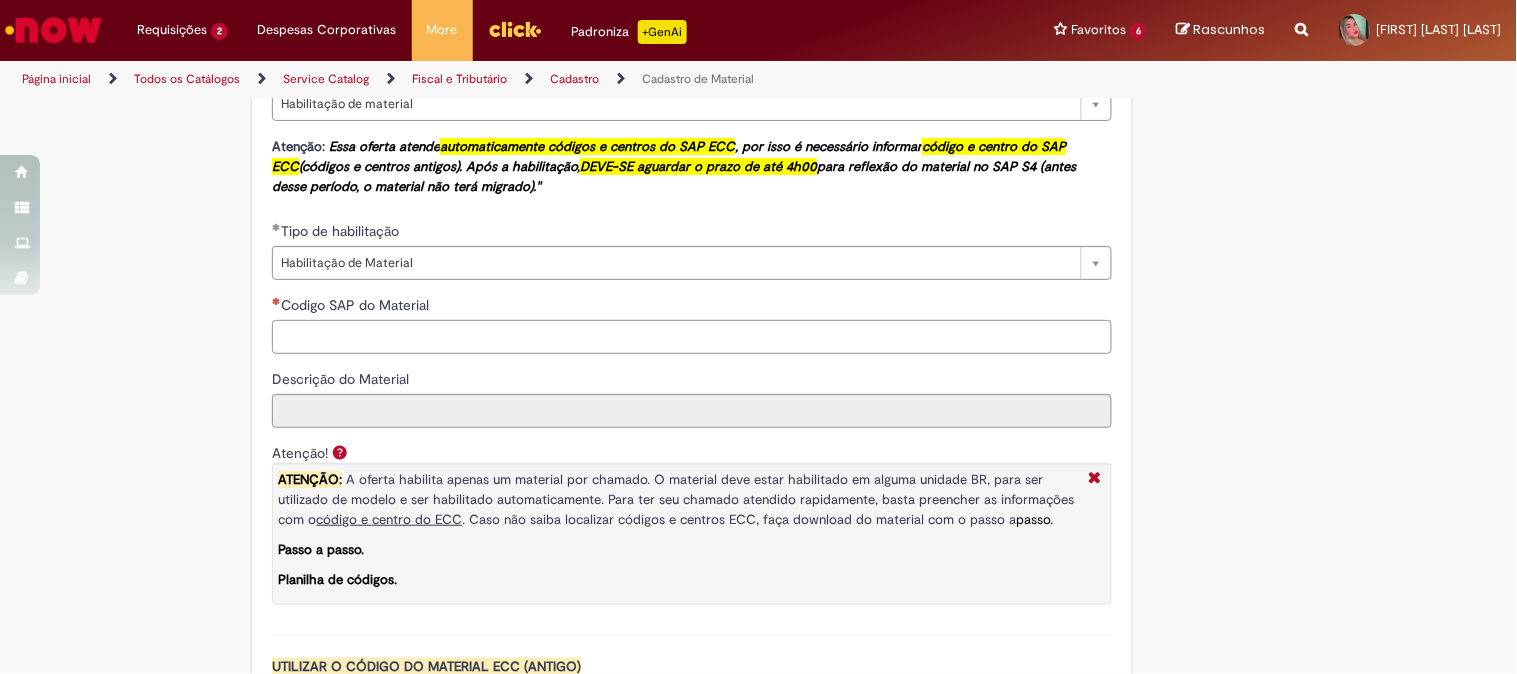 click on "Codigo SAP do Material" at bounding box center [692, 337] 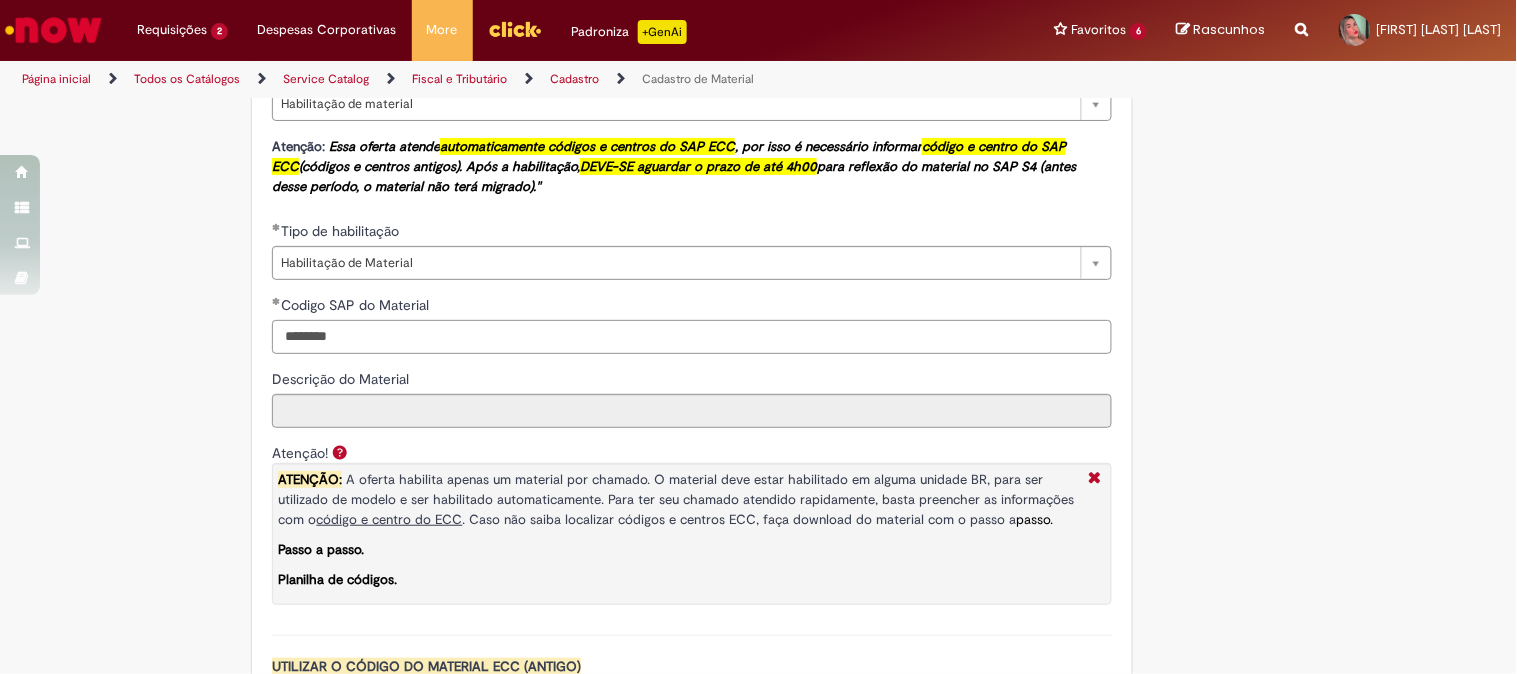 type on "********" 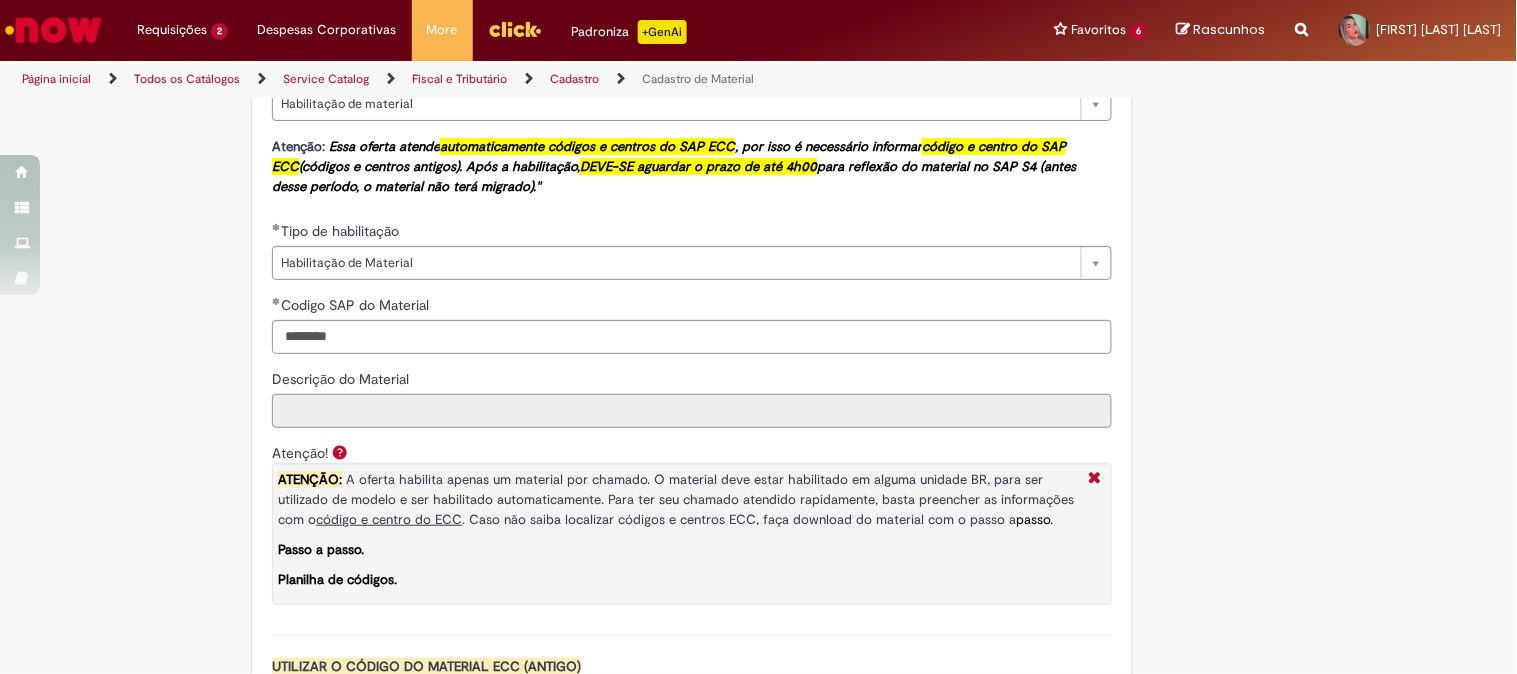 click on "Descrição do Material" at bounding box center [692, 411] 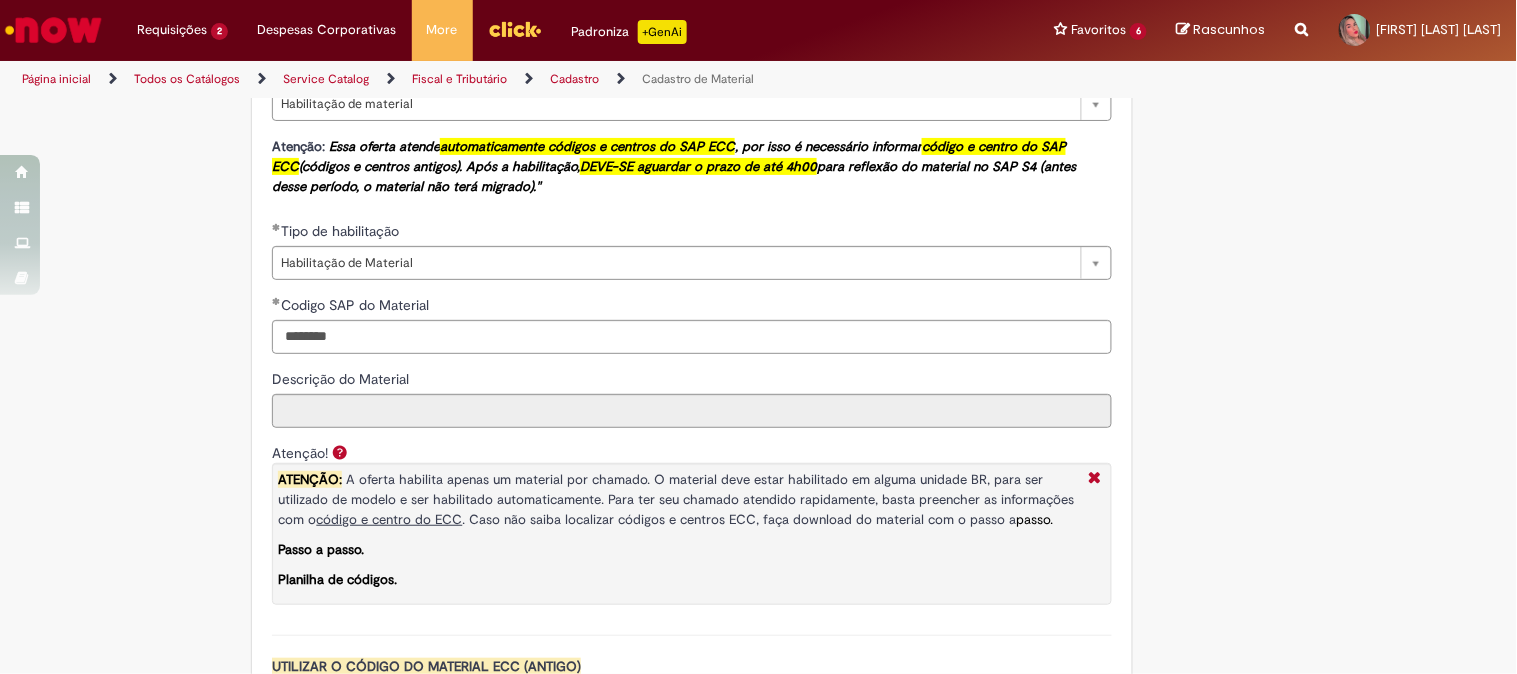 click on "Atenção! ATENÇÃO:   A oferta habilita apenas um material por chamado. O material deve estar habilitado em alguma unidade BR, para ser utilizado de modelo e ser habilitado automaticamente. Para ter seu chamado atendido rapidamente, basta preencher as informações com o  código e centro do ECC . Caso não saiba localizar códigos e centros ECC, faça download do material com o passo a  passo.
Passo a passo.
Planilha de códigos." at bounding box center (692, 539) 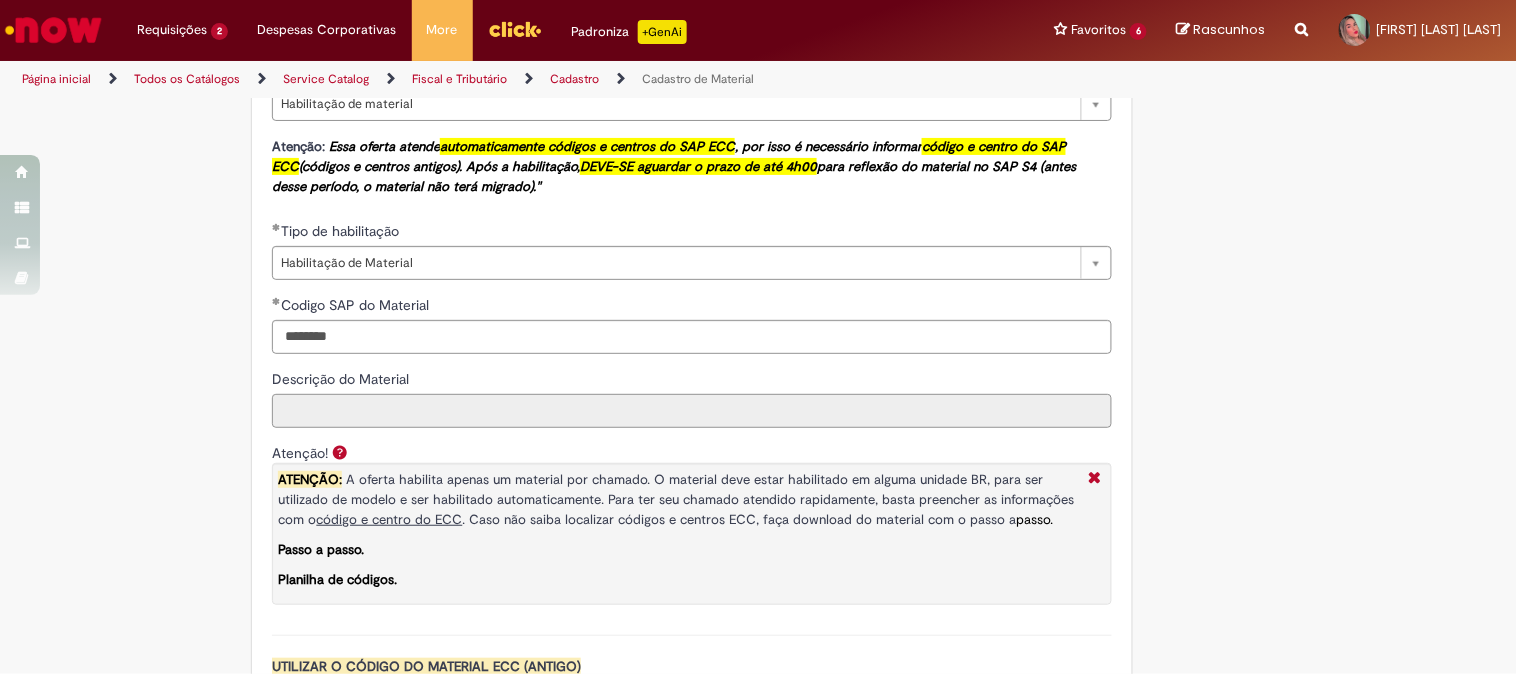 click on "Descrição do Material" at bounding box center (692, 411) 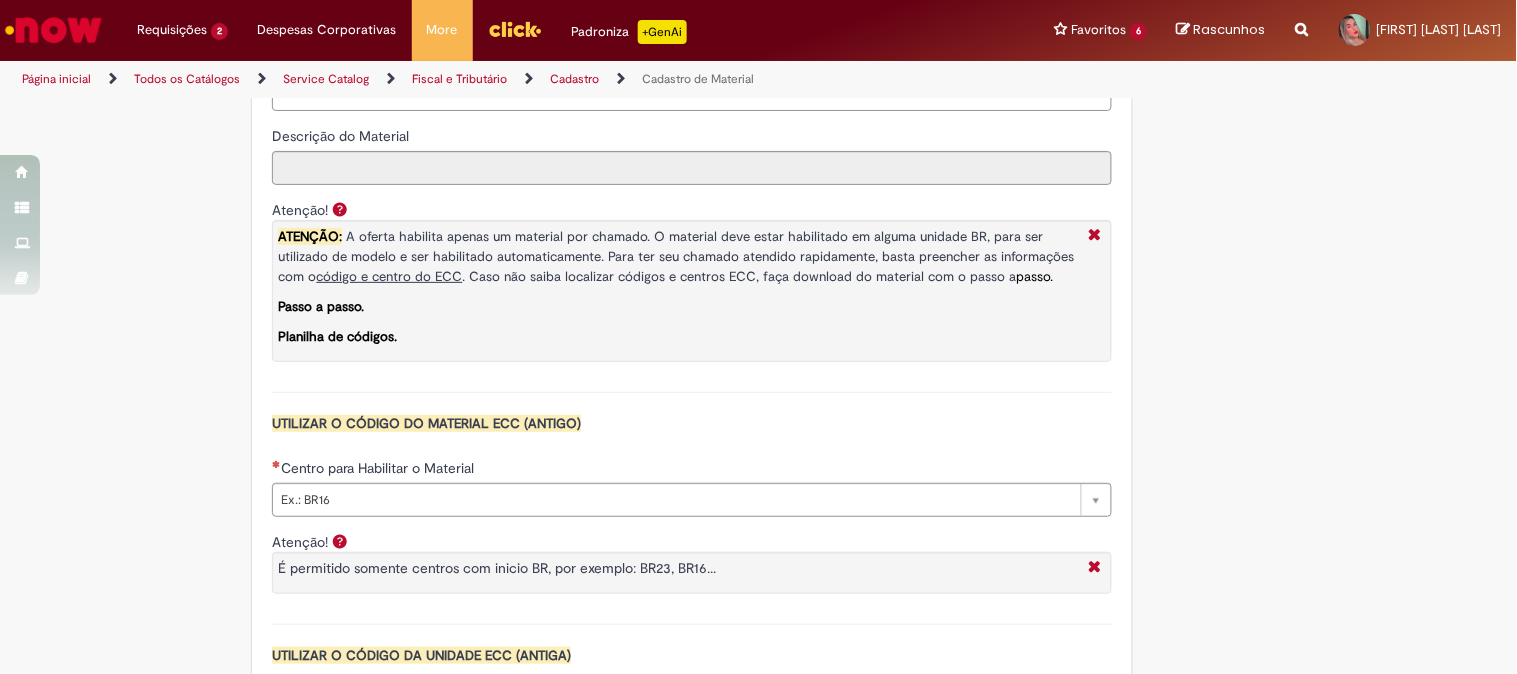 scroll, scrollTop: 1591, scrollLeft: 0, axis: vertical 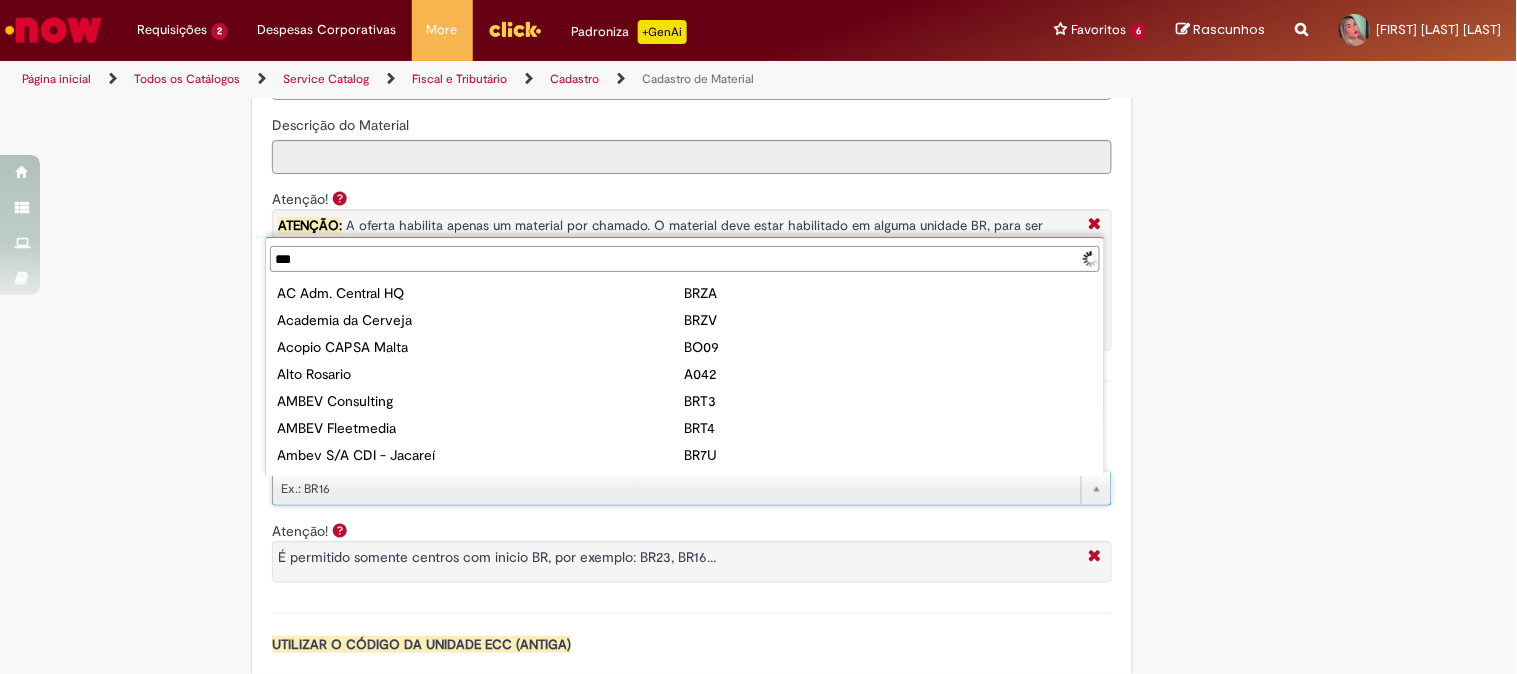 type on "****" 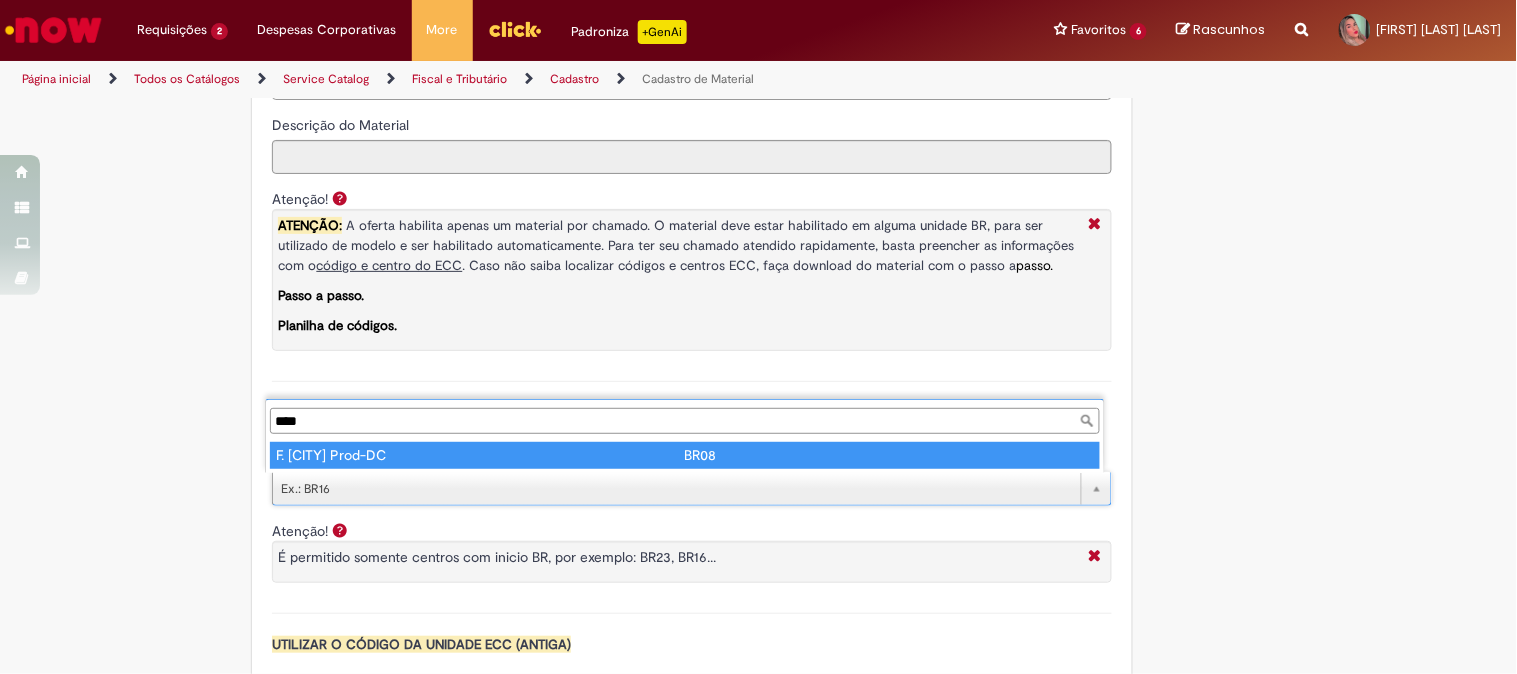 type on "**********" 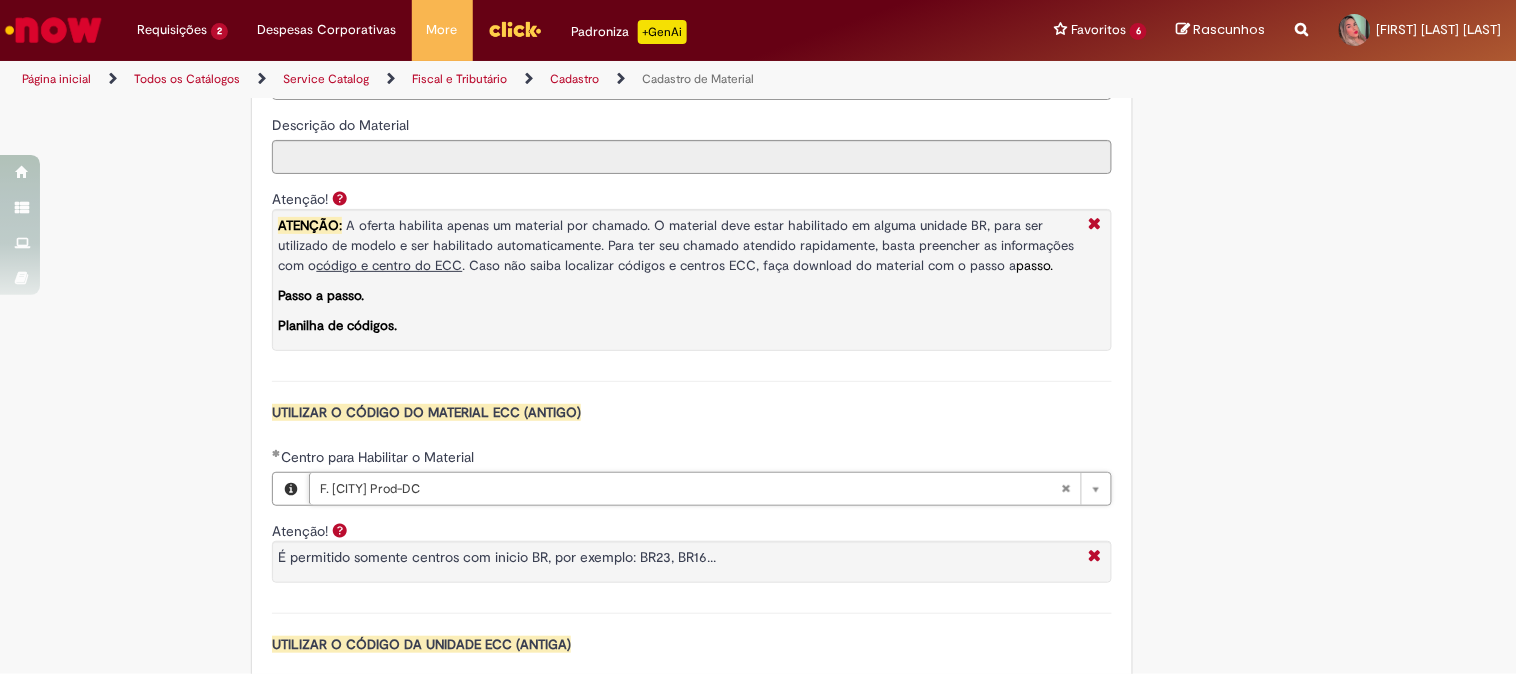 type on "****" 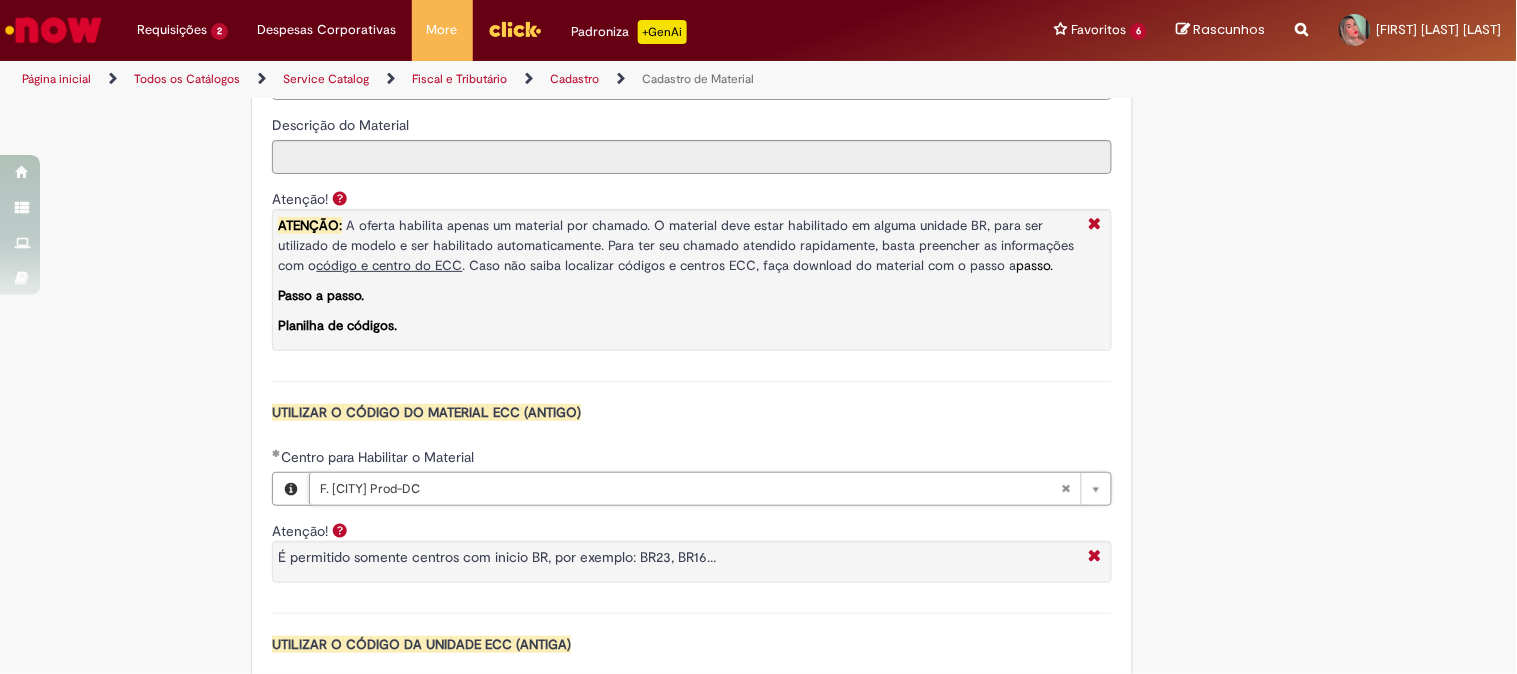 click on "Tire dúvidas com LupiAssist    +GenAI
Oi! Eu sou LupiAssist, uma Inteligência Artificial Generativa em constante aprendizado   Meu conteúdo é monitorado para trazer uma melhor experiência
Dúvidas comuns:
Só mais um instante, estou consultando nossas bases de conhecimento  e escrevendo a melhor resposta pra você!
Title
Lorem ipsum dolor sit amet    Fazer uma nova pergunta
Gerei esta resposta utilizando IA Generativa em conjunto com os nossos padrões. Em caso de divergência, os documentos oficiais prevalecerão.
Saiba mais em:
Ou ligue para:
E aí, te ajudei?
Sim, obrigado!" at bounding box center [758, -132] 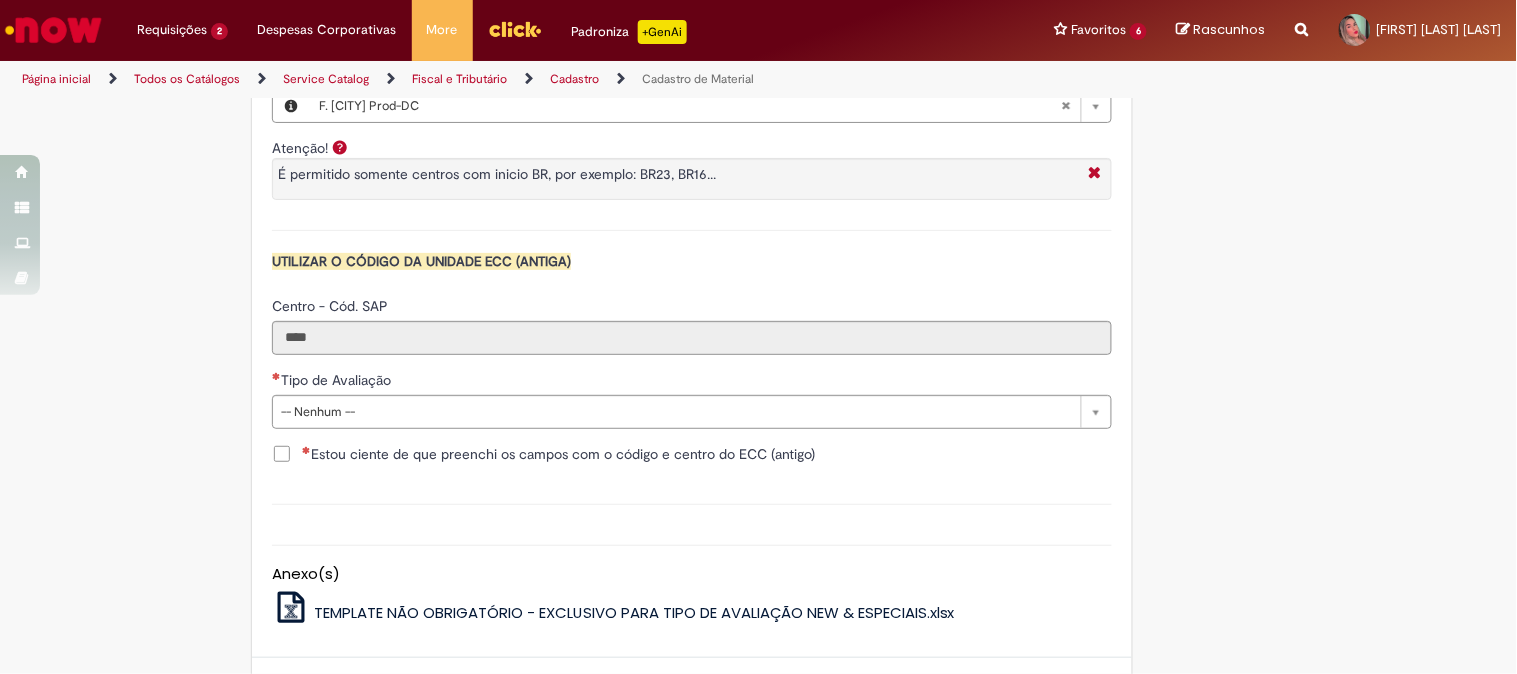 scroll, scrollTop: 2031, scrollLeft: 0, axis: vertical 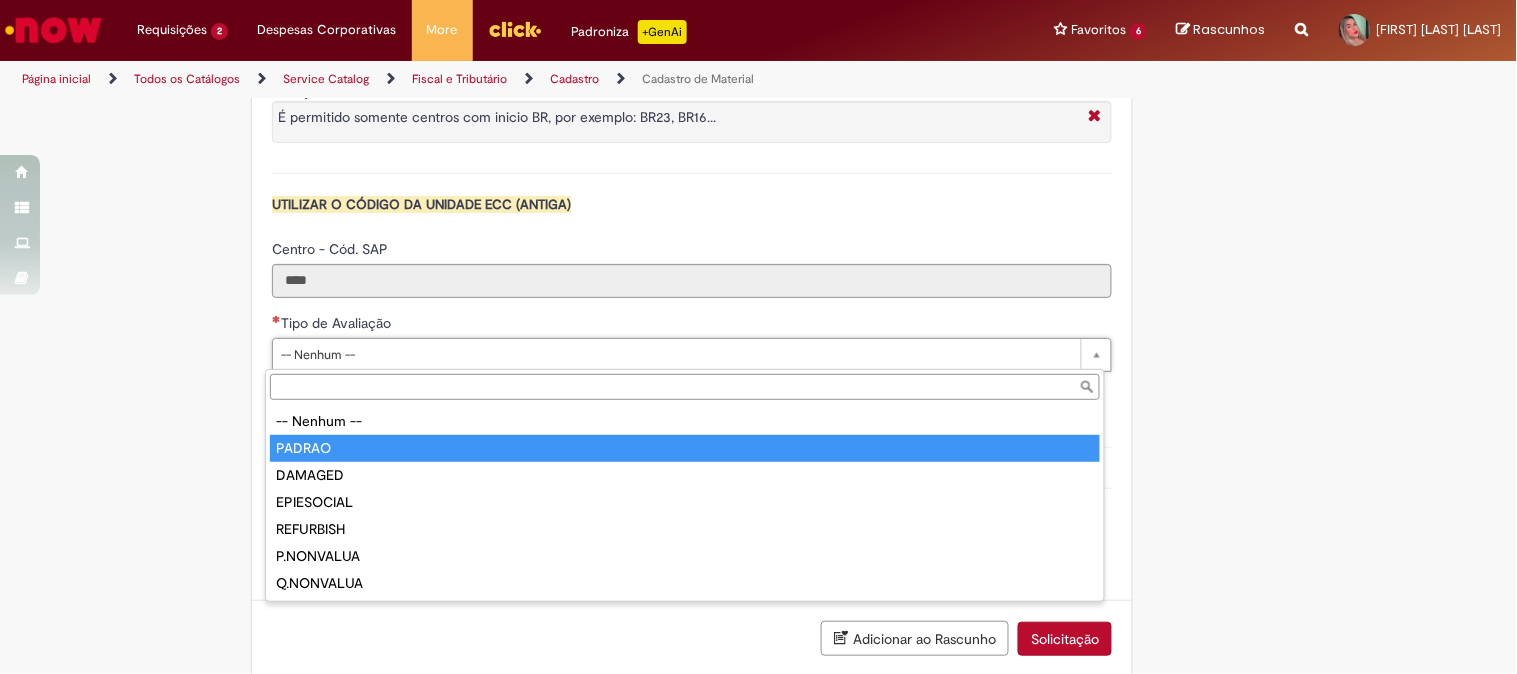 type on "******" 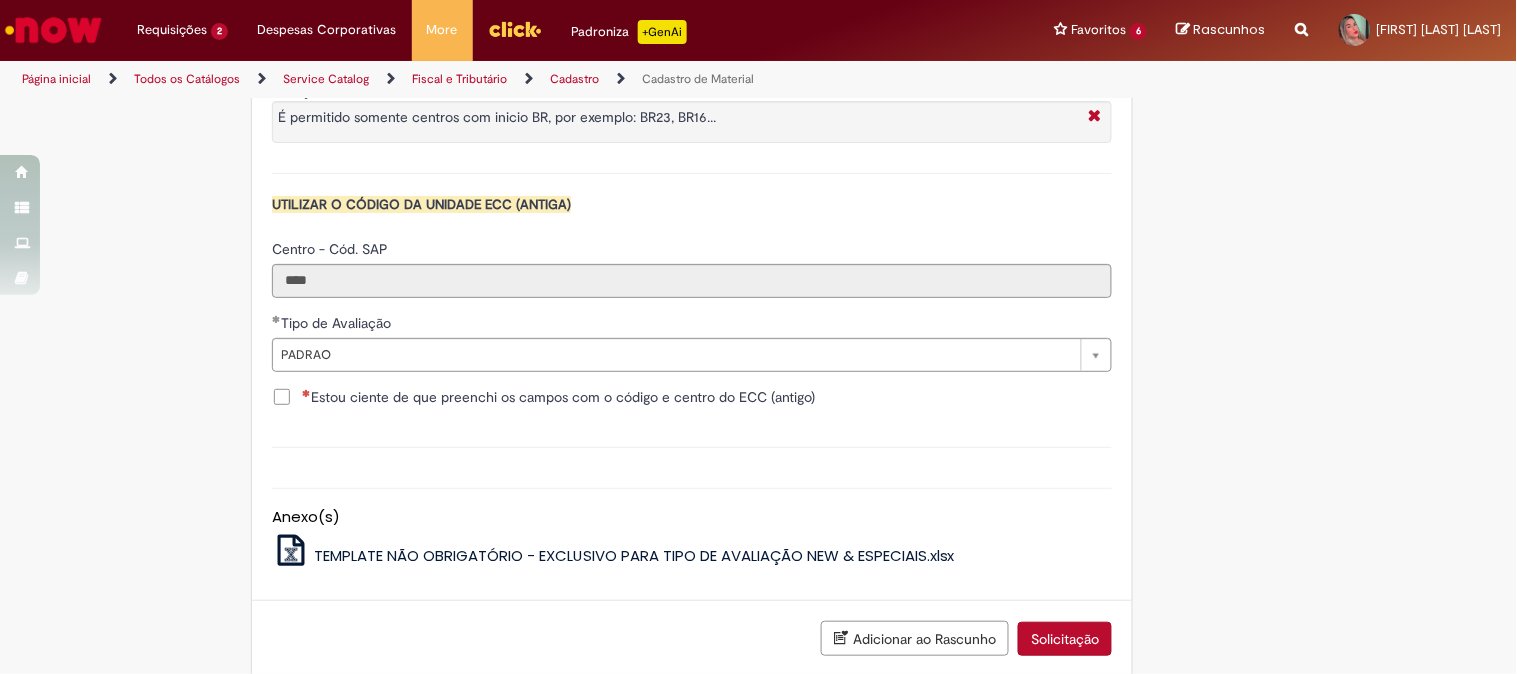 click on "Estou ciente de que preenchi os campos com o código e centro do ECC  (antigo)" at bounding box center (558, 397) 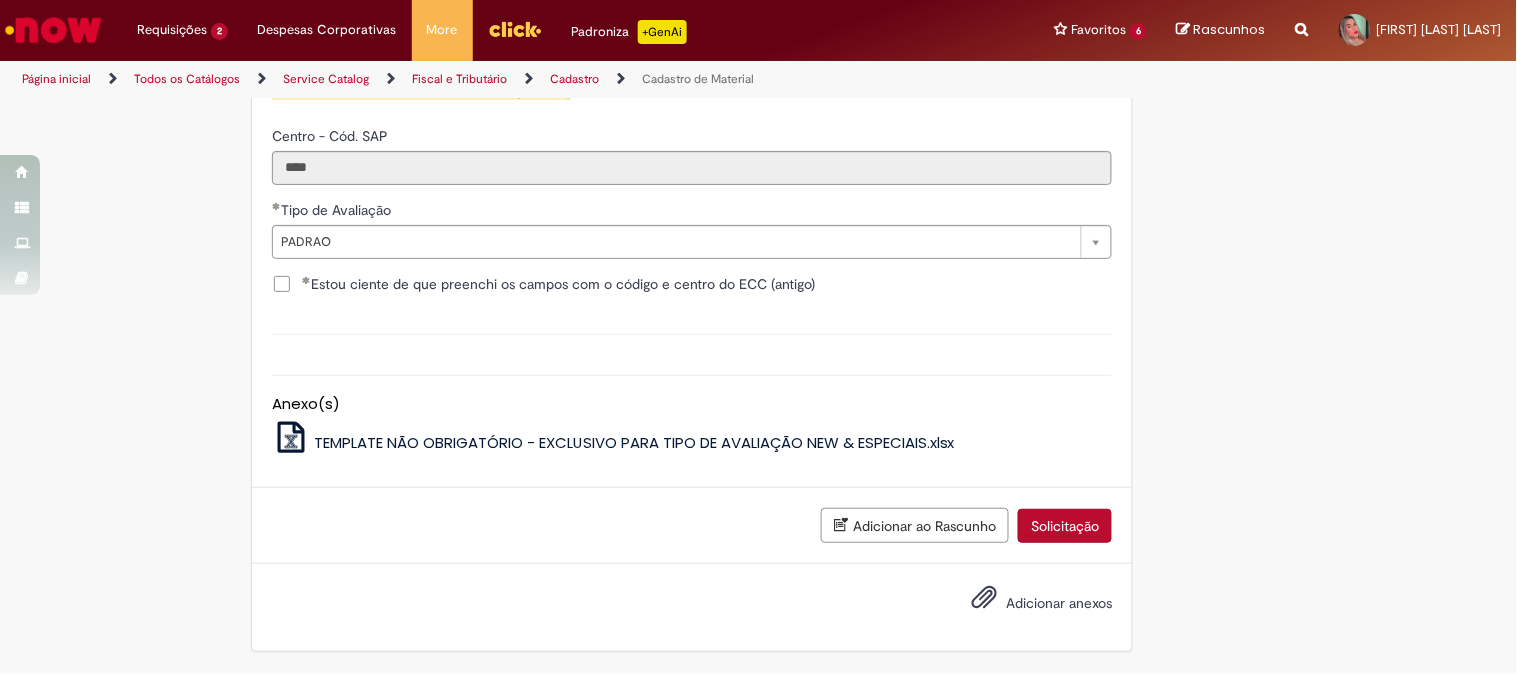 click on "Solicitação" at bounding box center (1065, 526) 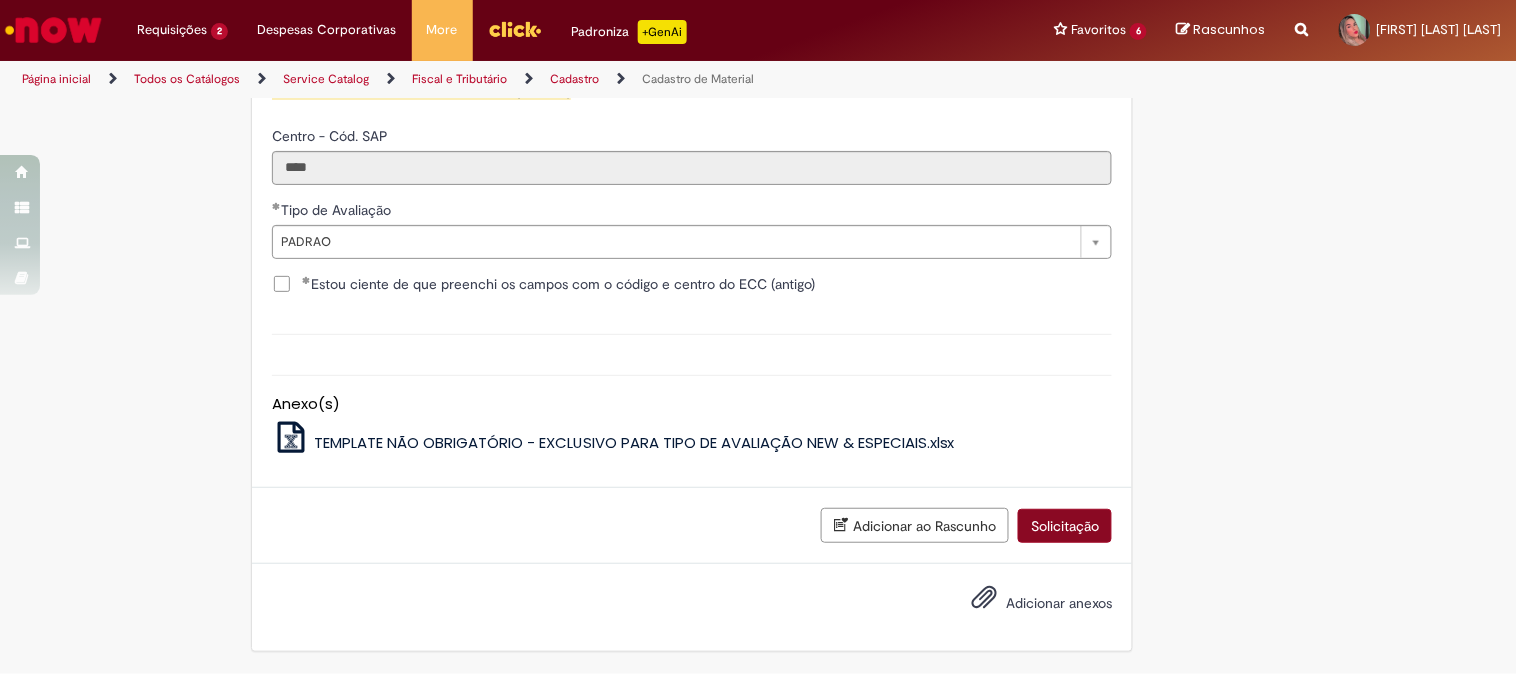 scroll, scrollTop: 2101, scrollLeft: 0, axis: vertical 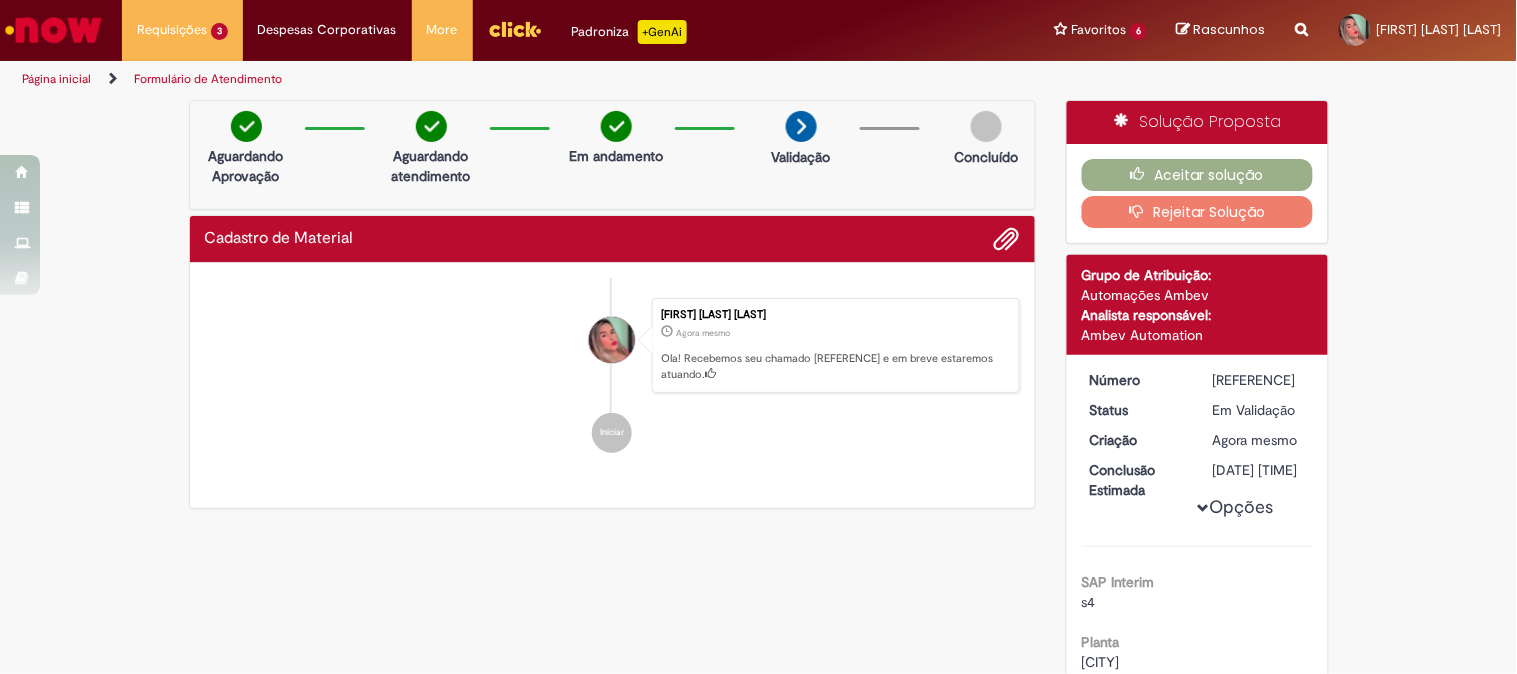 drag, startPoint x: 1202, startPoint y: 384, endPoint x: 1298, endPoint y: 385, distance: 96.00521 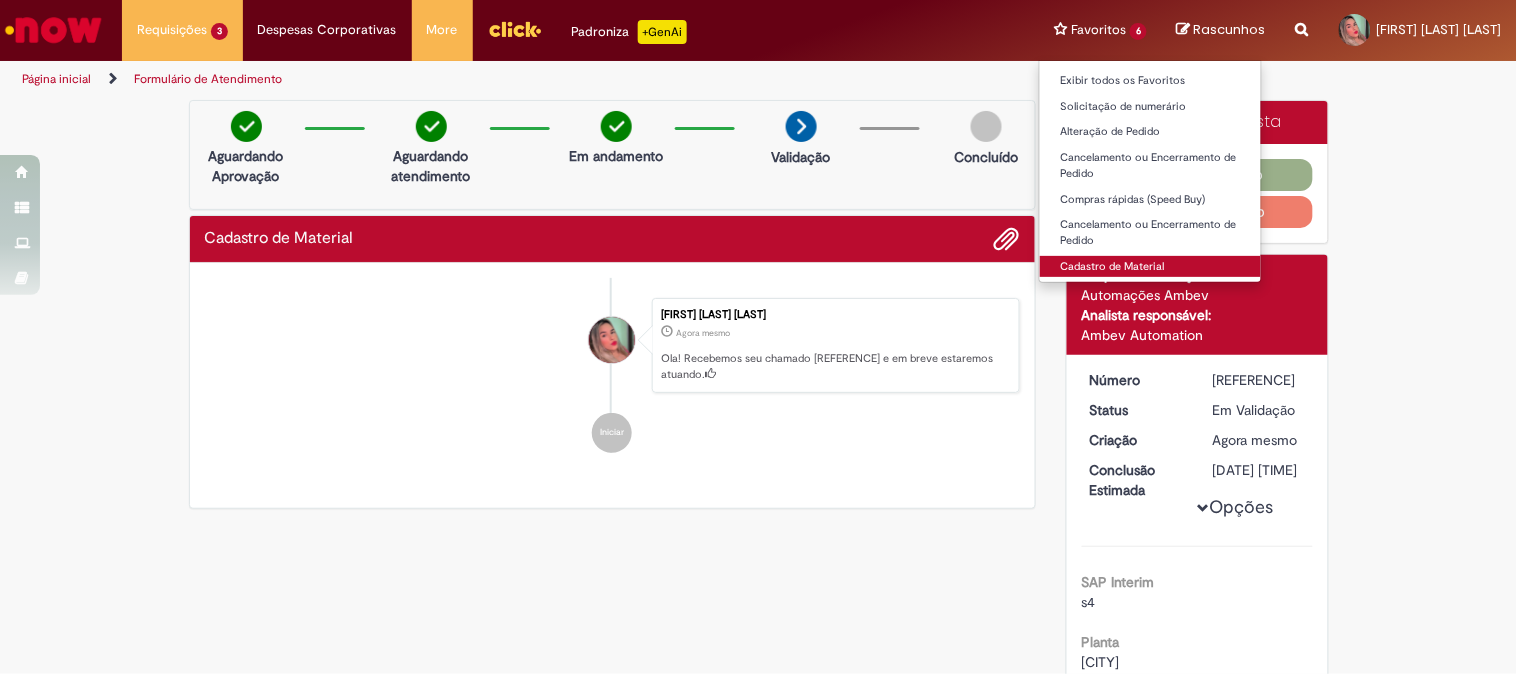 click on "Cadastro de Material" at bounding box center (1150, 267) 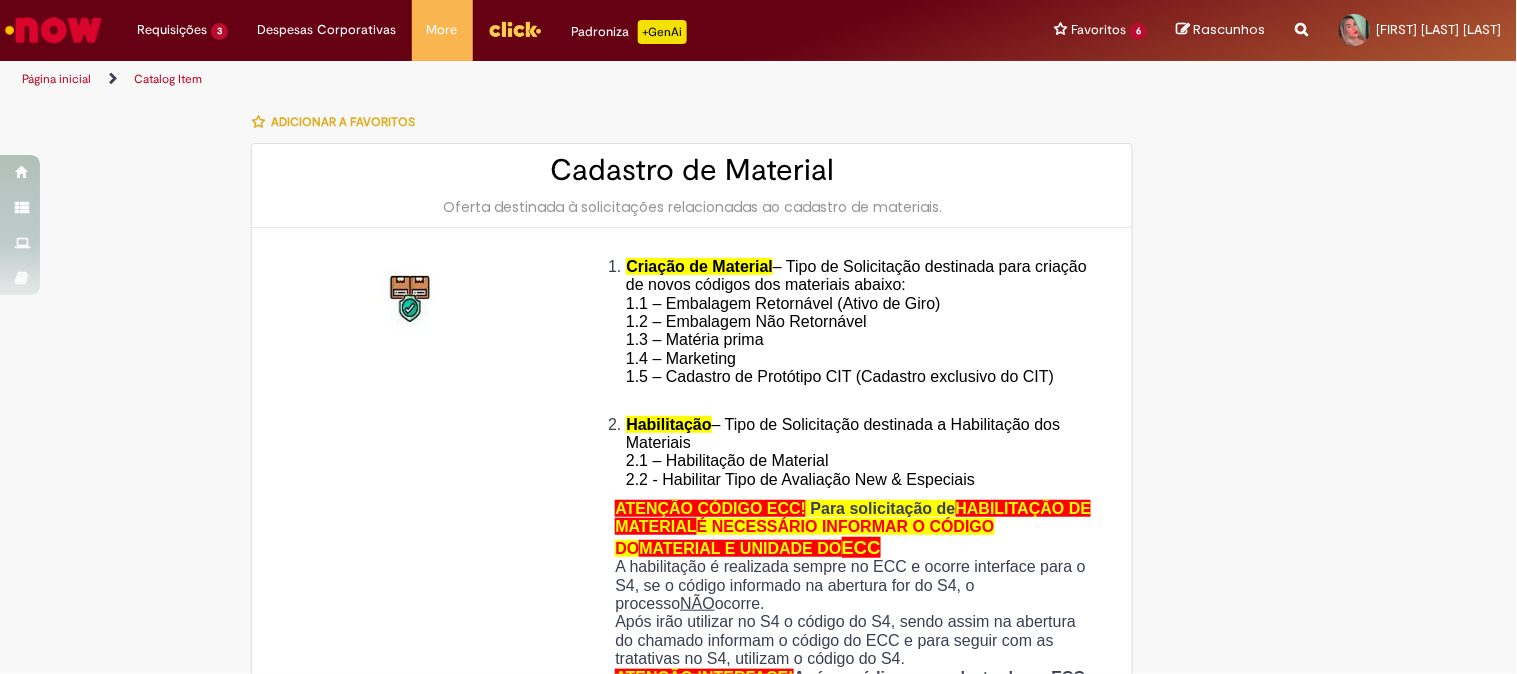 type on "********" 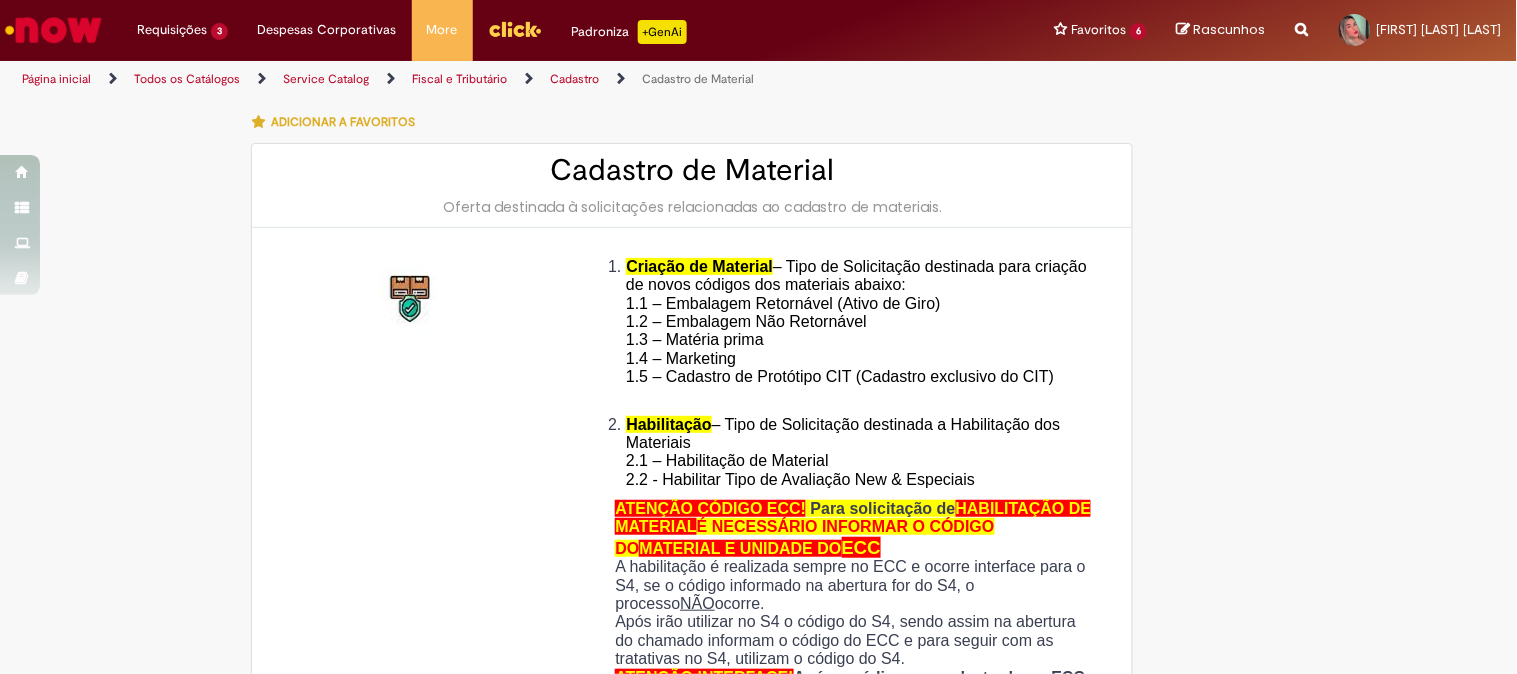 type on "**********" 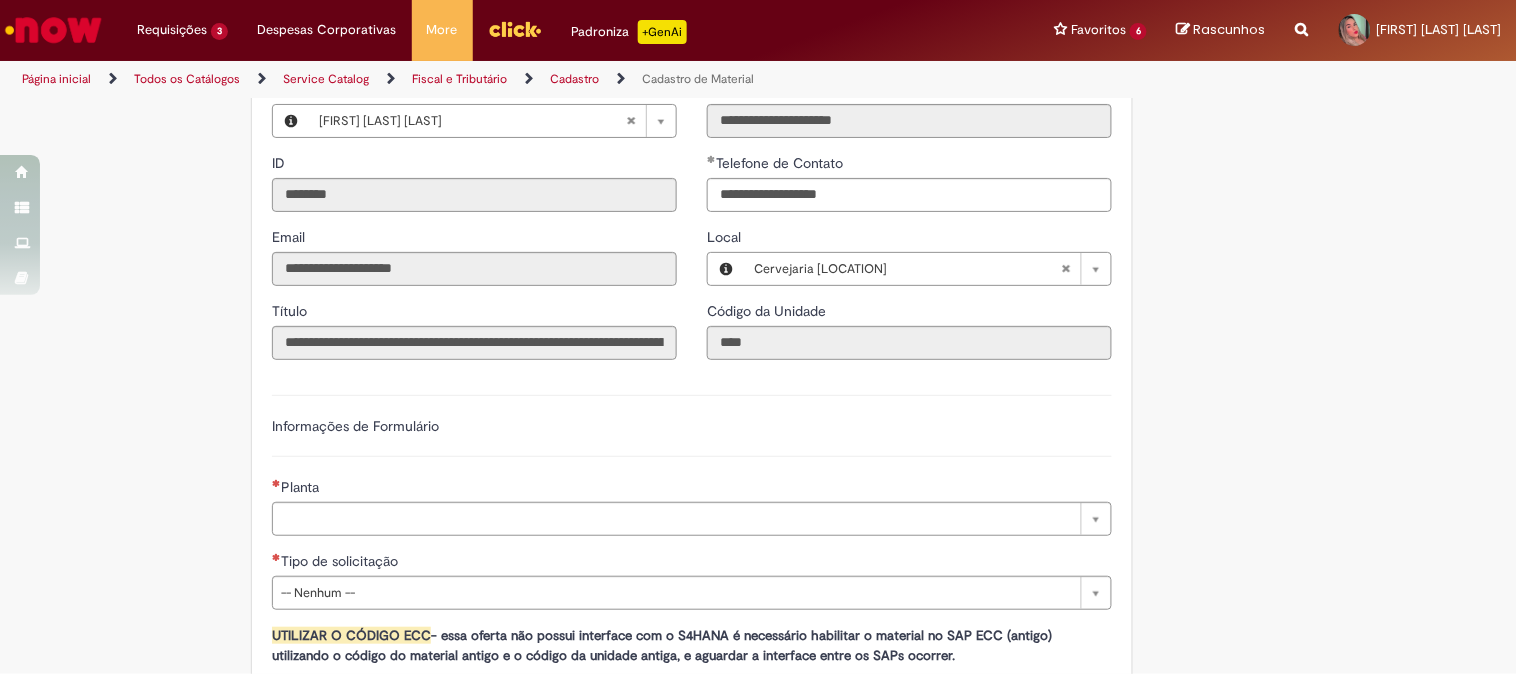 scroll, scrollTop: 853, scrollLeft: 0, axis: vertical 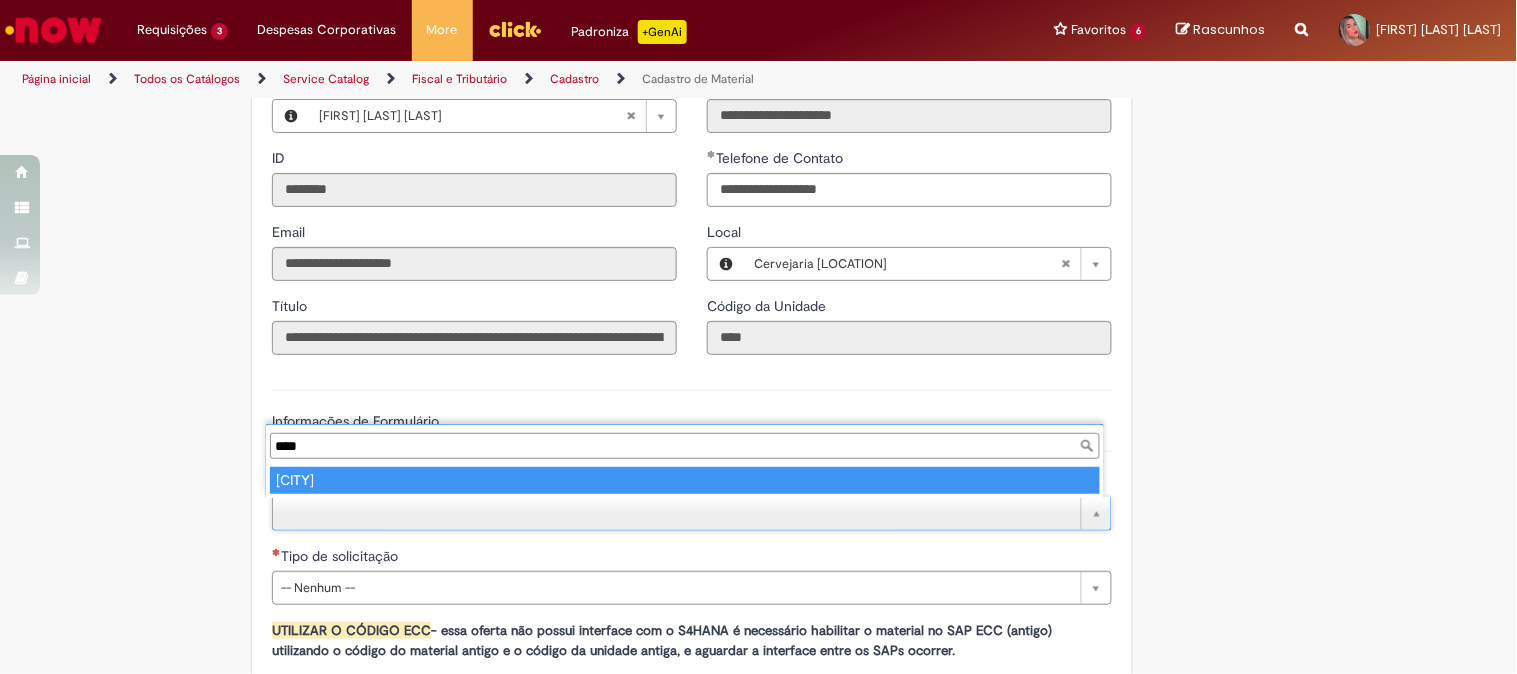 type on "****" 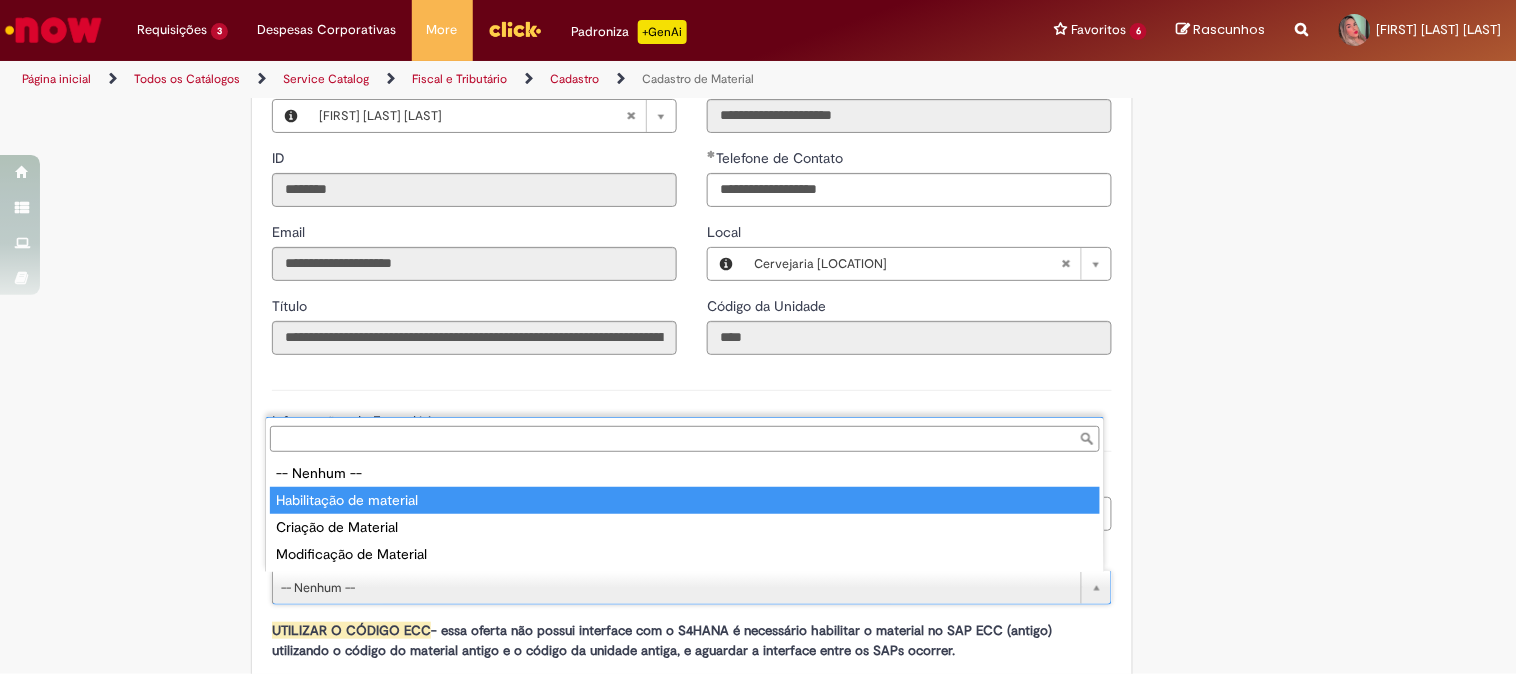 type on "**********" 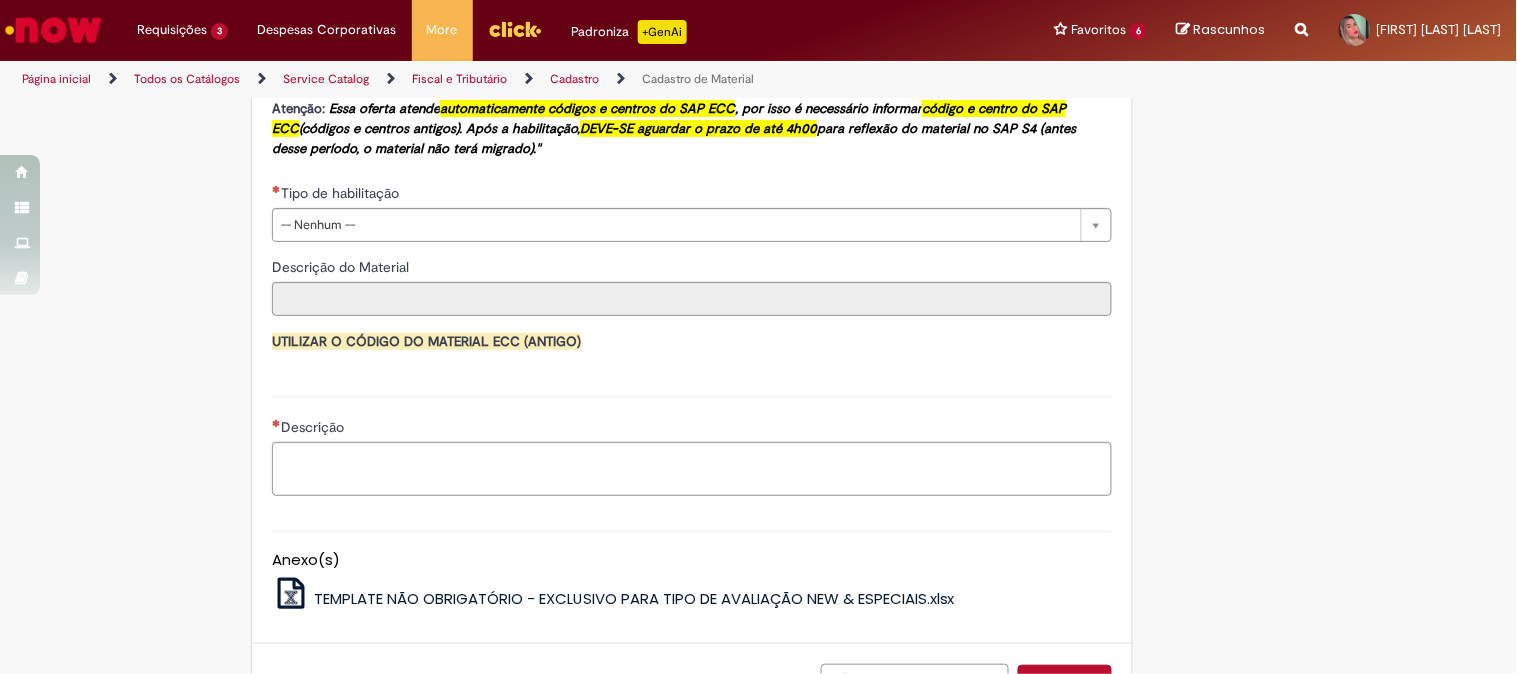 scroll, scrollTop: 1326, scrollLeft: 0, axis: vertical 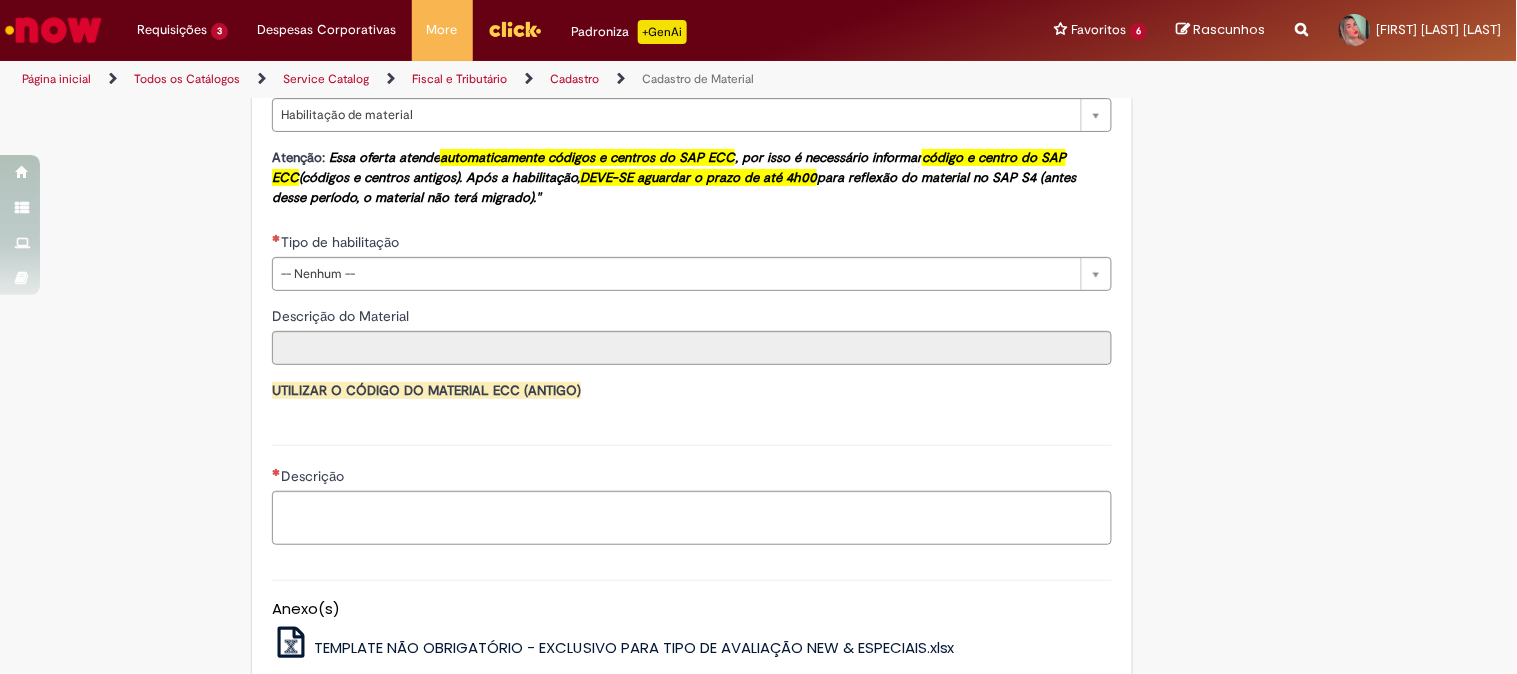 drag, startPoint x: 548, startPoint y: 276, endPoint x: 468, endPoint y: 305, distance: 85.09406 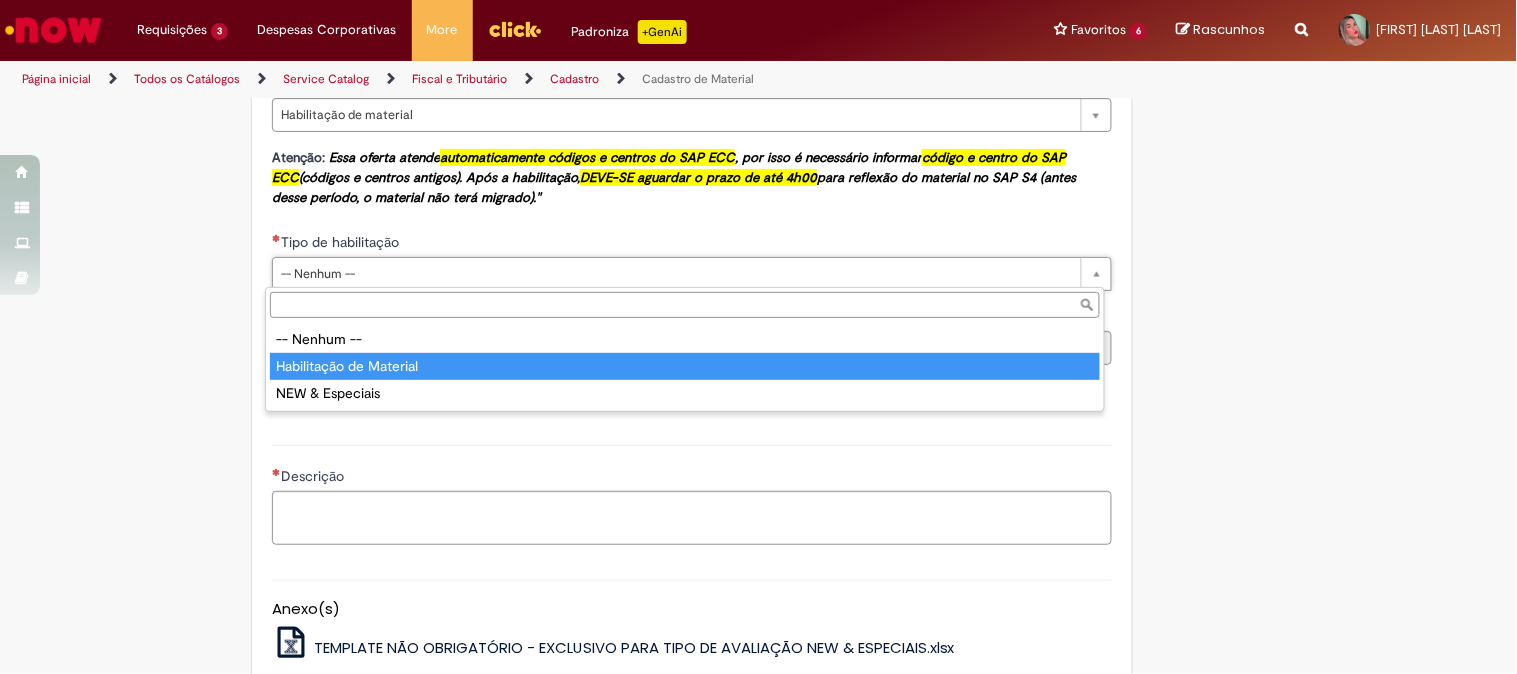 type on "**********" 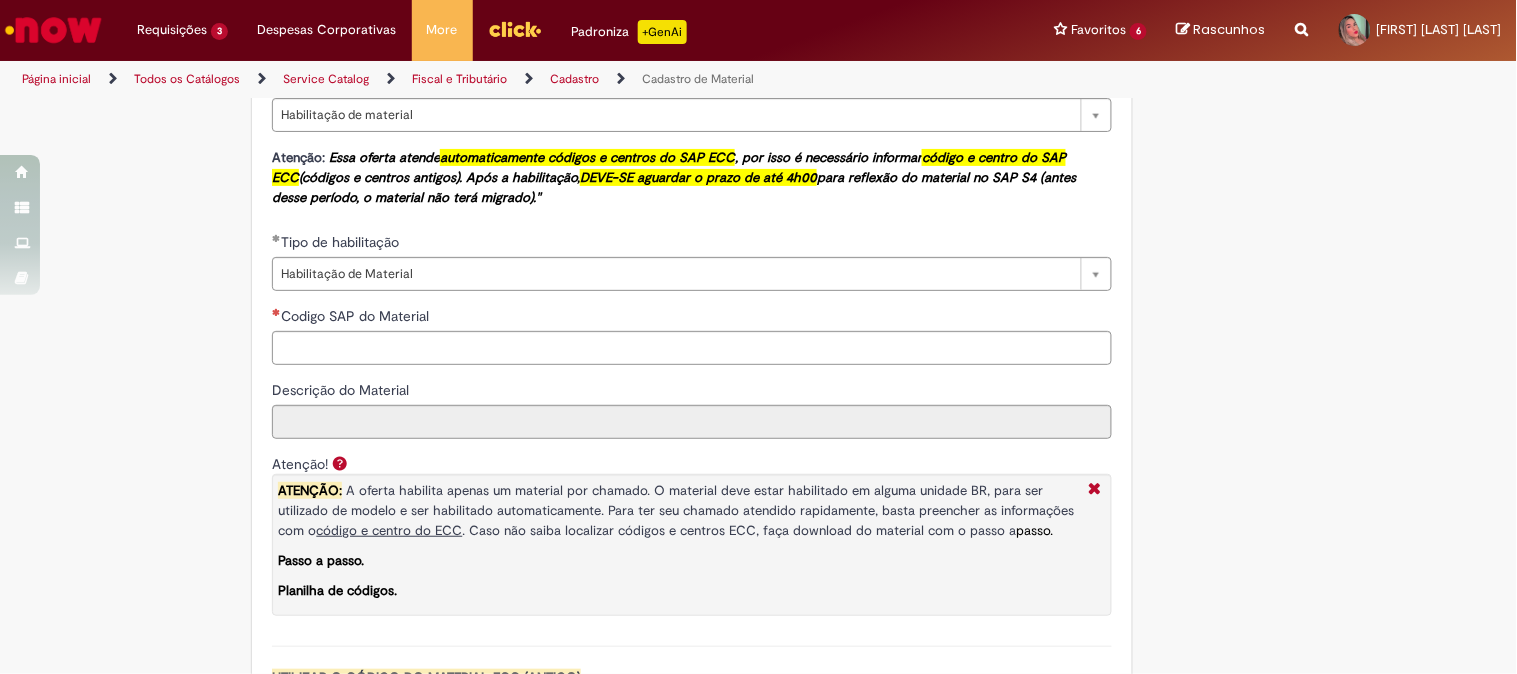 scroll, scrollTop: 1298, scrollLeft: 0, axis: vertical 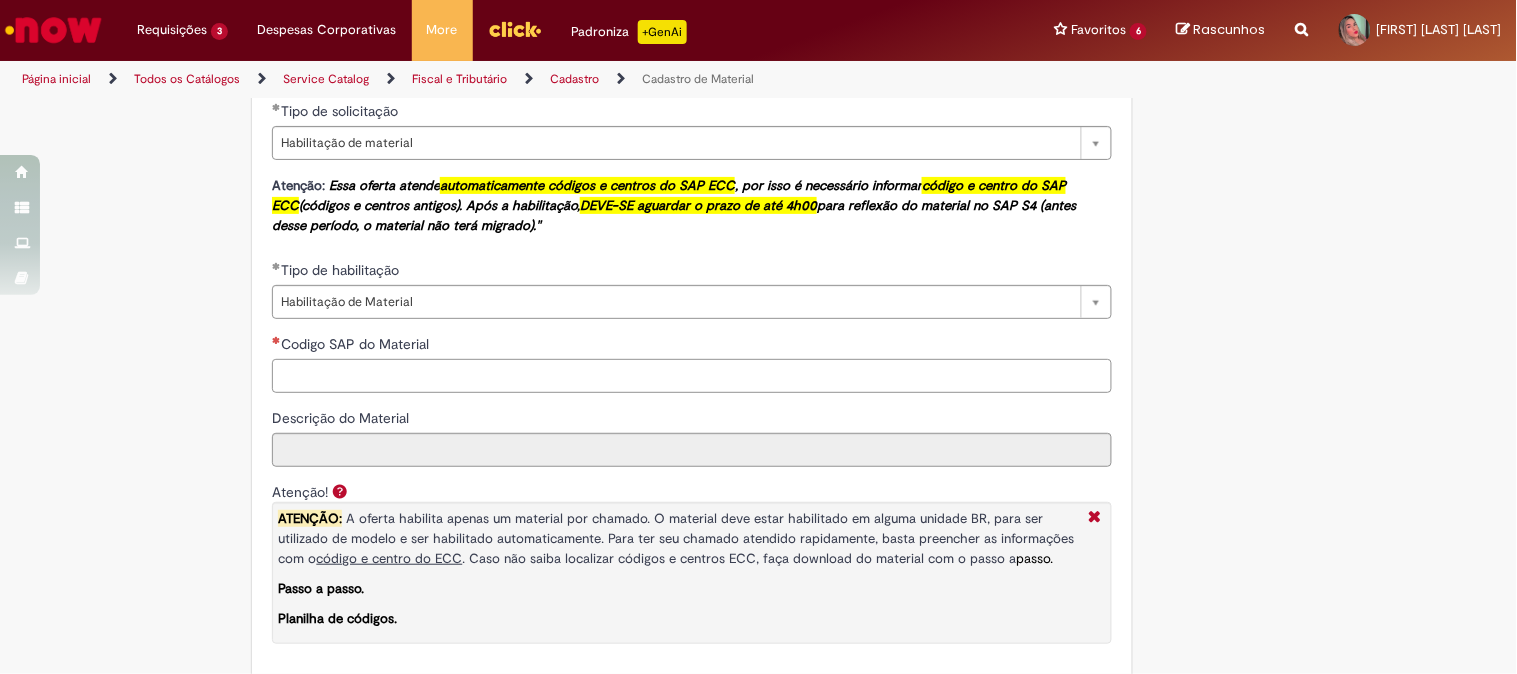 click on "Codigo SAP do Material" at bounding box center [692, 376] 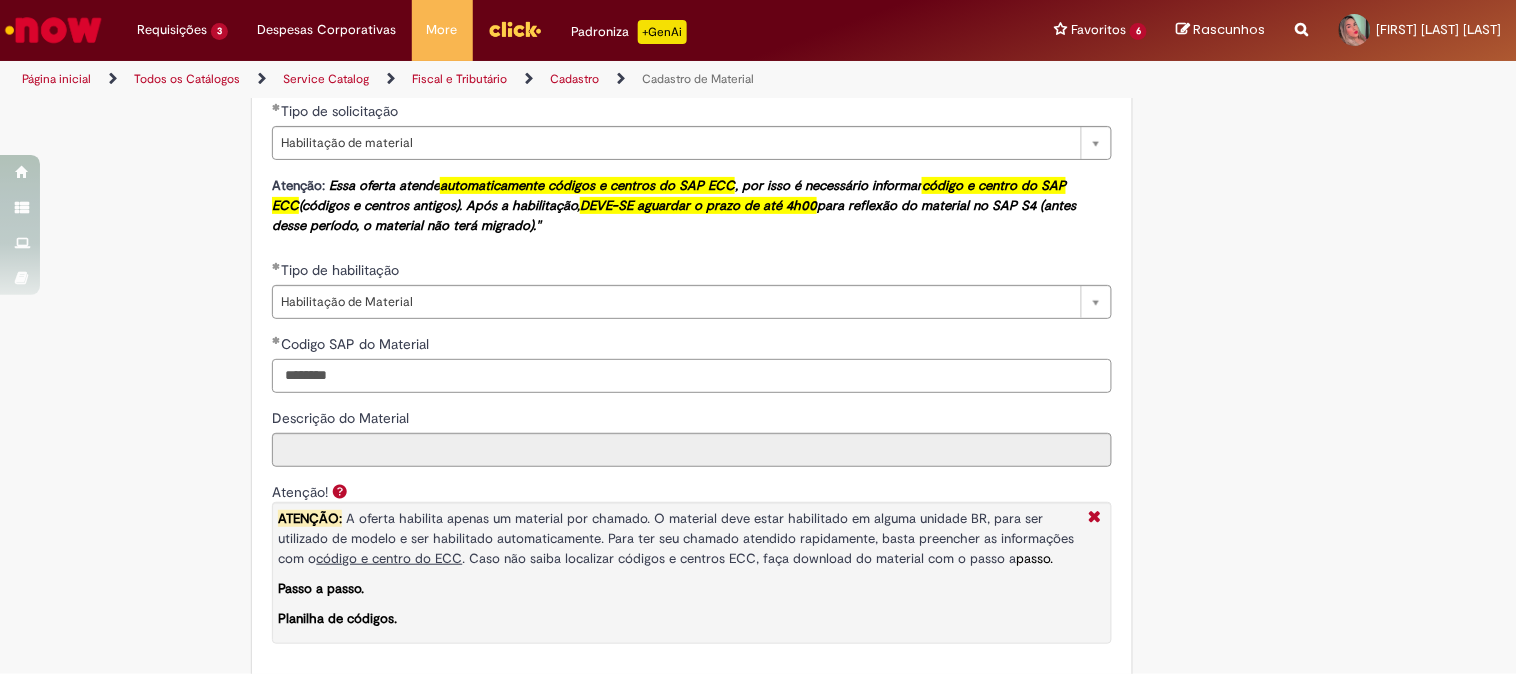 type on "********" 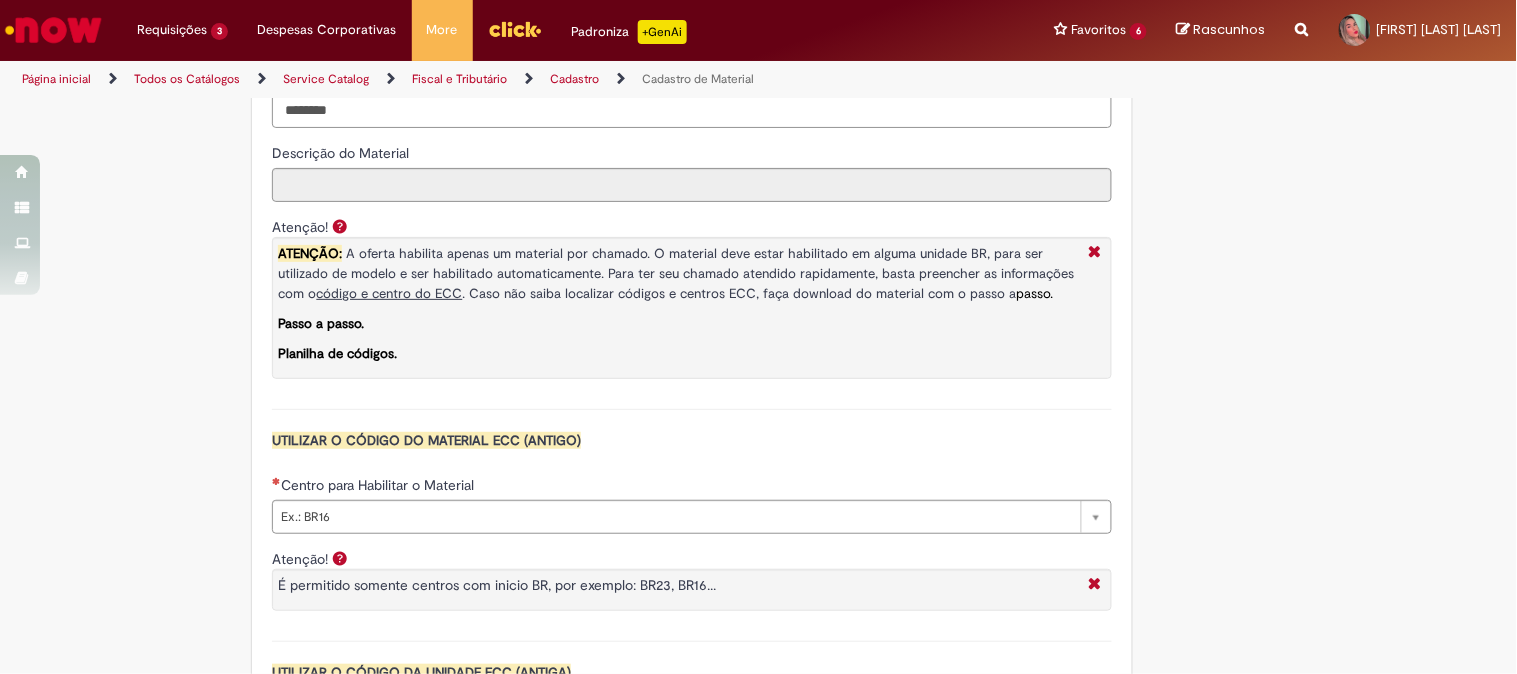 scroll, scrollTop: 1581, scrollLeft: 0, axis: vertical 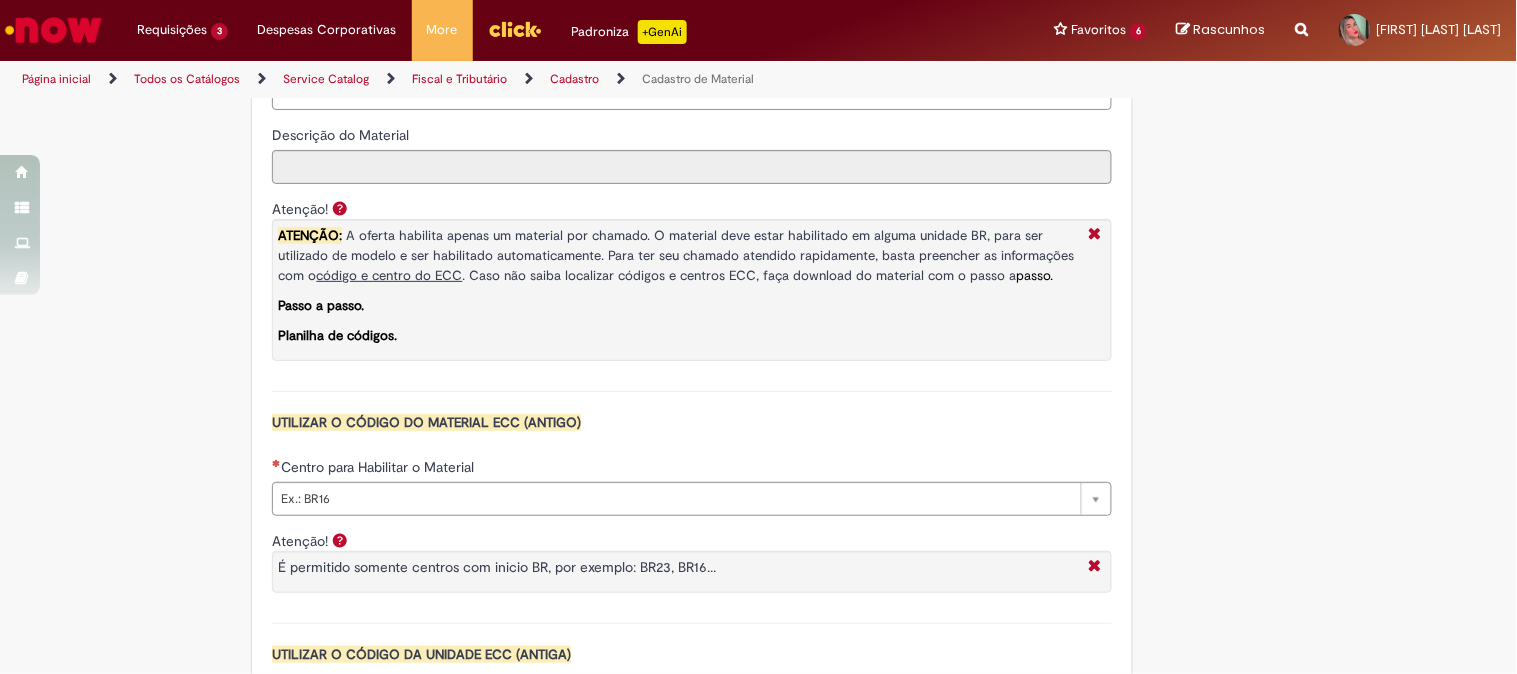 click on "Centro para Habilitar o Material" at bounding box center [692, 469] 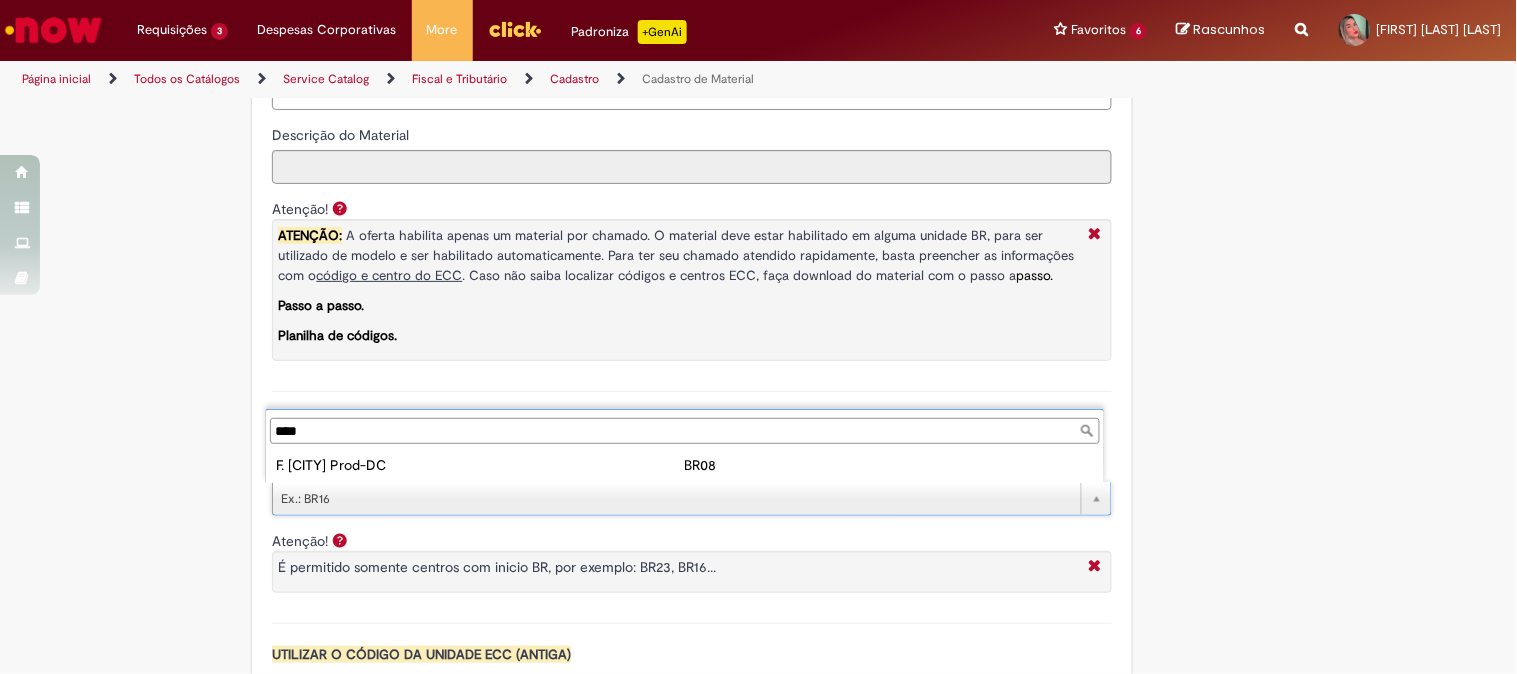 click on "****" at bounding box center [685, 431] 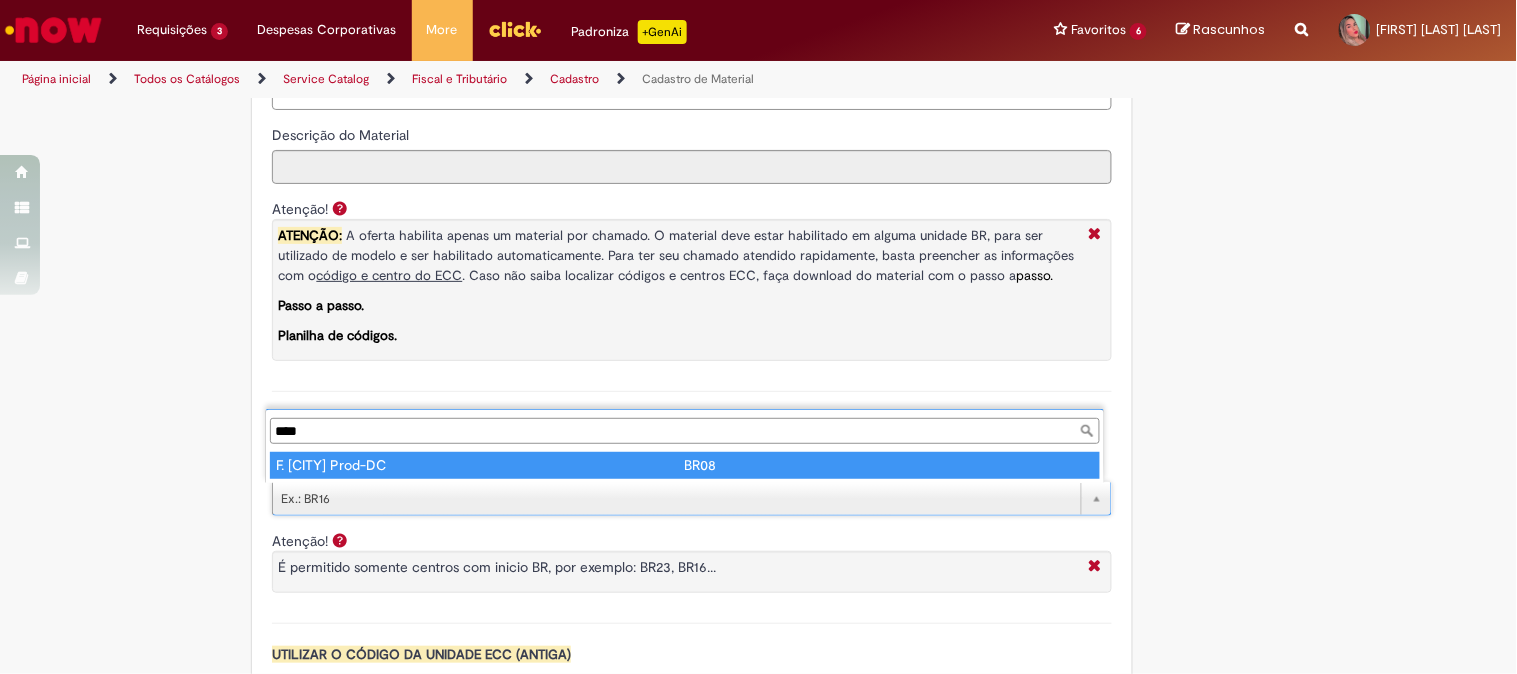 type on "****" 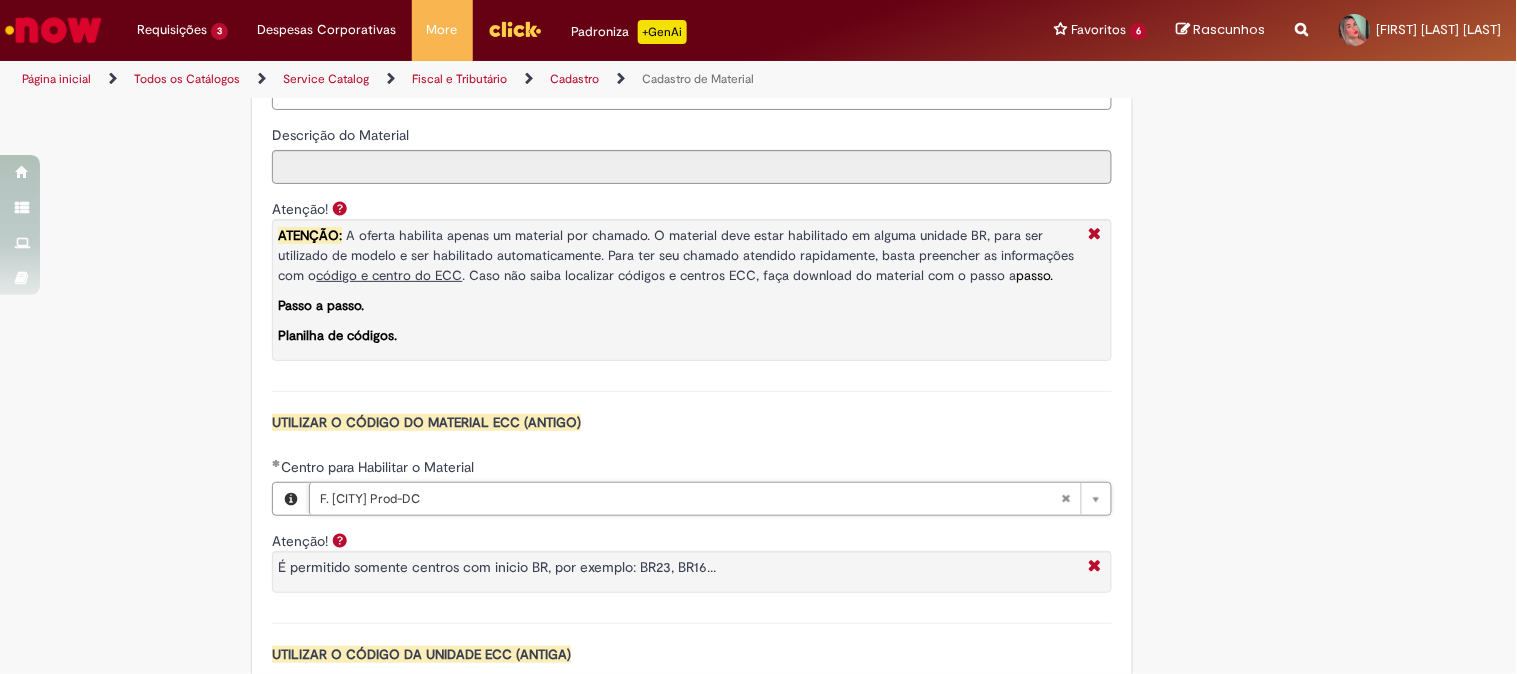 type on "****" 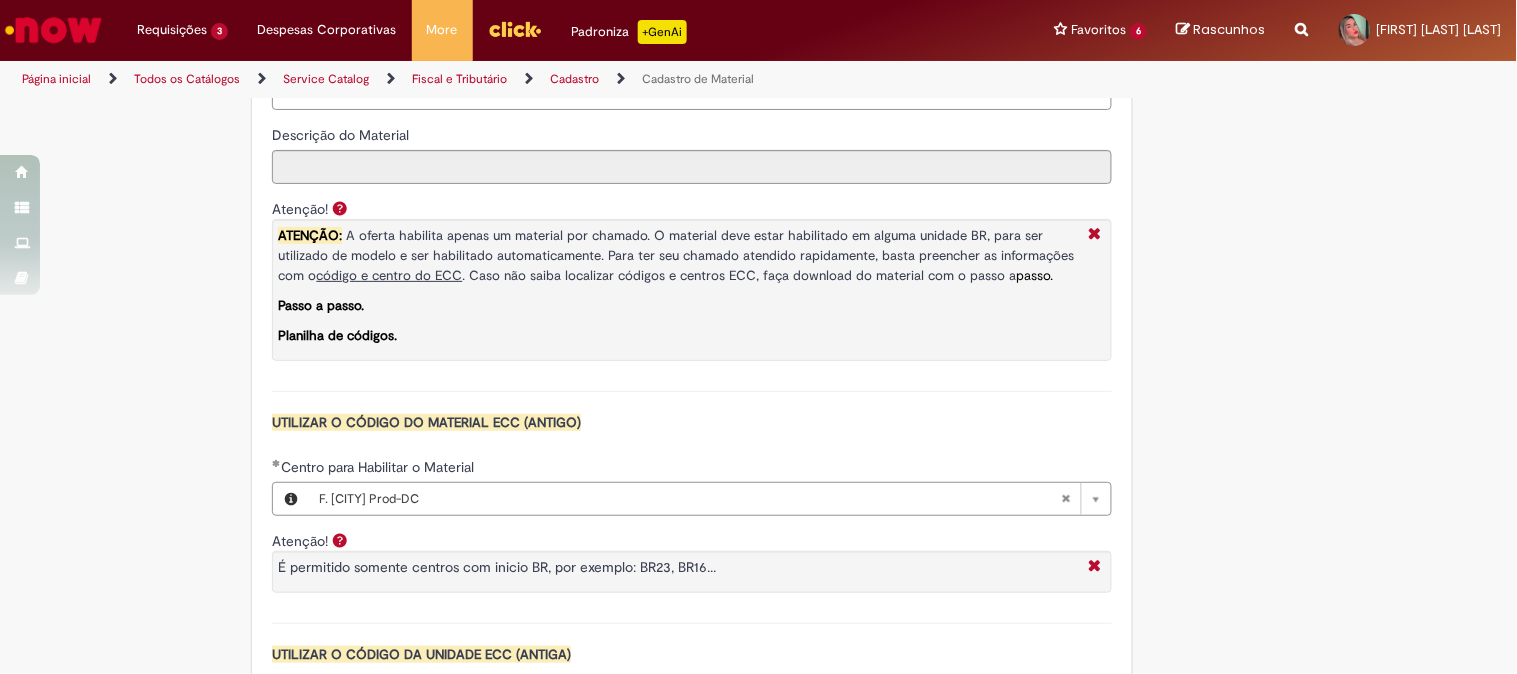 click on "Tire dúvidas com LupiAssist    +GenAI
Oi! Eu sou LupiAssist, uma Inteligência Artificial Generativa em constante aprendizado   Meu conteúdo é monitorado para trazer uma melhor experiência
Dúvidas comuns:
Só mais um instante, estou consultando nossas bases de conhecimento  e escrevendo a melhor resposta pra você!
Title
Lorem ipsum dolor sit amet    Fazer uma nova pergunta
Gerei esta resposta utilizando IA Generativa em conjunto com os nossos padrões. Em caso de divergência, os documentos oficiais prevalecerão.
Saiba mais em:
Ou ligue para:
E aí, te ajudei?
Sim, obrigado!" at bounding box center (758, -122) 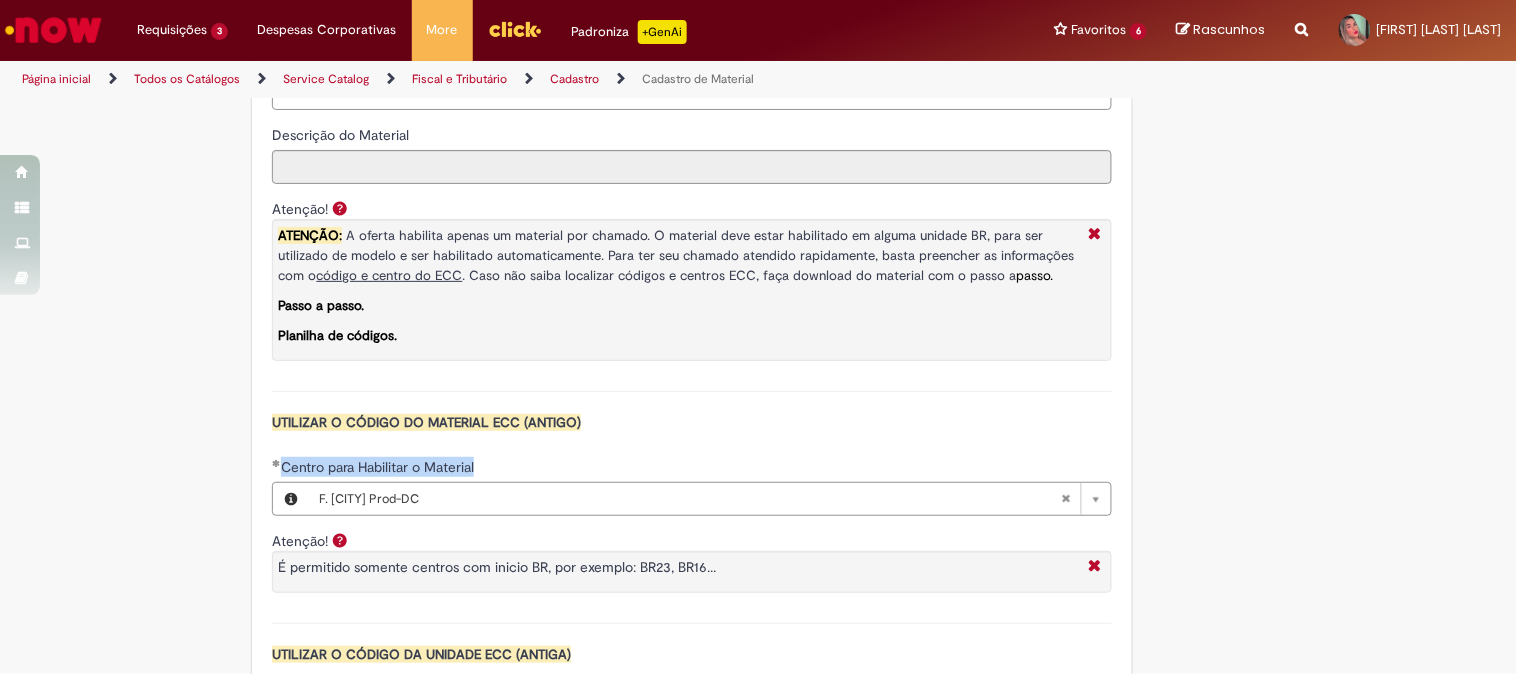 drag, startPoint x: 1500, startPoint y: 493, endPoint x: 1505, endPoint y: 401, distance: 92.13577 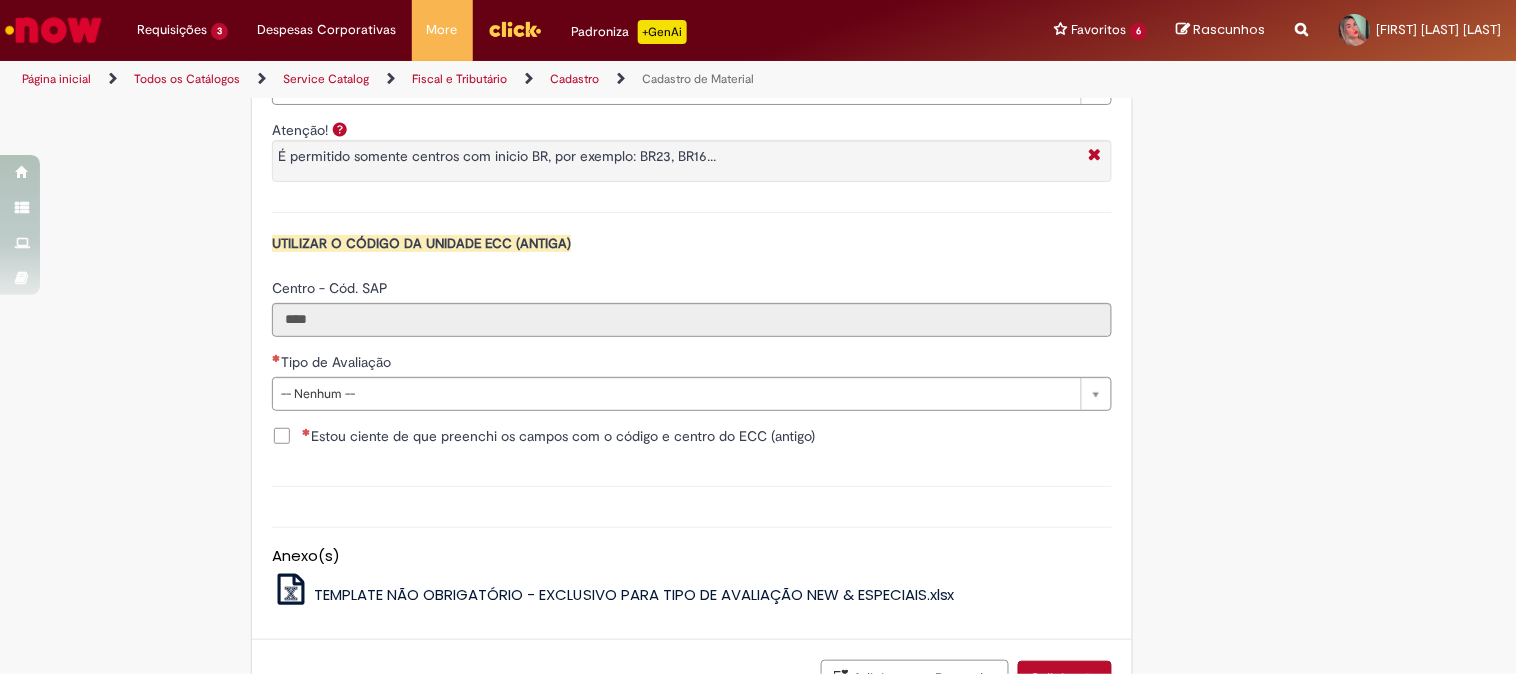 scroll, scrollTop: 1997, scrollLeft: 0, axis: vertical 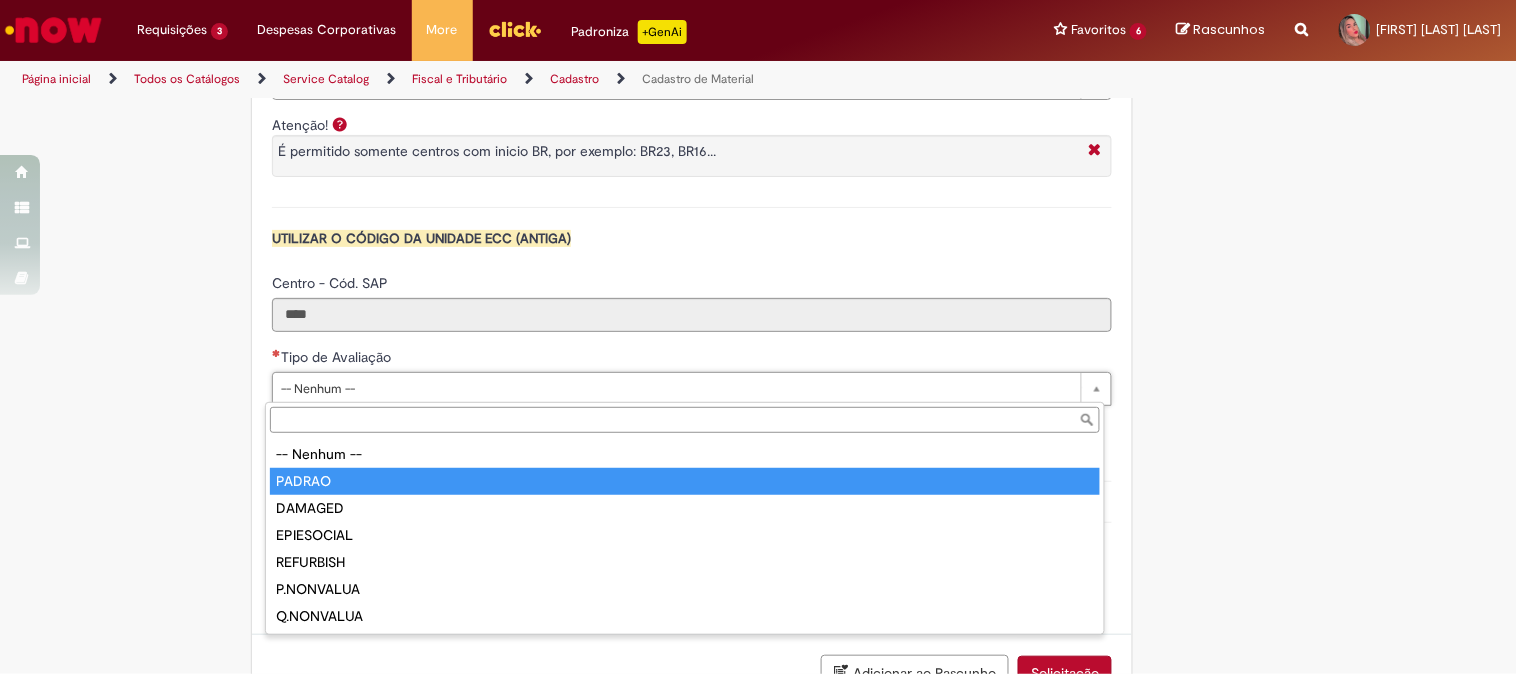 type on "******" 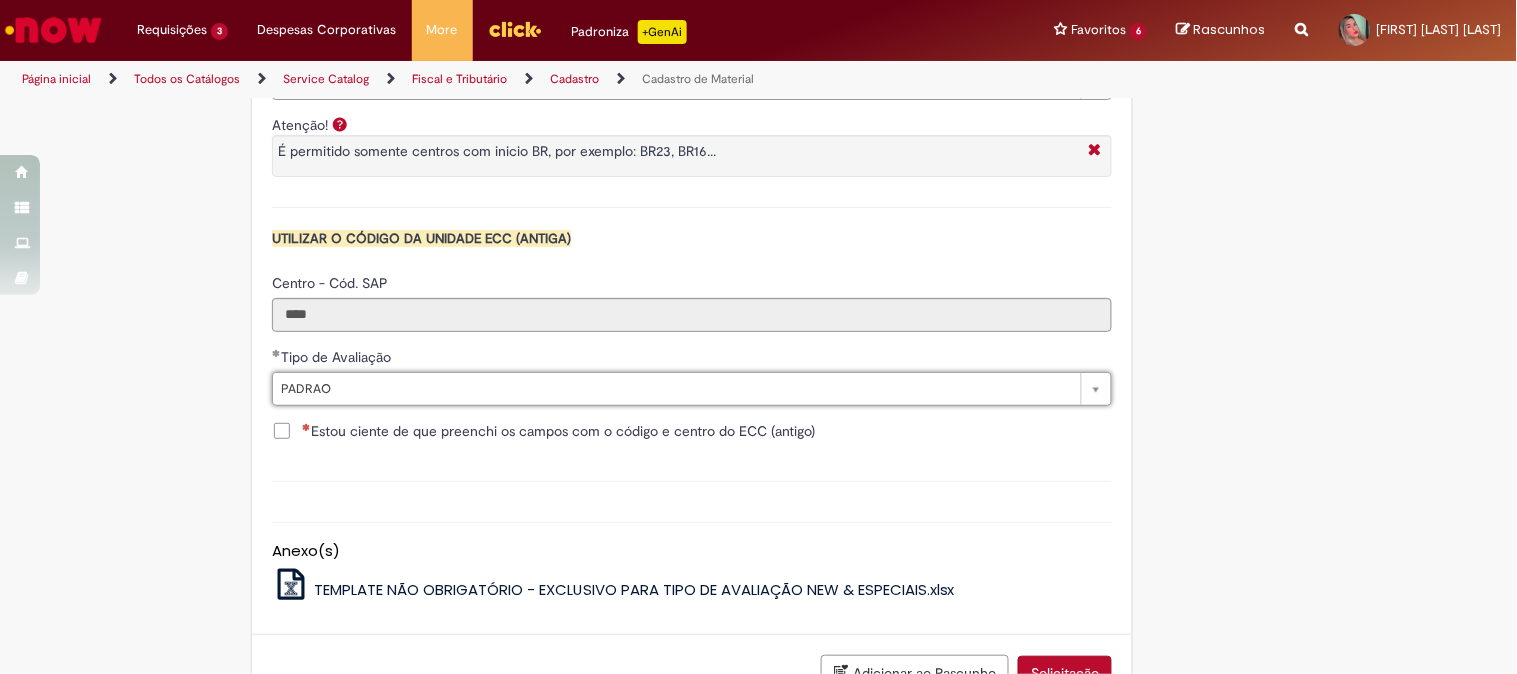 click on "Adicionar a Favoritos
Cadastro de Material
Oferta destinada à solicitações relacionadas ao cadastro de materiais.
Criação de Material  – Tipo de Solicitação destinada para criação de novos códigos dos materiais abaixo:       1.1 – Embalagem Retornável (Ativo de Giro)       1.2 – Embalagem Não Retornável        1.3 – Matéria prima       1.4 – Marketing       1.5 – Cadastro de Protótipo CIT (Cadastro exclusivo do CIT)
Habilitação  – Tipo de Solicitação destinada a Habilitação dos Materiais       2.1 – Habilitação de Material       2.2 - Habilitar Tipo de Avaliação New & Especiais
ATENÇÃO CÓDIGO ECC!   Para solicitação de  HABILITAÇÃO DE MATERIAL  É NECESSÁRIO INFORMAR O CÓDIGO DO  MATERIAL E UNIDADE DO  ECC
NÃO  ocorre.
ATENÇÃO INTERFACE!
Modificação" at bounding box center (759, -539) 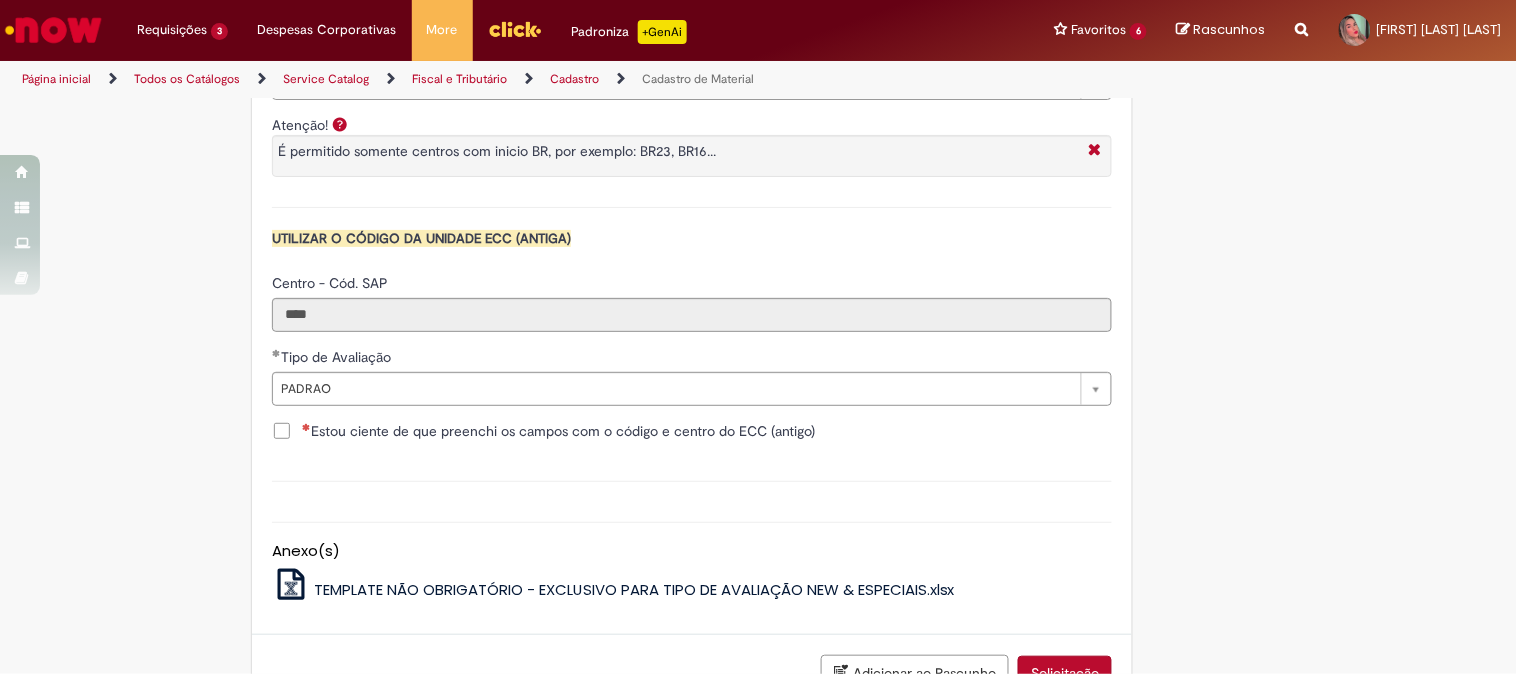 click on "Estou ciente de que preenchi os campos com o código e centro do ECC  (antigo)" at bounding box center [558, 431] 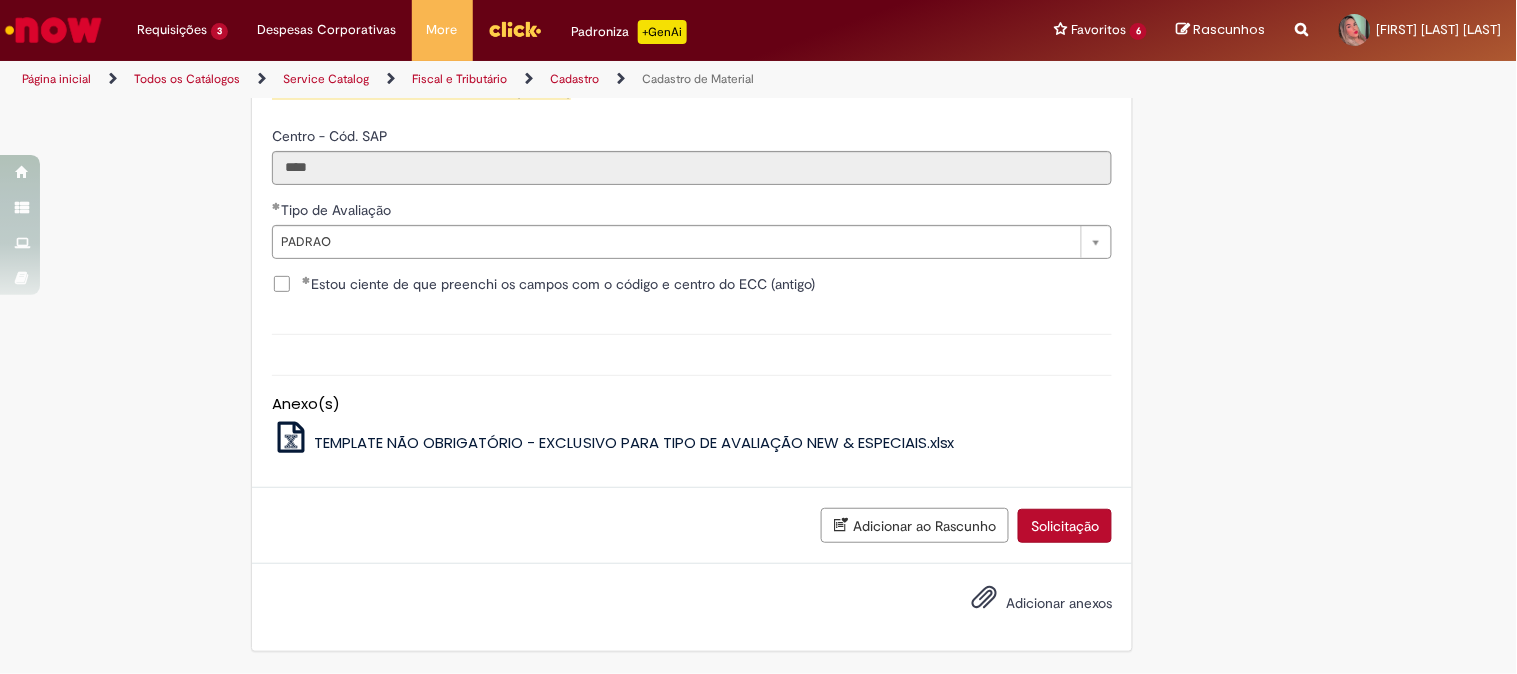 click on "Solicitação" at bounding box center (1065, 526) 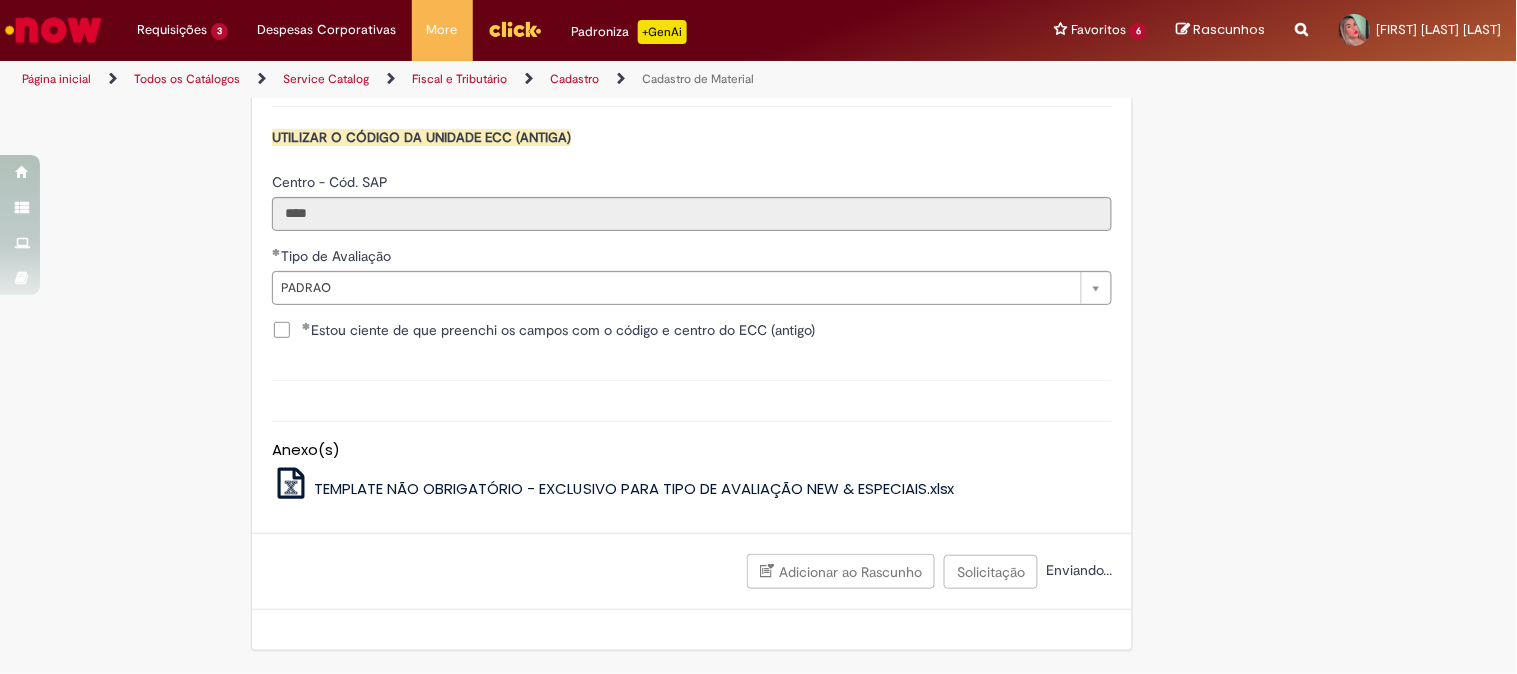 scroll, scrollTop: 2101, scrollLeft: 0, axis: vertical 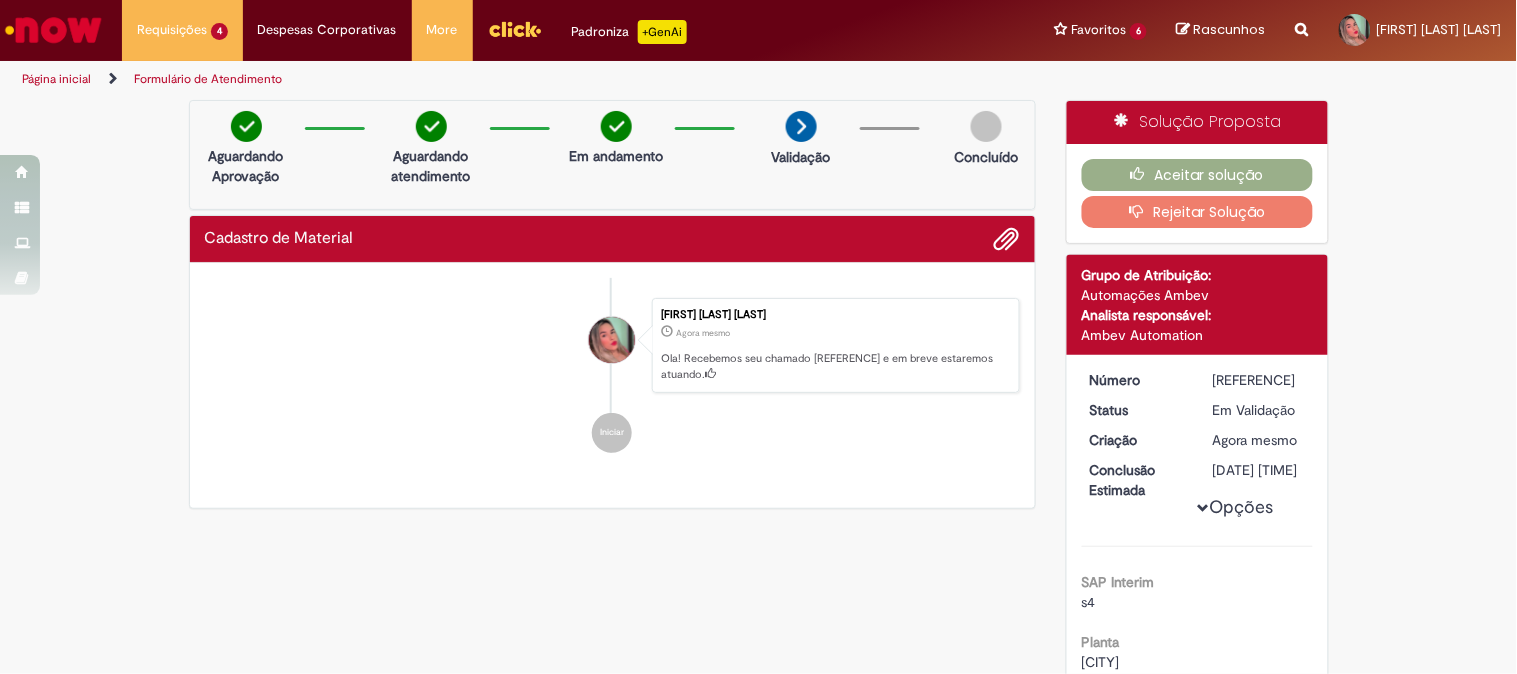drag, startPoint x: 1203, startPoint y: 376, endPoint x: 1276, endPoint y: 384, distance: 73.43705 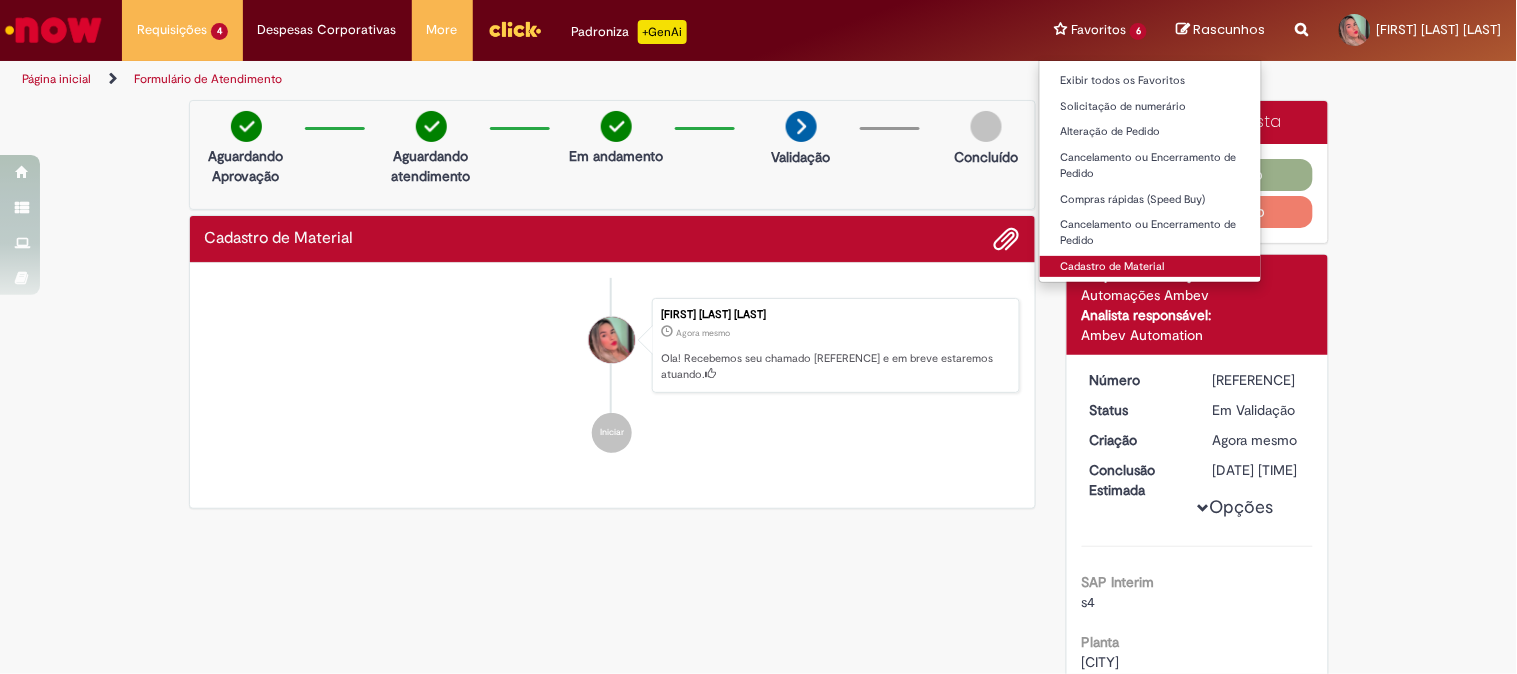 click on "Cadastro de Material" at bounding box center [1150, 267] 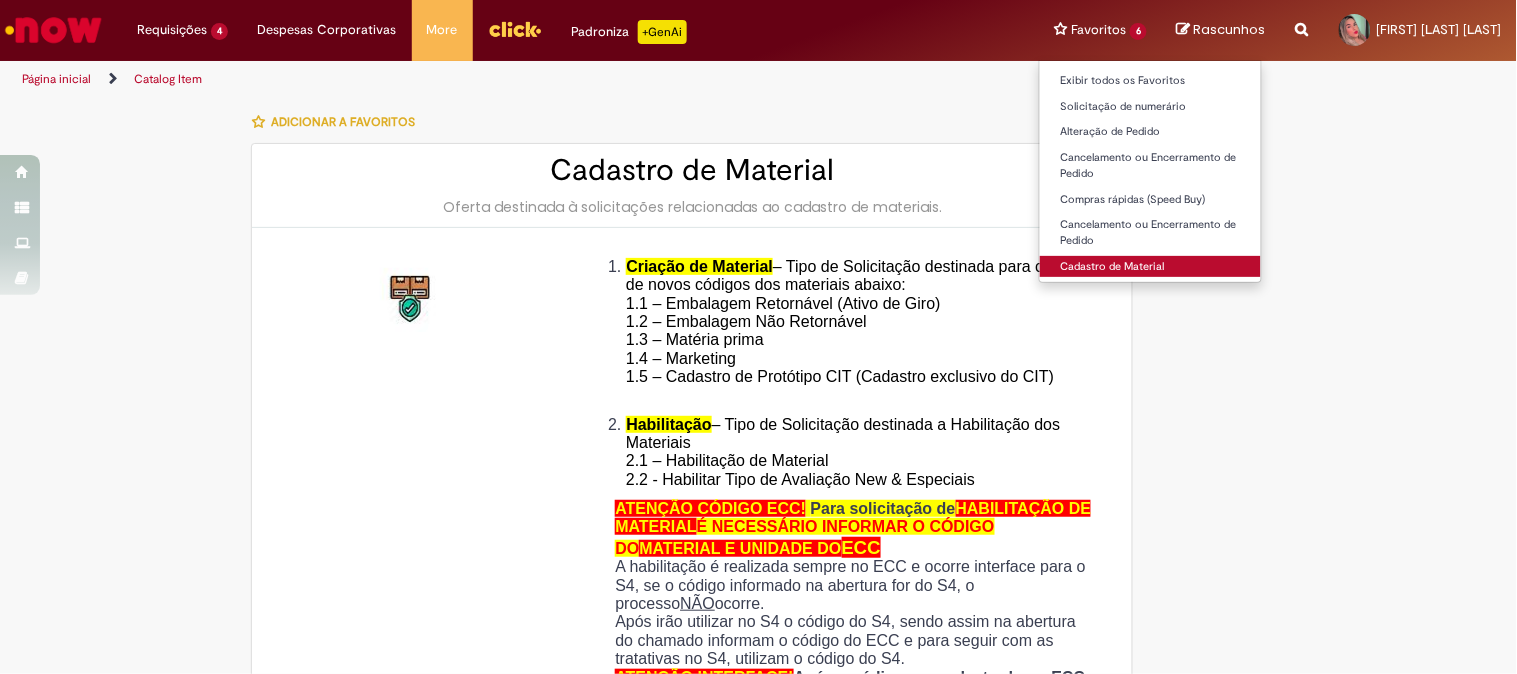 type on "********" 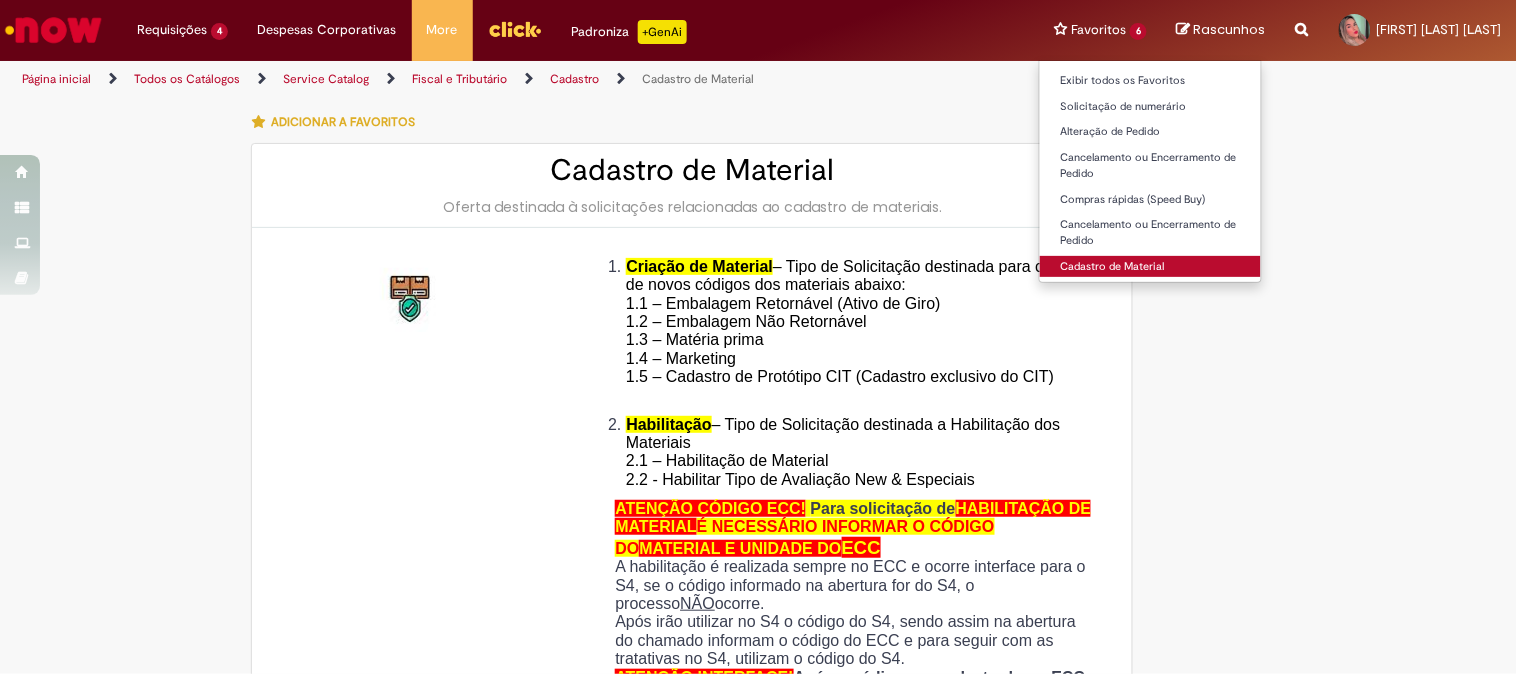 type on "**********" 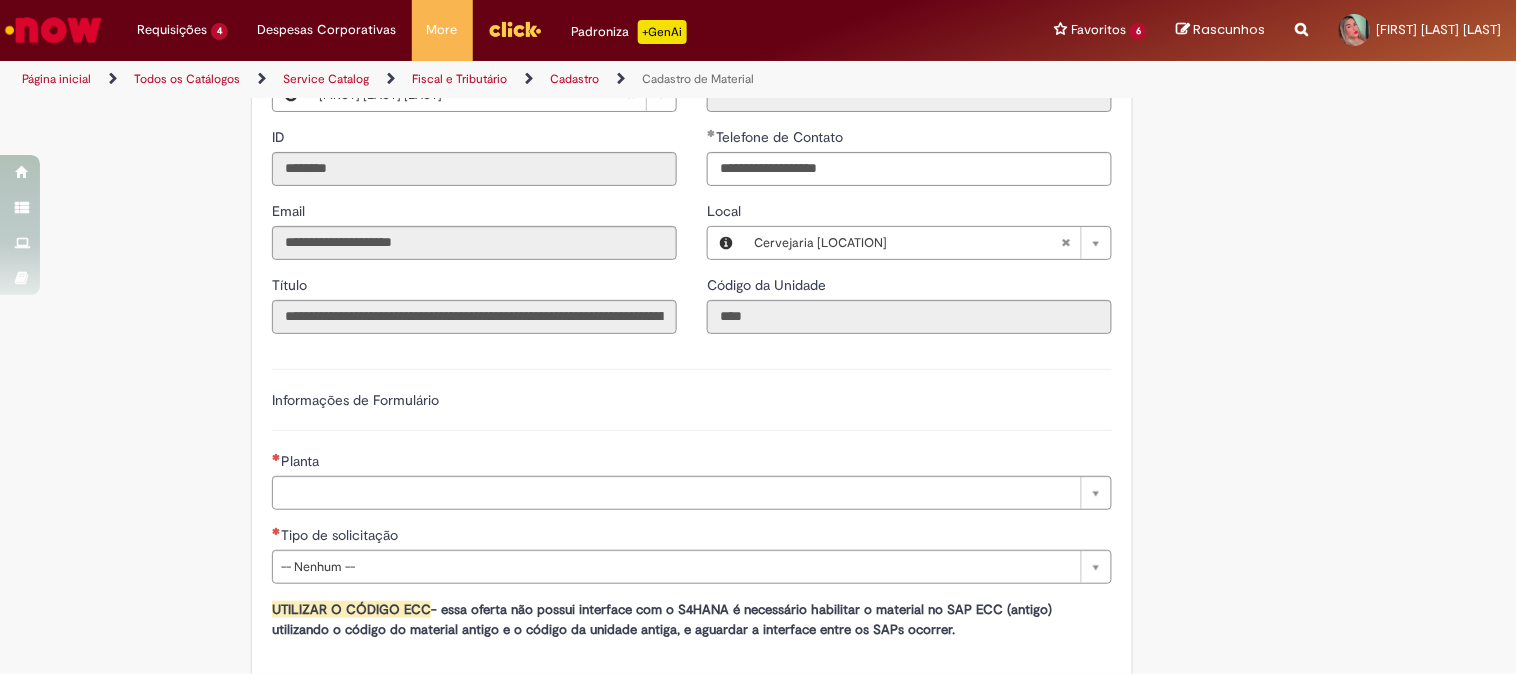 scroll, scrollTop: 916, scrollLeft: 0, axis: vertical 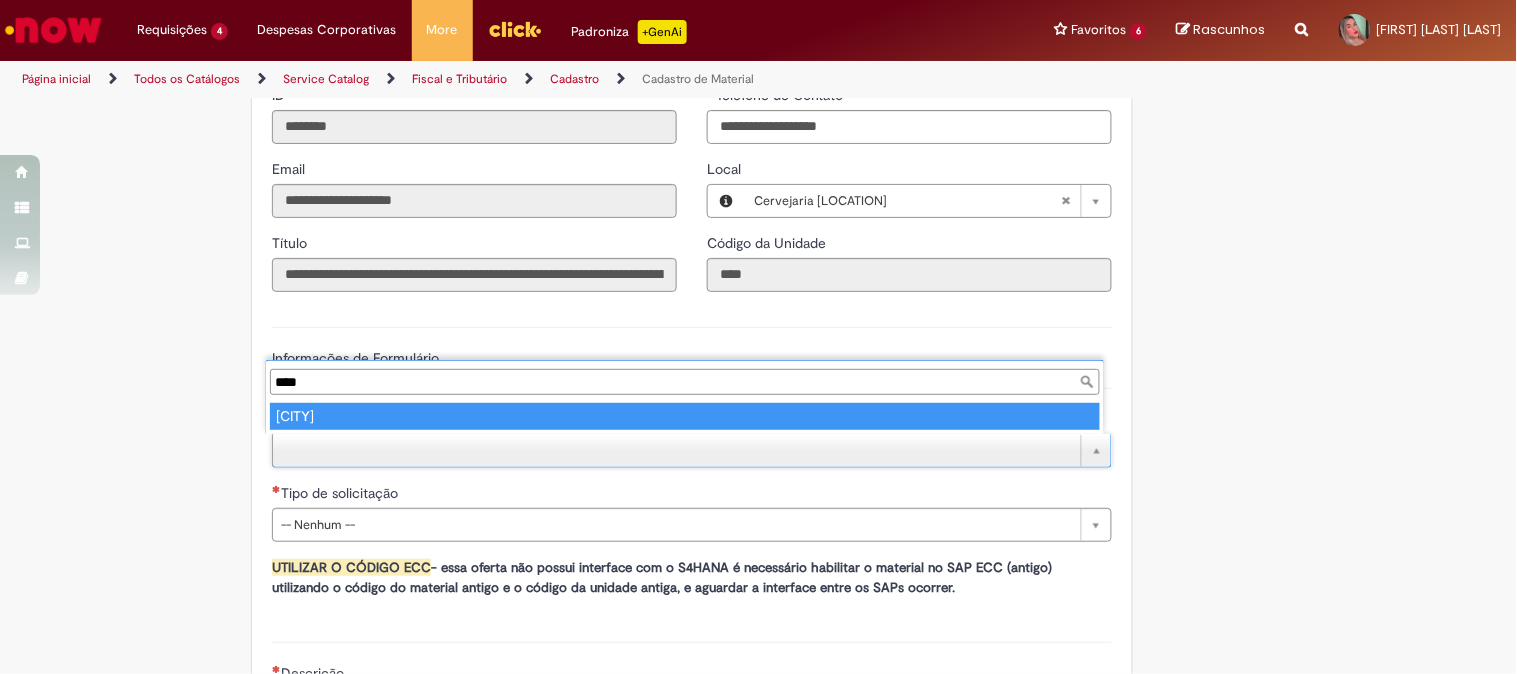 type on "****" 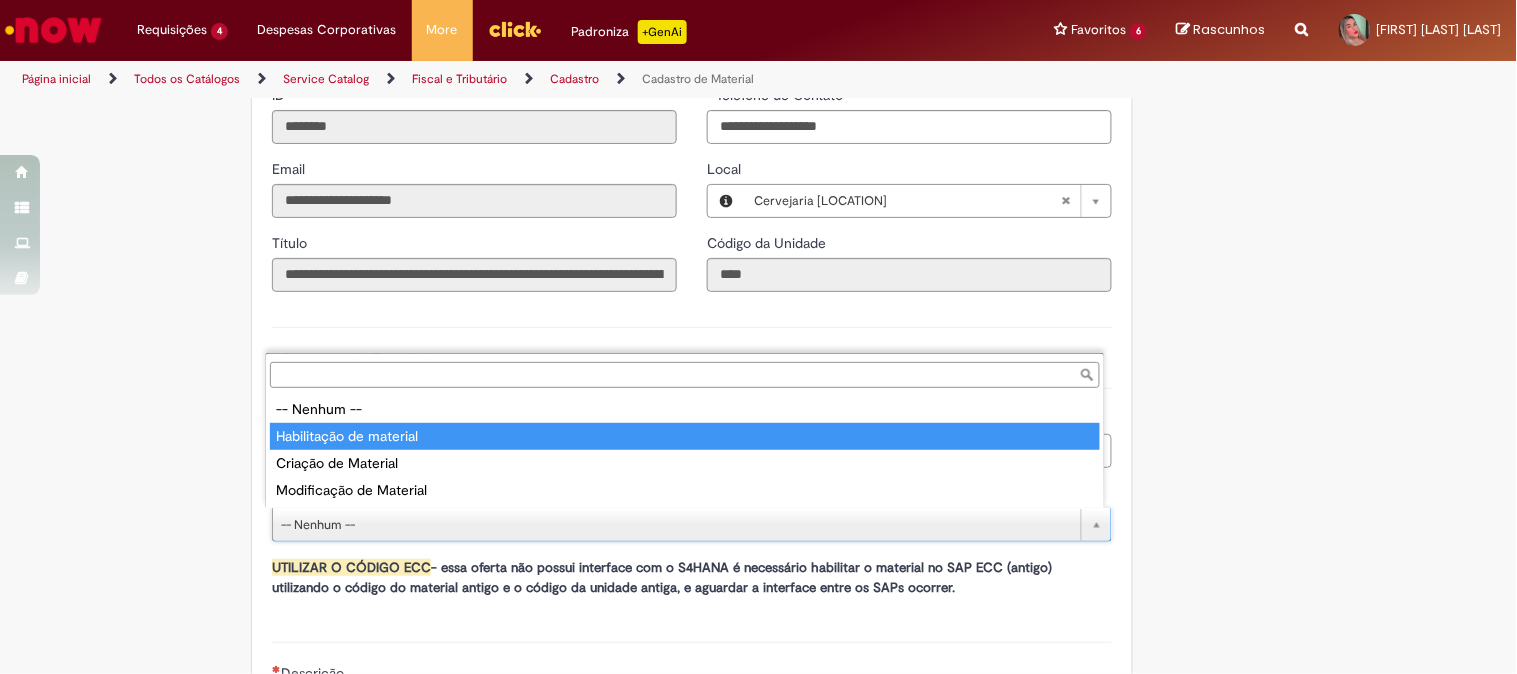 type on "**********" 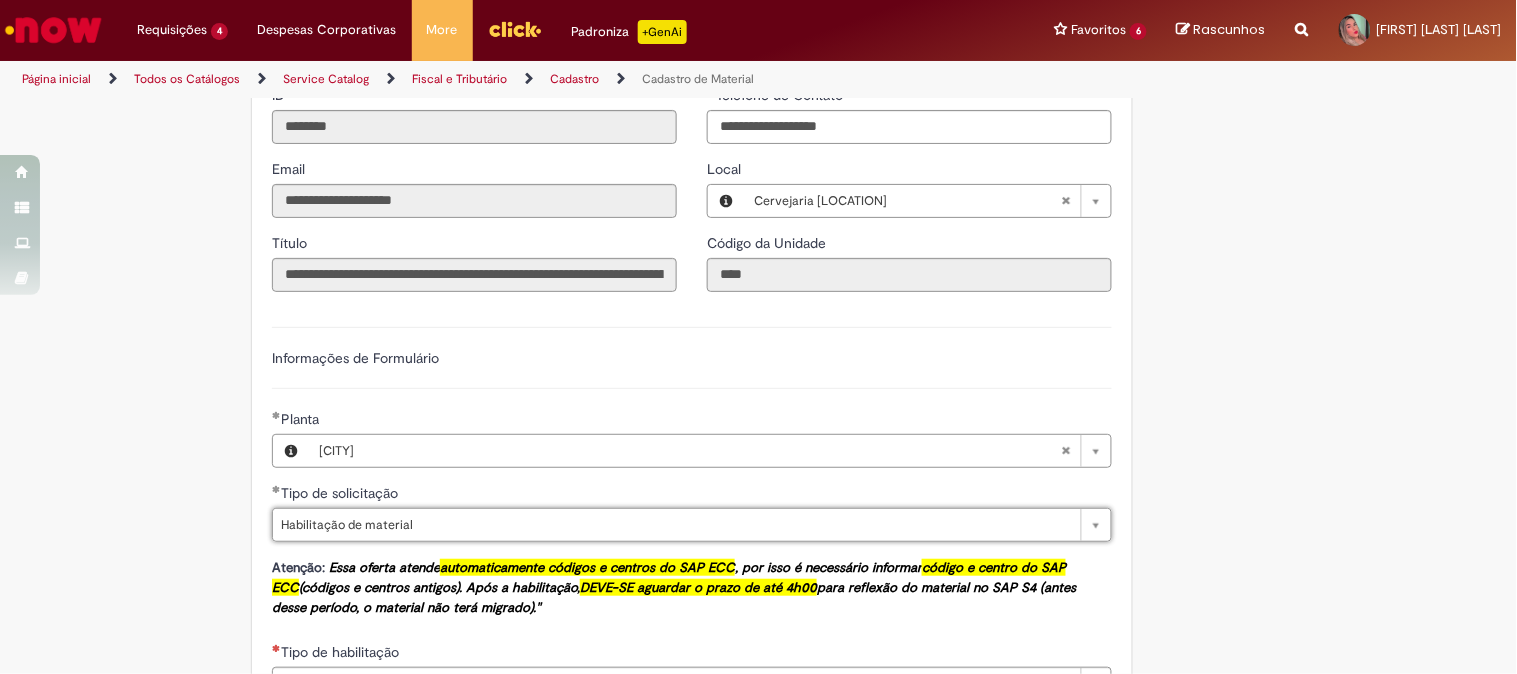 click on "Tire dúvidas com LupiAssist    +GenAI
Oi! Eu sou LupiAssist, uma Inteligência Artificial Generativa em constante aprendizado   Meu conteúdo é monitorado para trazer uma melhor experiência
Dúvidas comuns:
Só mais um instante, estou consultando nossas bases de conhecimento  e escrevendo a melhor resposta pra você!
Title
Lorem ipsum dolor sit amet    Fazer uma nova pergunta
Gerei esta resposta utilizando IA Generativa em conjunto com os nossos padrões. Em caso de divergência, os documentos oficiais prevalecerão.
Saiba mais em:
Ou ligue para:
E aí, te ajudei?
Sim, obrigado!" at bounding box center (758, 236) 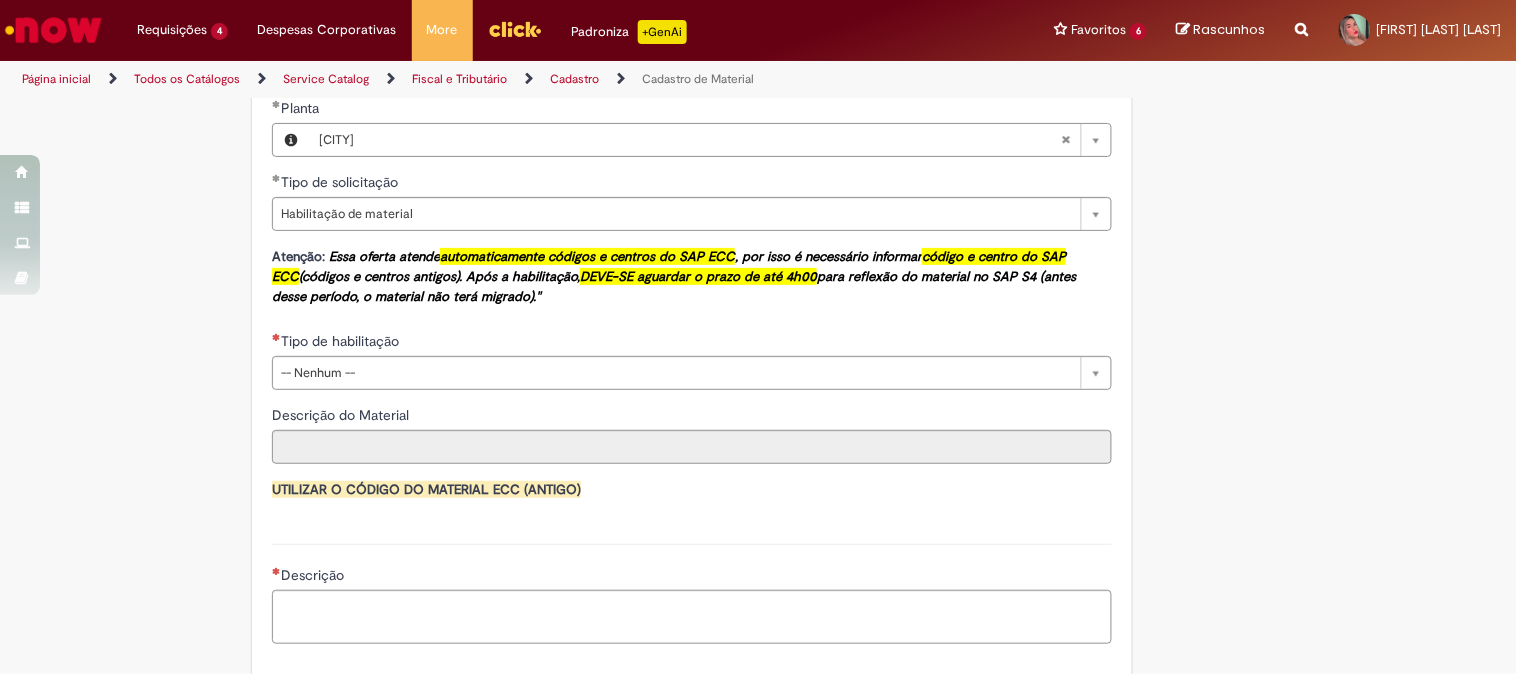 scroll, scrollTop: 1253, scrollLeft: 0, axis: vertical 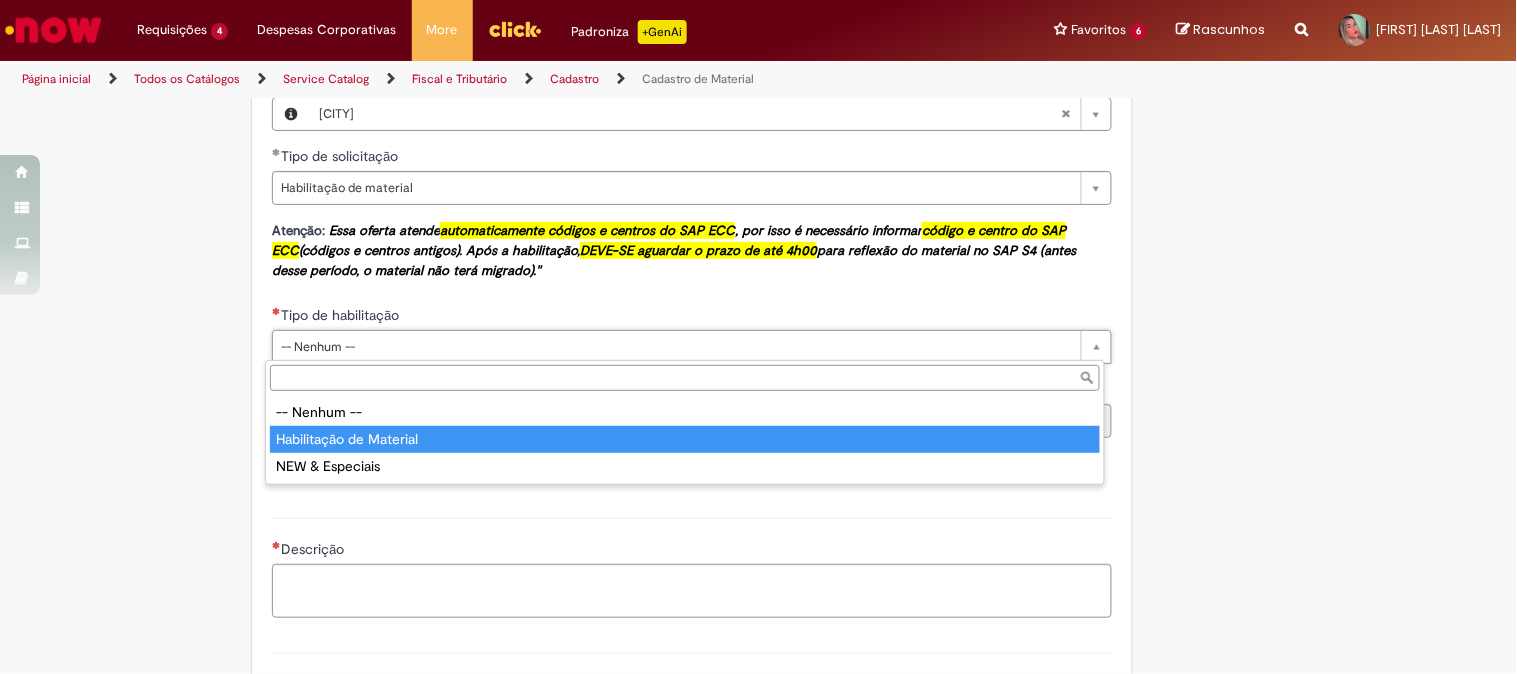 type on "**********" 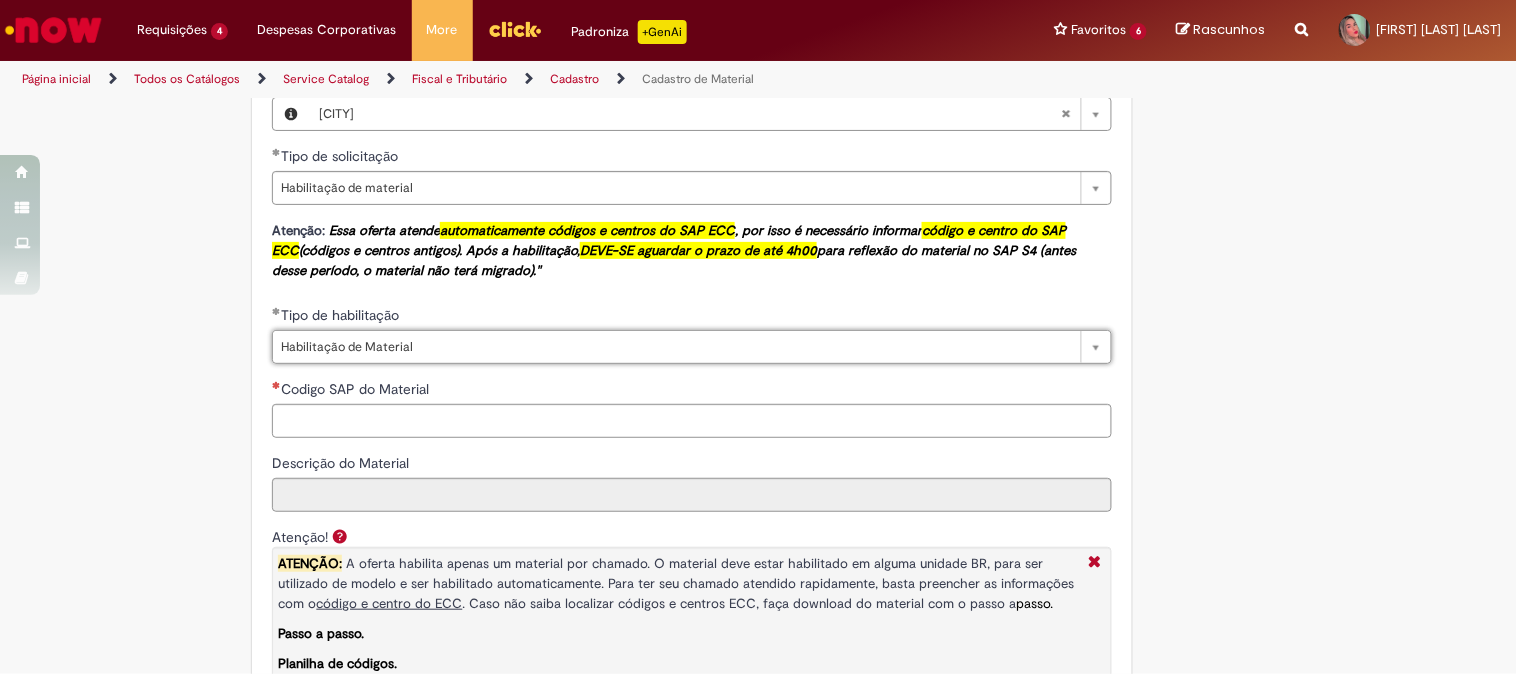 click on "**********" at bounding box center (692, 587) 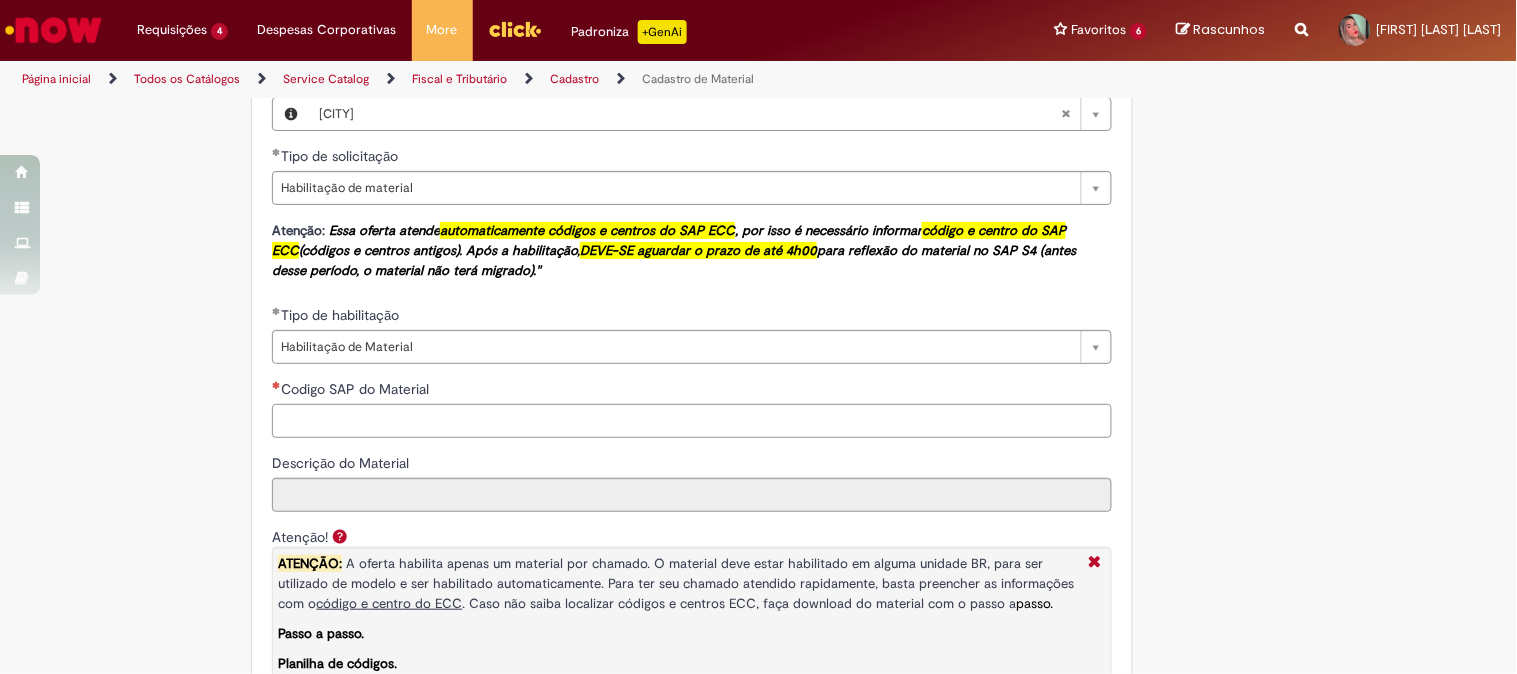 click on "Codigo SAP do Material" at bounding box center [692, 421] 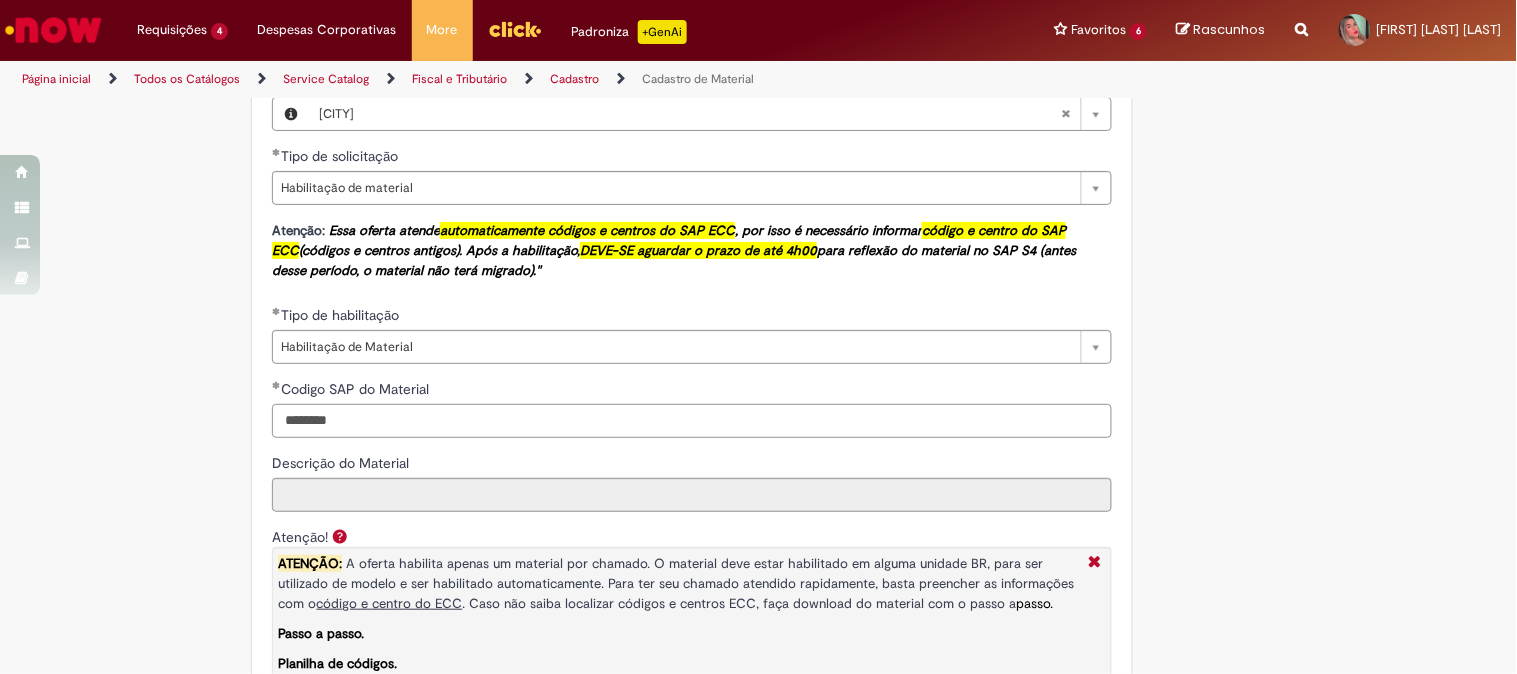 type on "********" 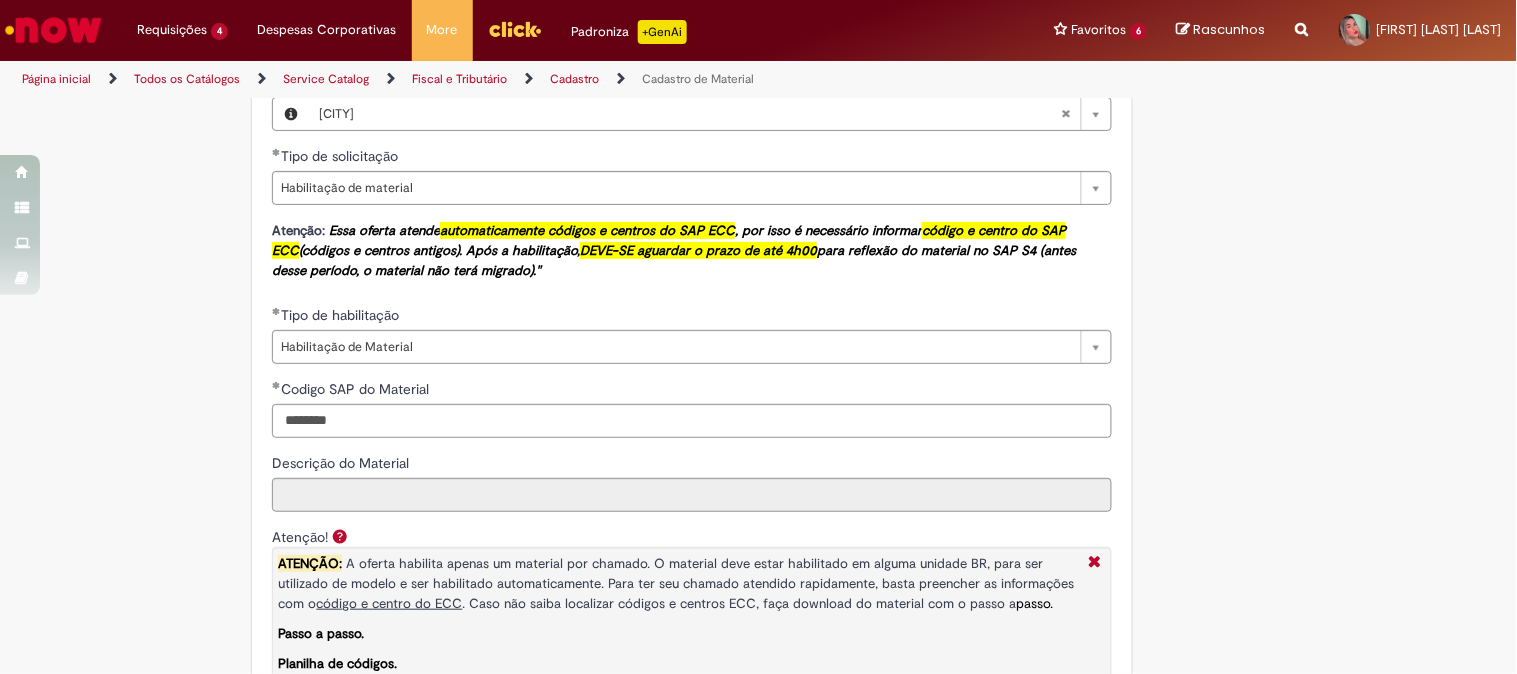 click on "Tire dúvidas com LupiAssist    +GenAI
Oi! Eu sou LupiAssist, uma Inteligência Artificial Generativa em constante aprendizado   Meu conteúdo é monitorado para trazer uma melhor experiência
Dúvidas comuns:
Só mais um instante, estou consultando nossas bases de conhecimento  e escrevendo a melhor resposta pra você!
Title
Lorem ipsum dolor sit amet    Fazer uma nova pergunta
Gerei esta resposta utilizando IA Generativa em conjunto com os nossos padrões. Em caso de divergência, os documentos oficiais prevalecerão.
Saiba mais em:
Ou ligue para:
E aí, te ajudei?
Sim, obrigado!" at bounding box center [758, 206] 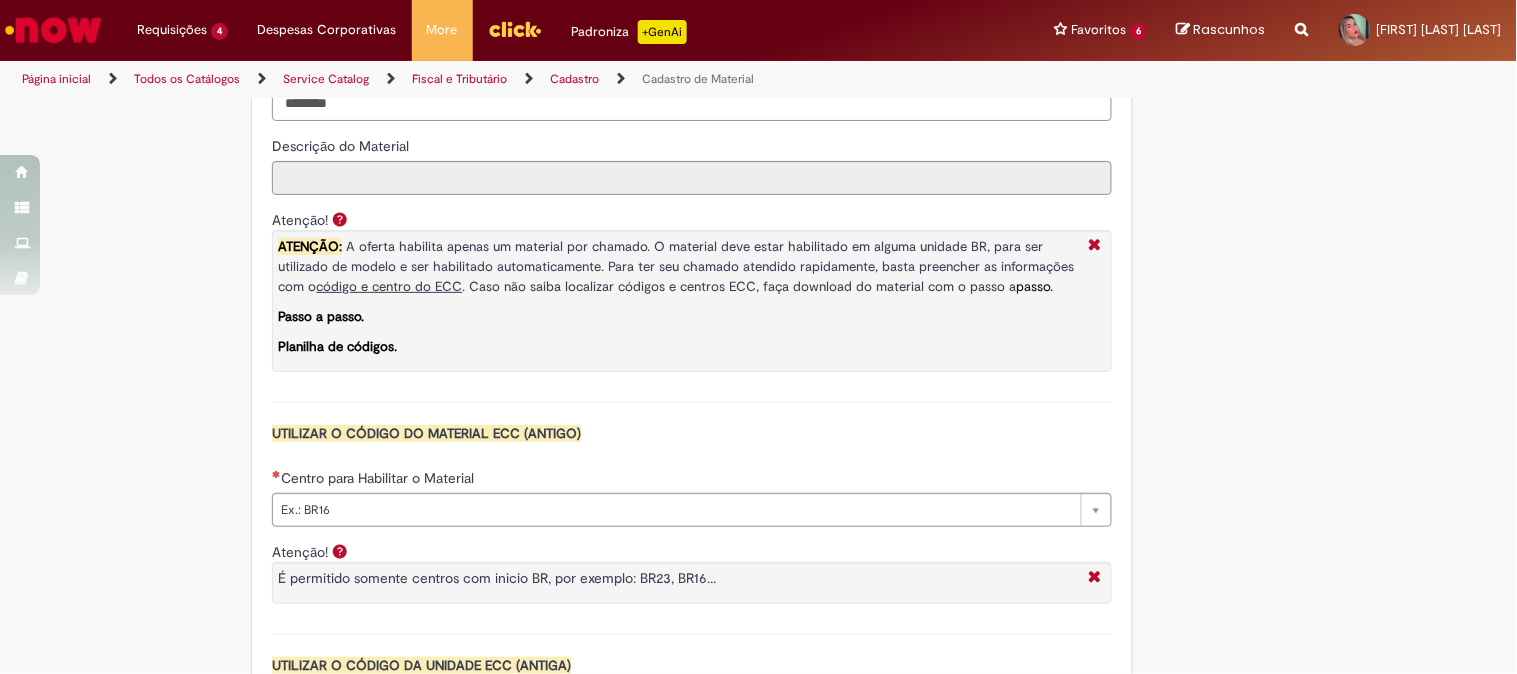 scroll, scrollTop: 1665, scrollLeft: 0, axis: vertical 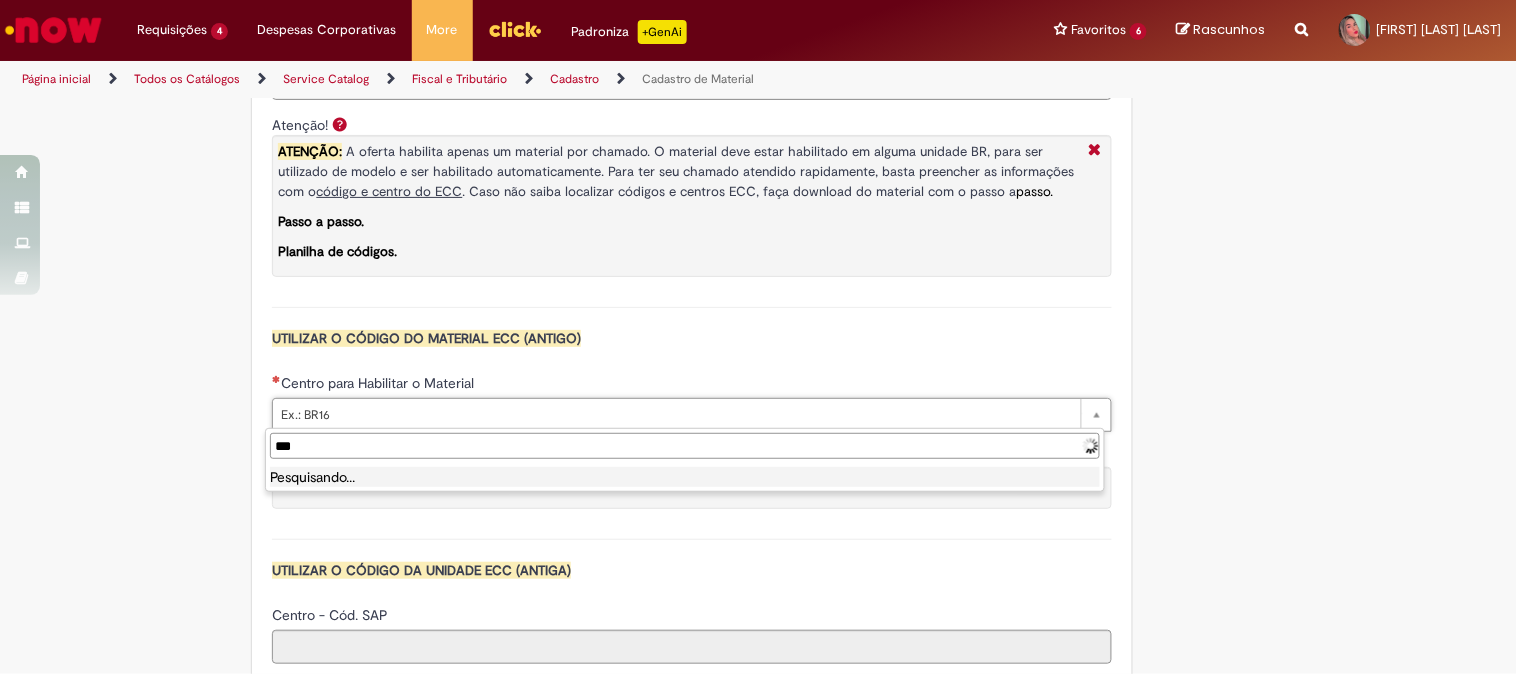 type on "****" 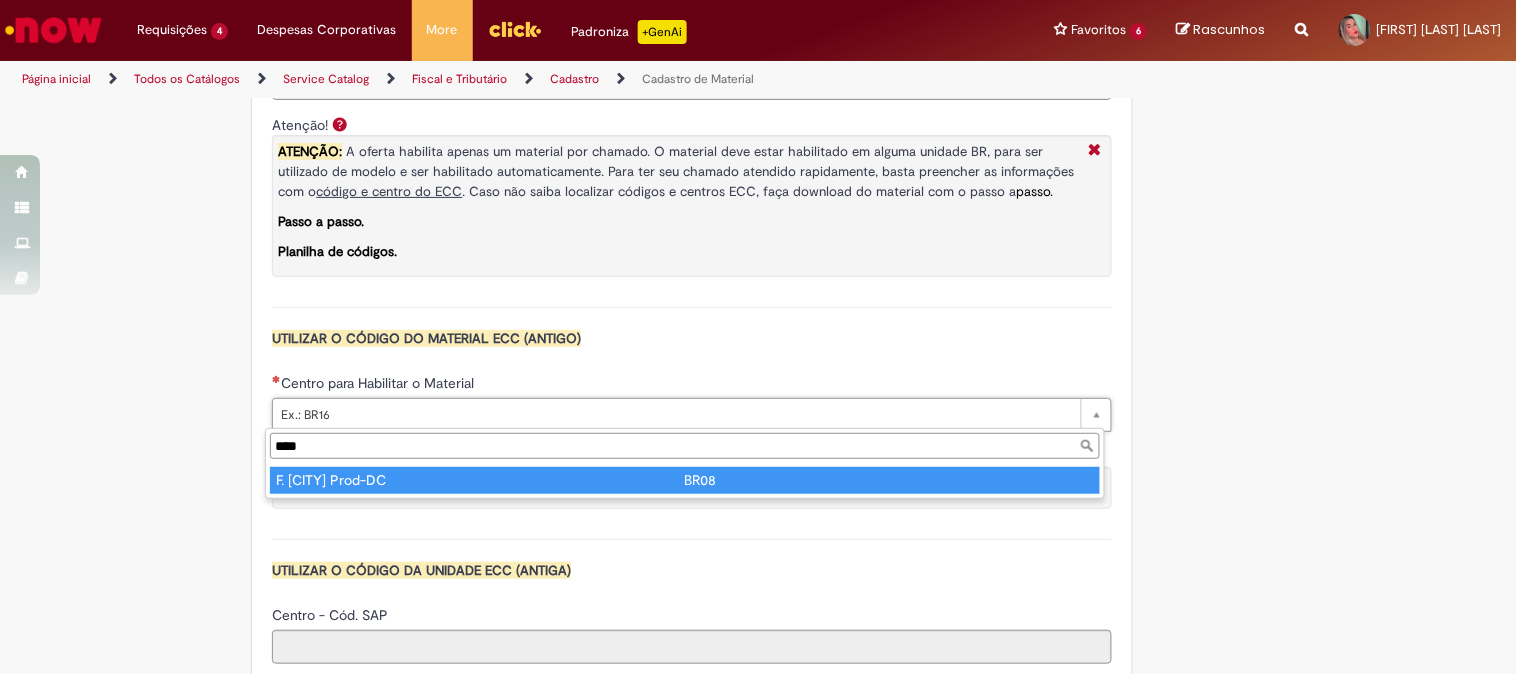 type on "**********" 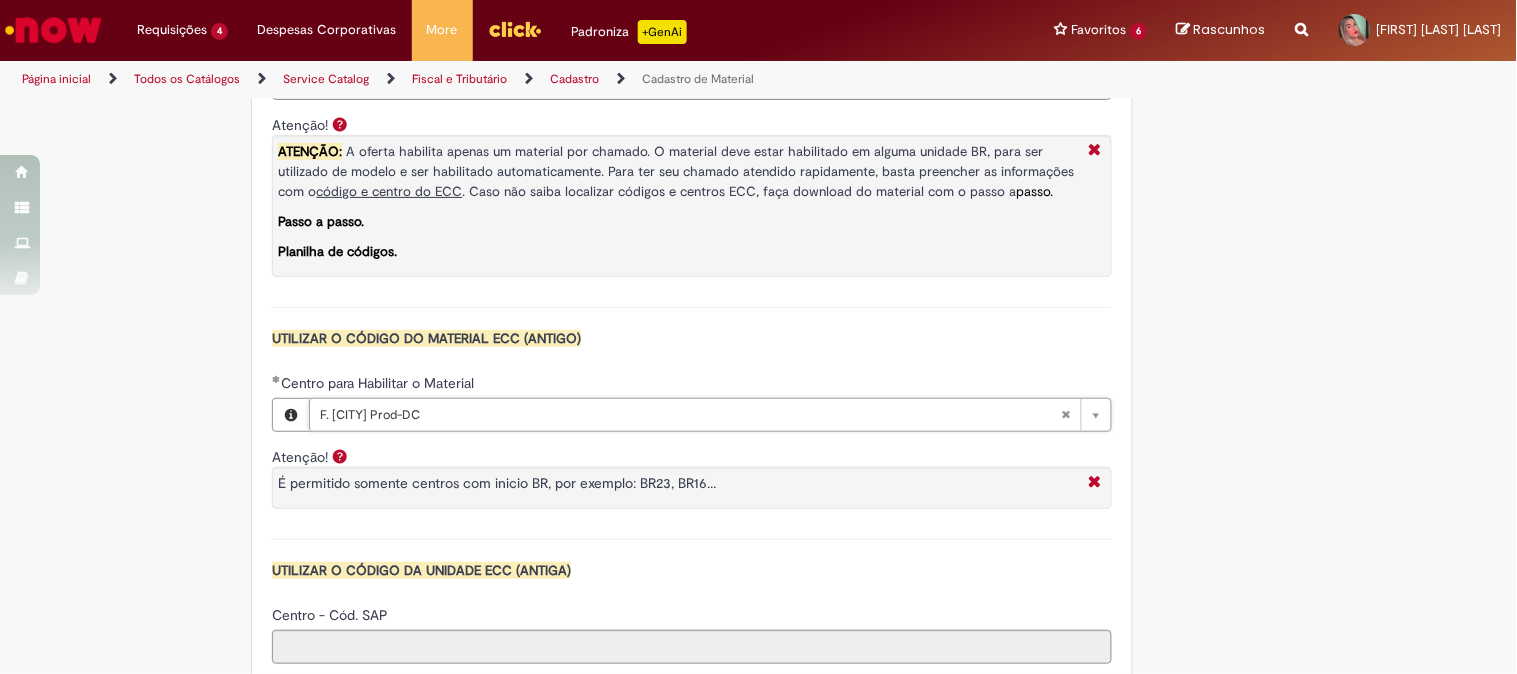 type on "****" 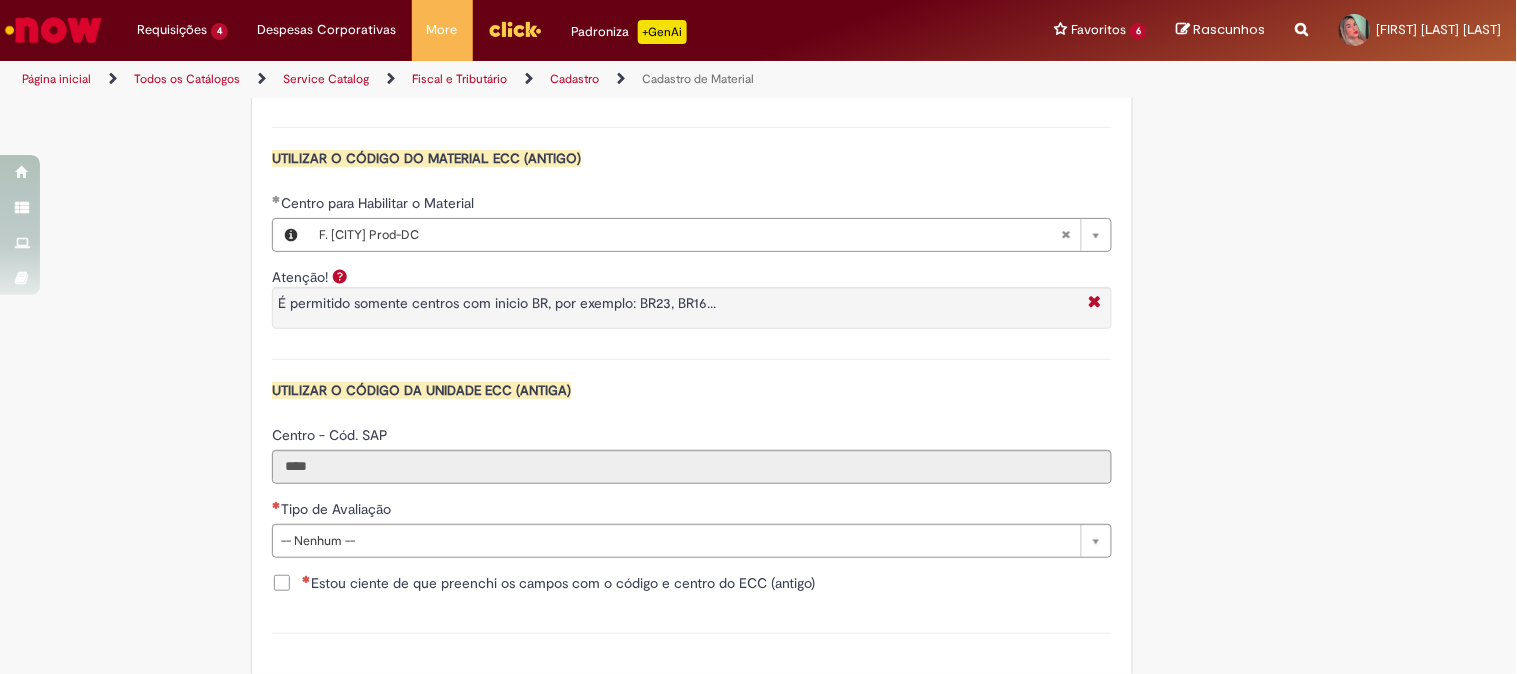 scroll, scrollTop: 1856, scrollLeft: 0, axis: vertical 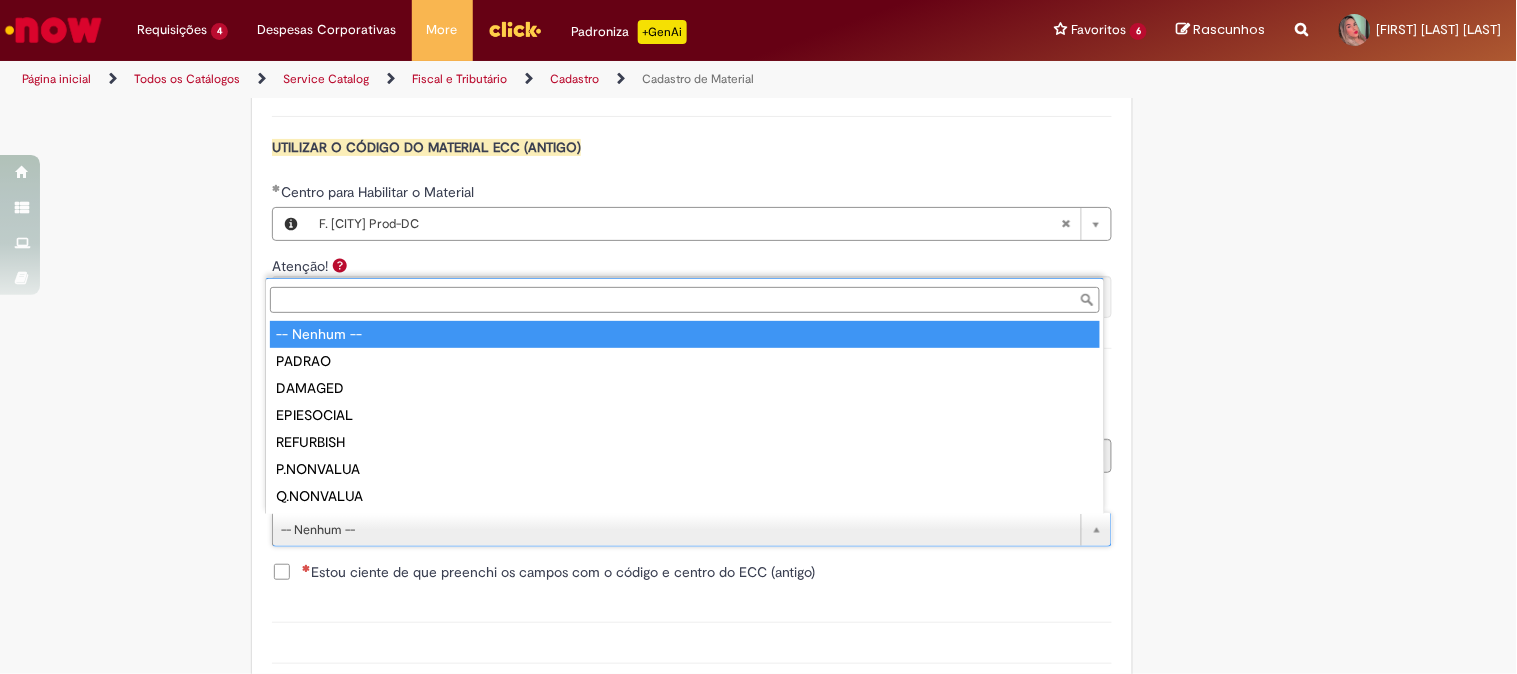 drag, startPoint x: 402, startPoint y: 527, endPoint x: 352, endPoint y: 556, distance: 57.801384 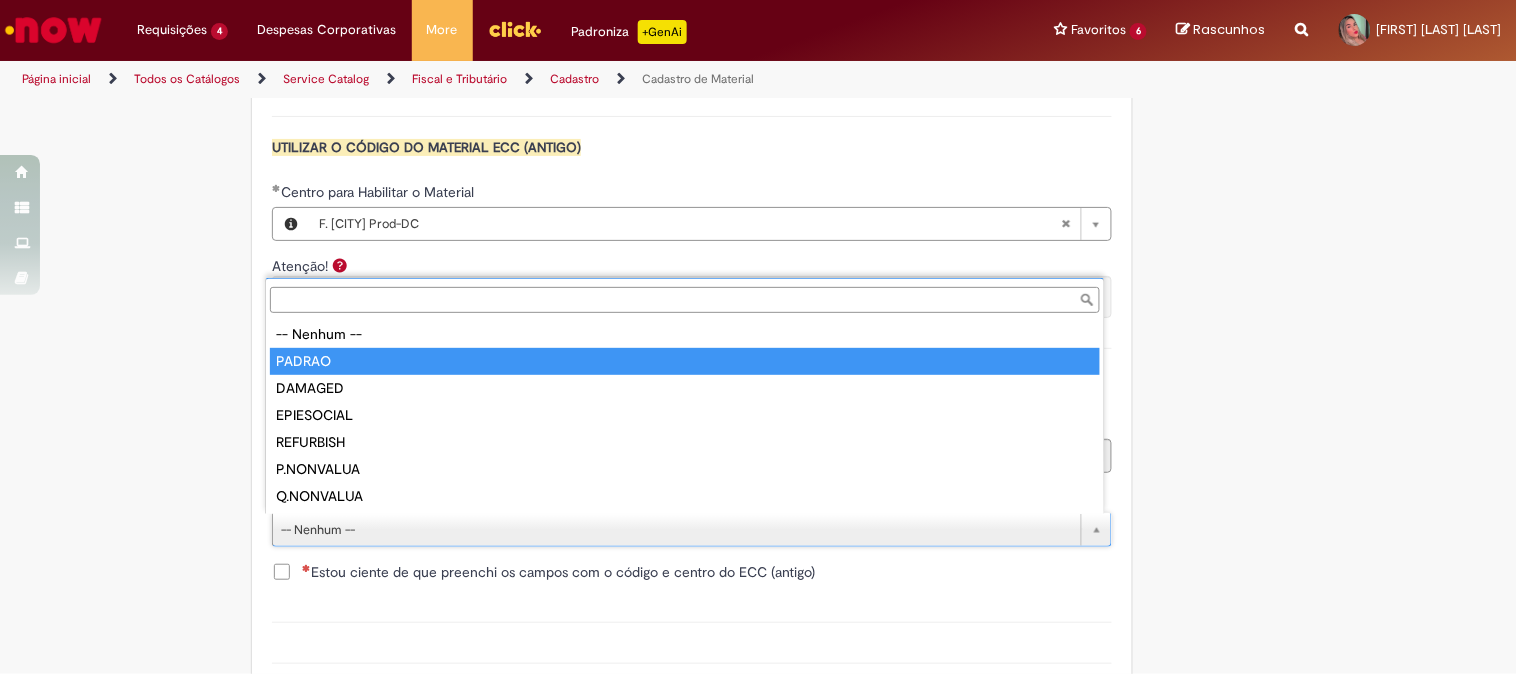 type on "******" 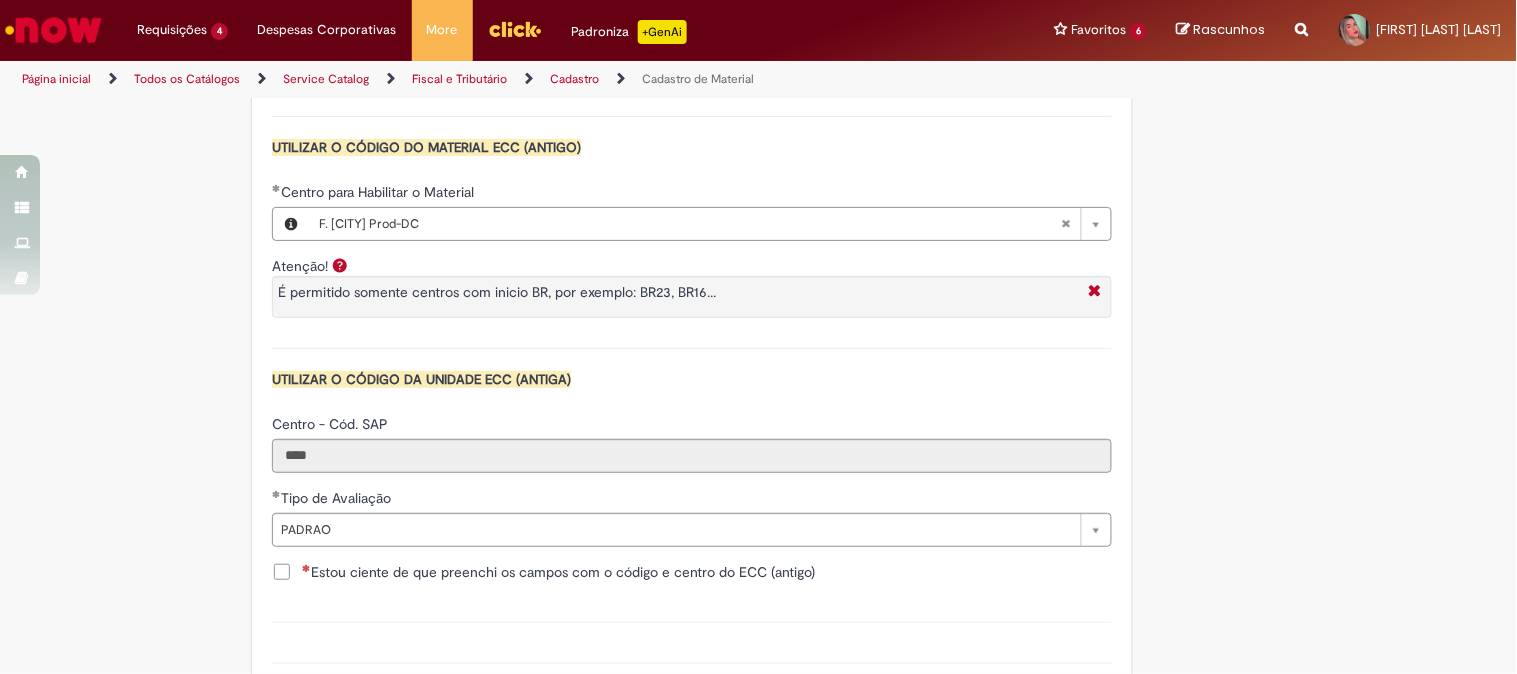 click on "Tire dúvidas com LupiAssist    +GenAI
Oi! Eu sou LupiAssist, uma Inteligência Artificial Generativa em constante aprendizado   Meu conteúdo é monitorado para trazer uma melhor experiência
Dúvidas comuns:
Só mais um instante, estou consultando nossas bases de conhecimento  e escrevendo a melhor resposta pra você!
Title
Lorem ipsum dolor sit amet    Fazer uma nova pergunta
Gerei esta resposta utilizando IA Generativa em conjunto com os nossos padrões. Em caso de divergência, os documentos oficiais prevalecerão.
Saiba mais em:
Ou ligue para:
E aí, te ajudei?
Sim, obrigado!" at bounding box center [758, -397] 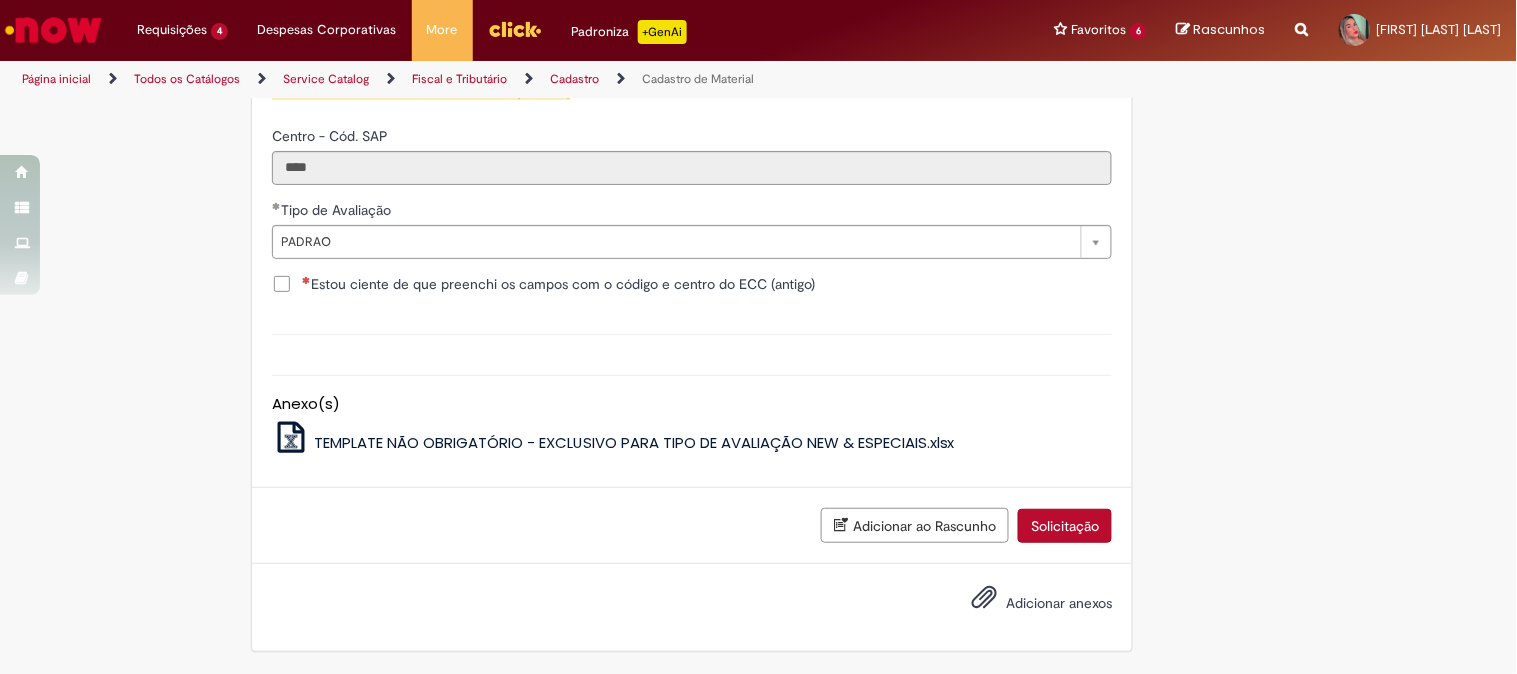 click on "Estou ciente de que preenchi os campos com o código e centro do ECC  (antigo)" at bounding box center (558, 284) 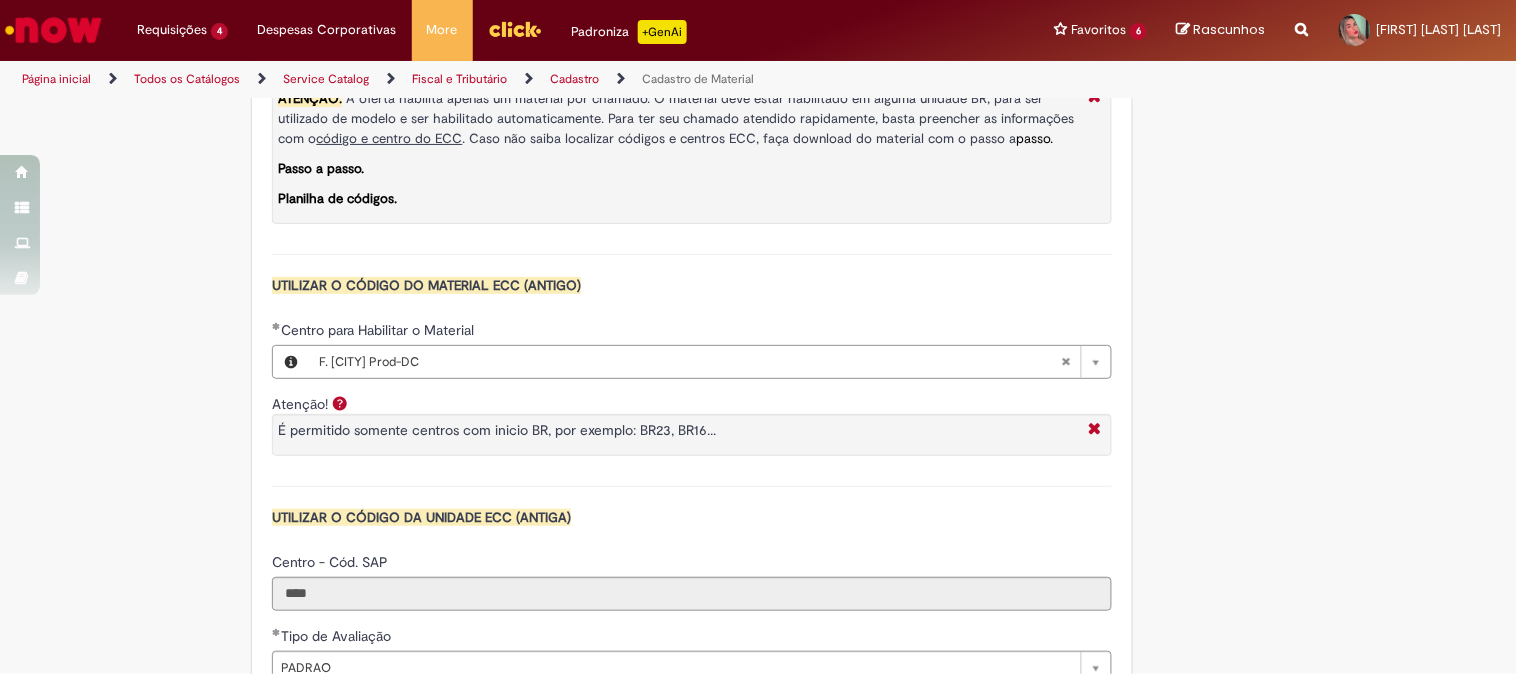 scroll, scrollTop: 2147, scrollLeft: 0, axis: vertical 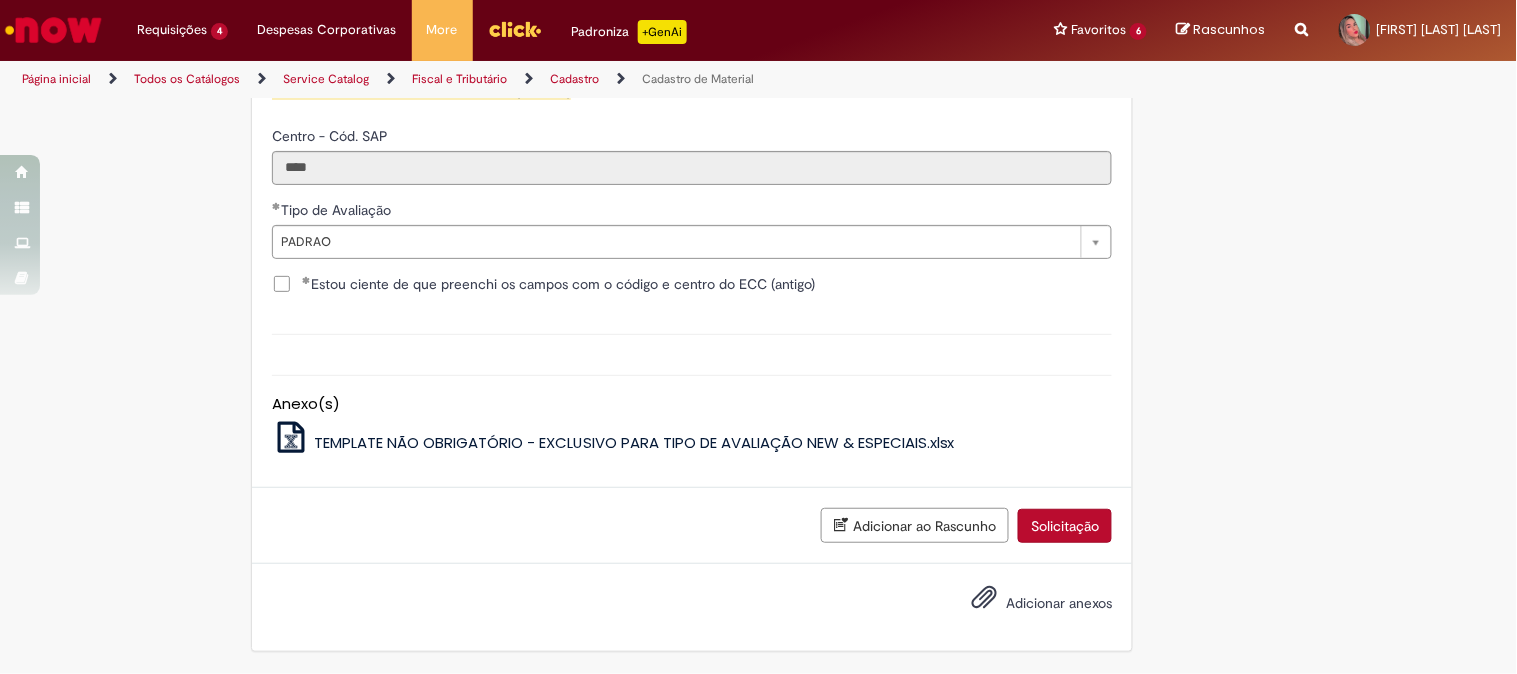 click on "Solicitação" at bounding box center [1065, 526] 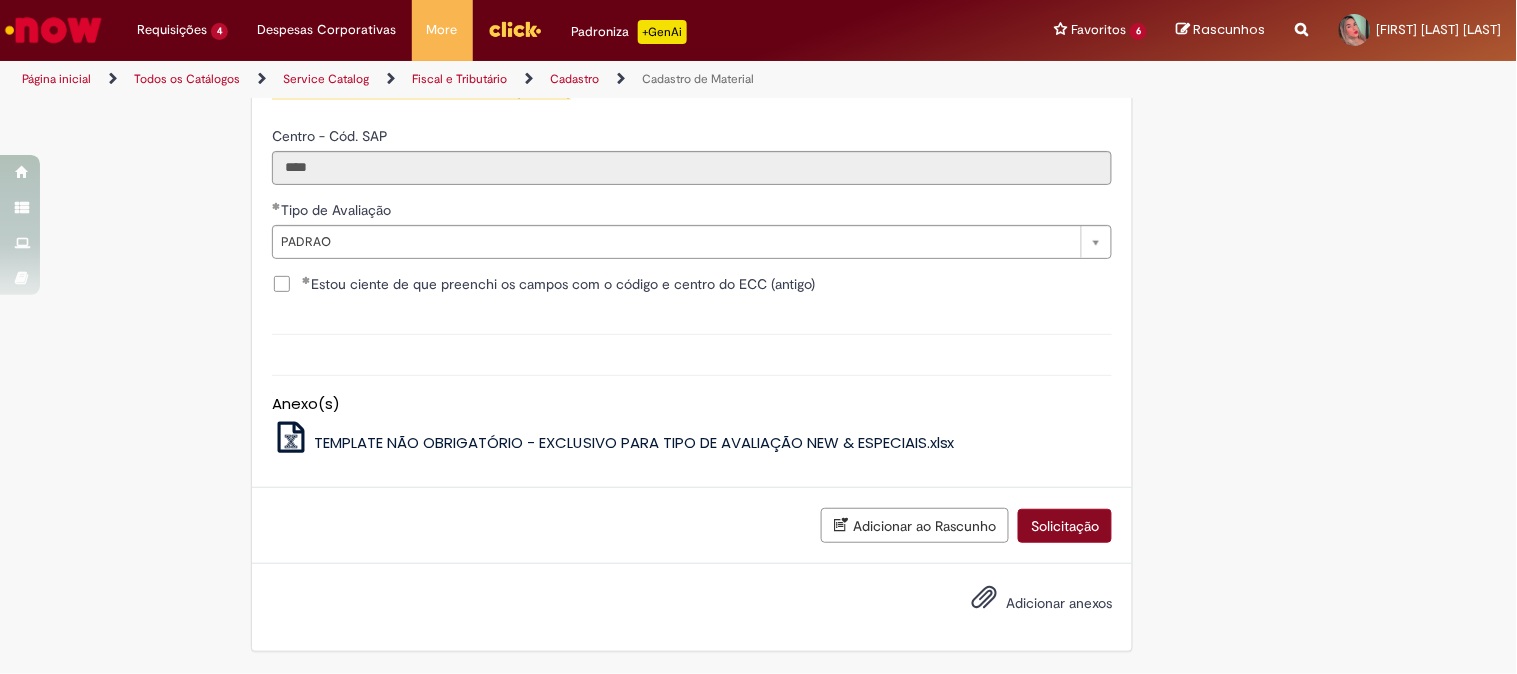 scroll, scrollTop: 2101, scrollLeft: 0, axis: vertical 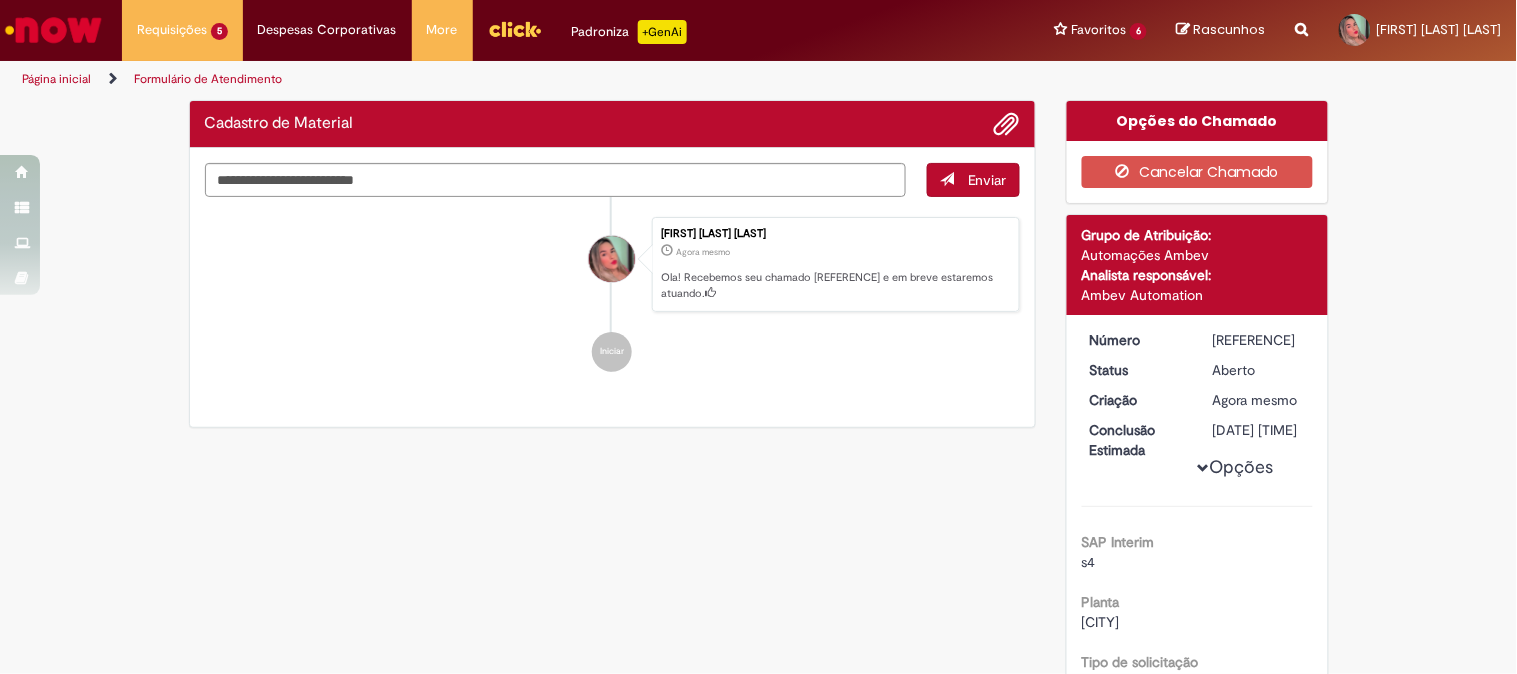 drag, startPoint x: 1203, startPoint y: 341, endPoint x: 1301, endPoint y: 345, distance: 98.0816 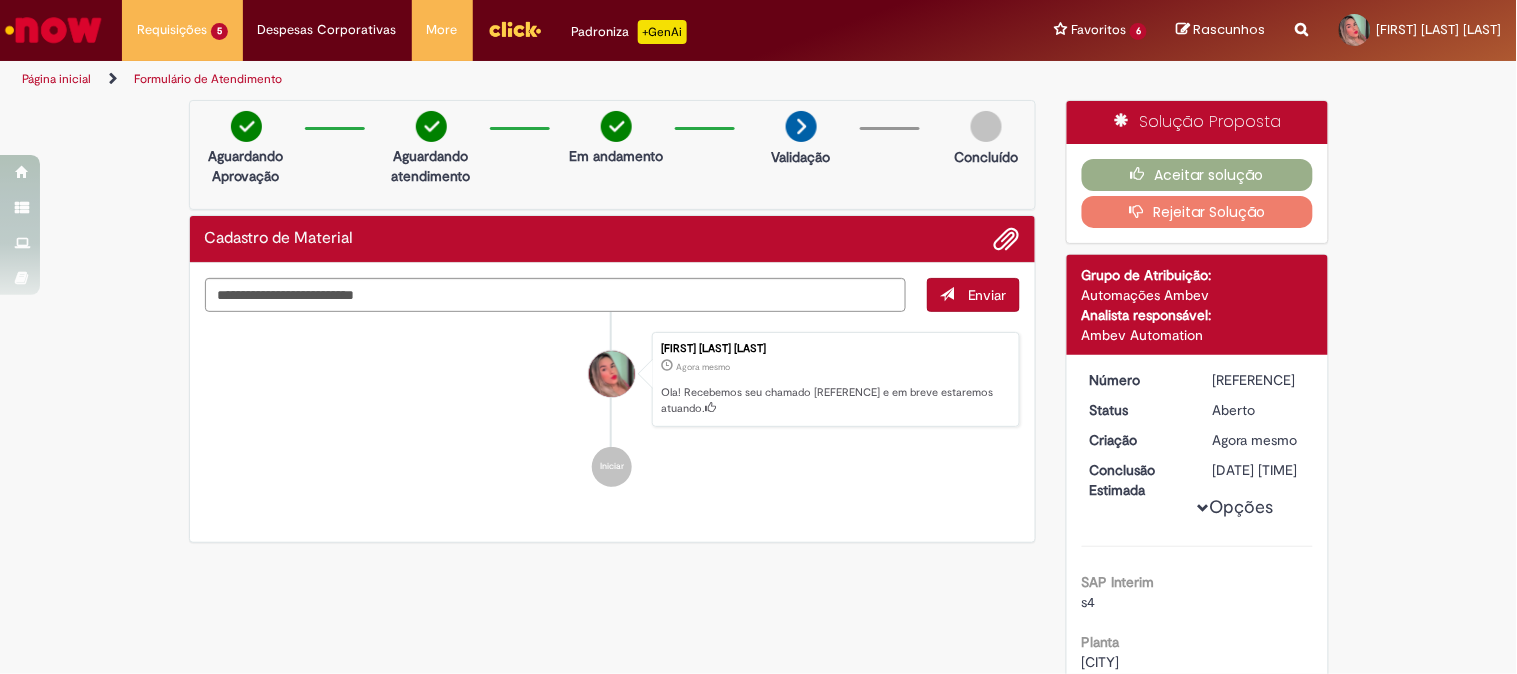 copy on "[REFERENCE]" 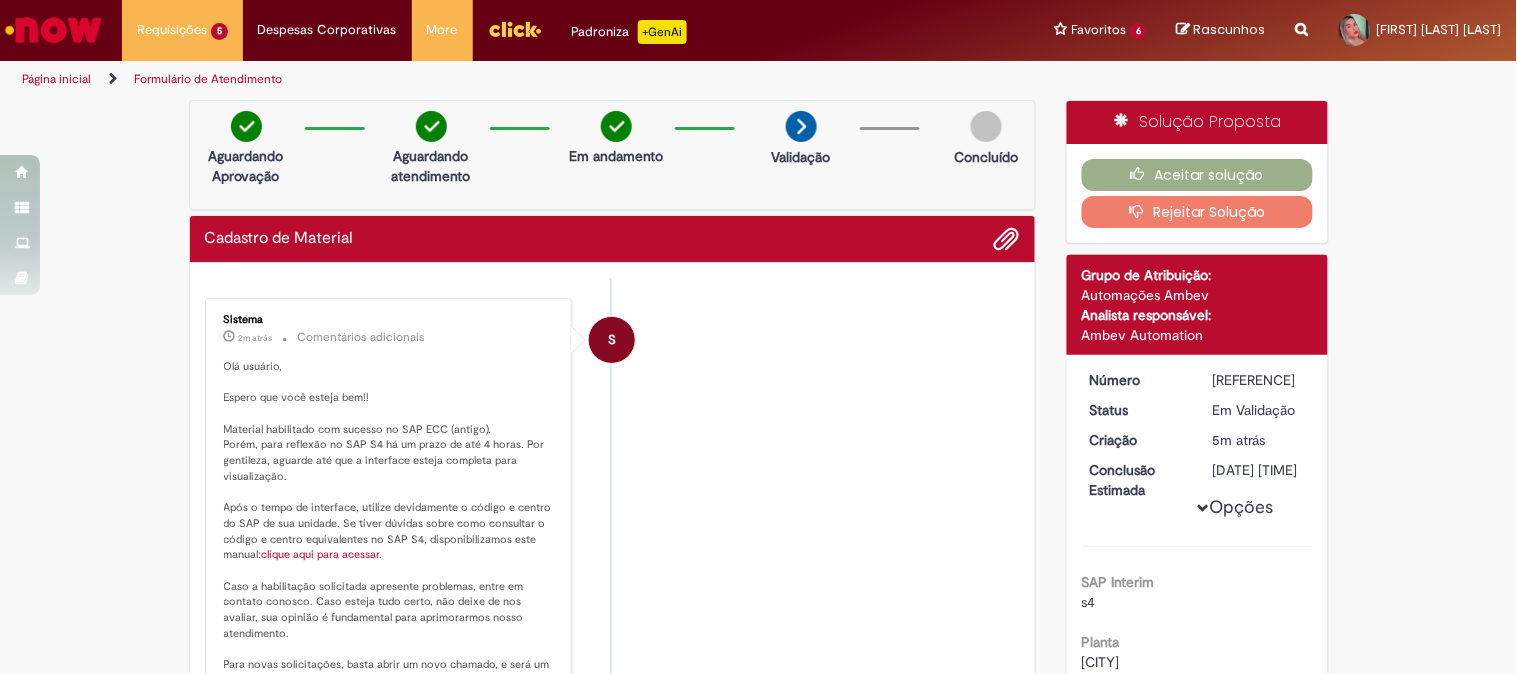 drag, startPoint x: 1206, startPoint y: 377, endPoint x: 1307, endPoint y: 373, distance: 101.07918 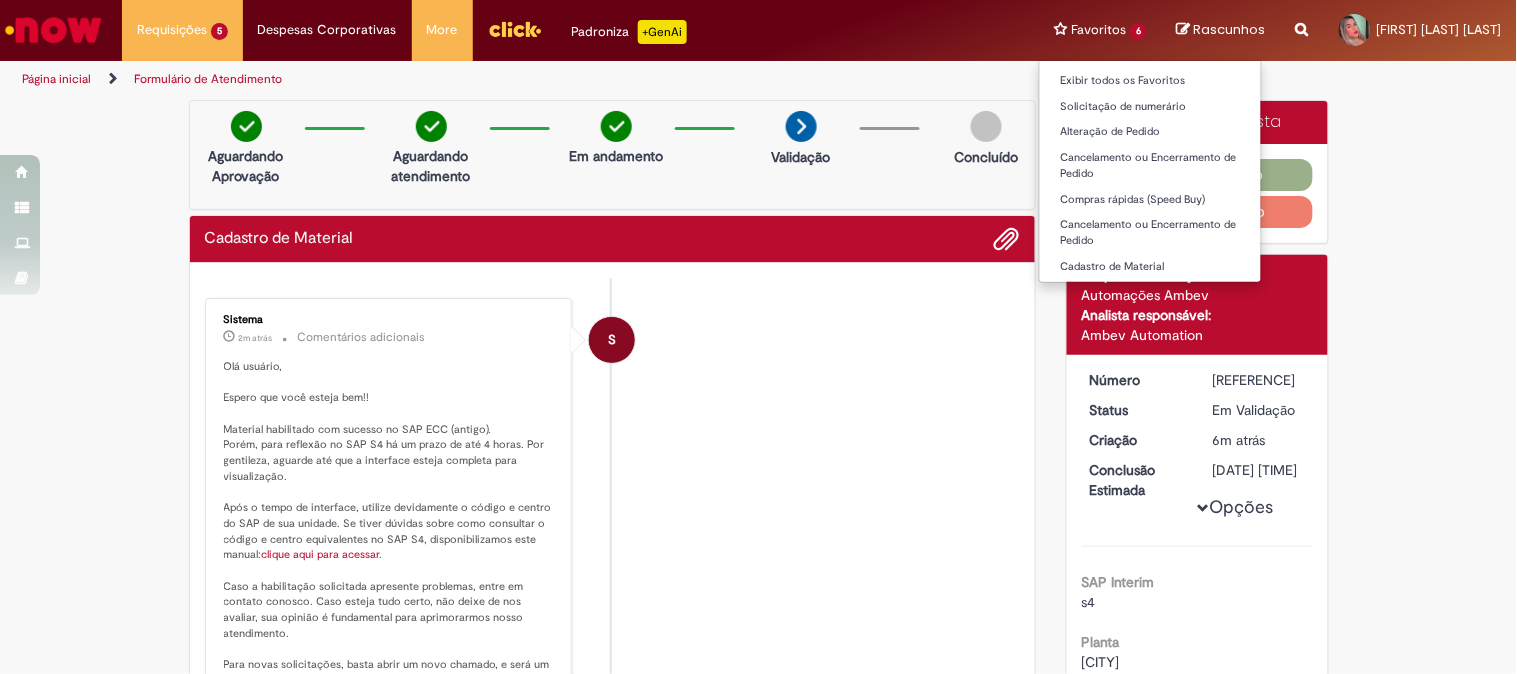 click on "Favoritos   6
Exibir todos os Favoritos
Solicitação de numerário
Alteração de Pedido
Cancelamento ou Encerramento de Pedido
Compras rápidas (Speed Buy)
Cancelamento ou Encerramento de Pedido
Cadastro de Material" at bounding box center (1100, 30) 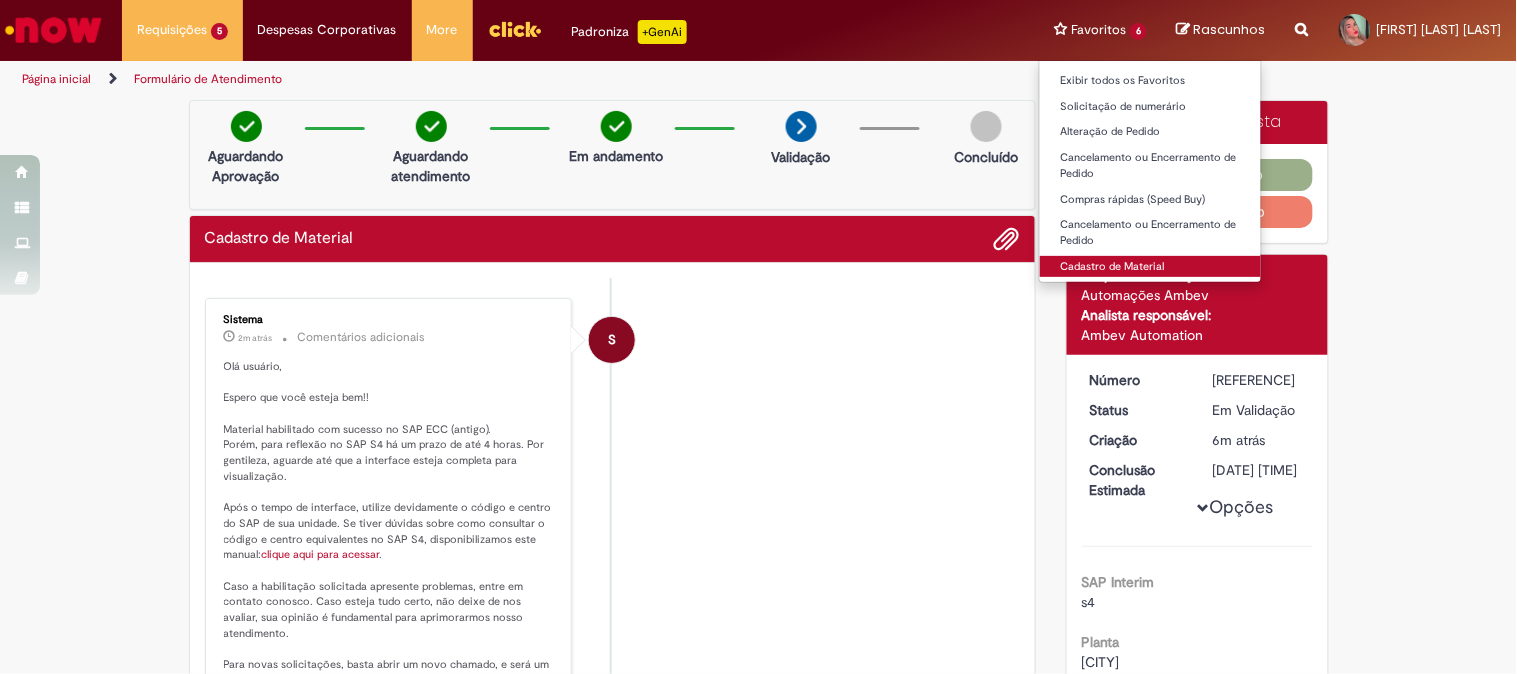 click on "Cadastro de Material" at bounding box center [1150, 267] 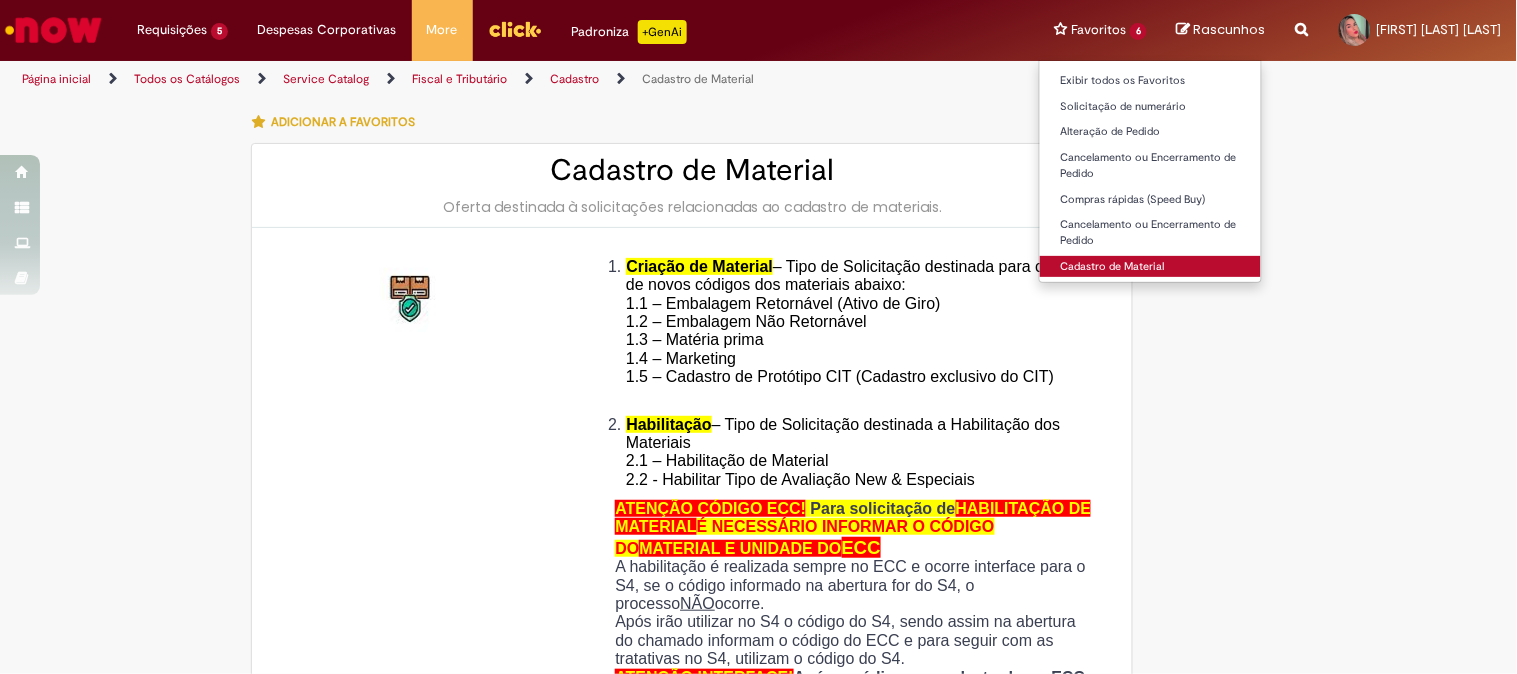 type on "********" 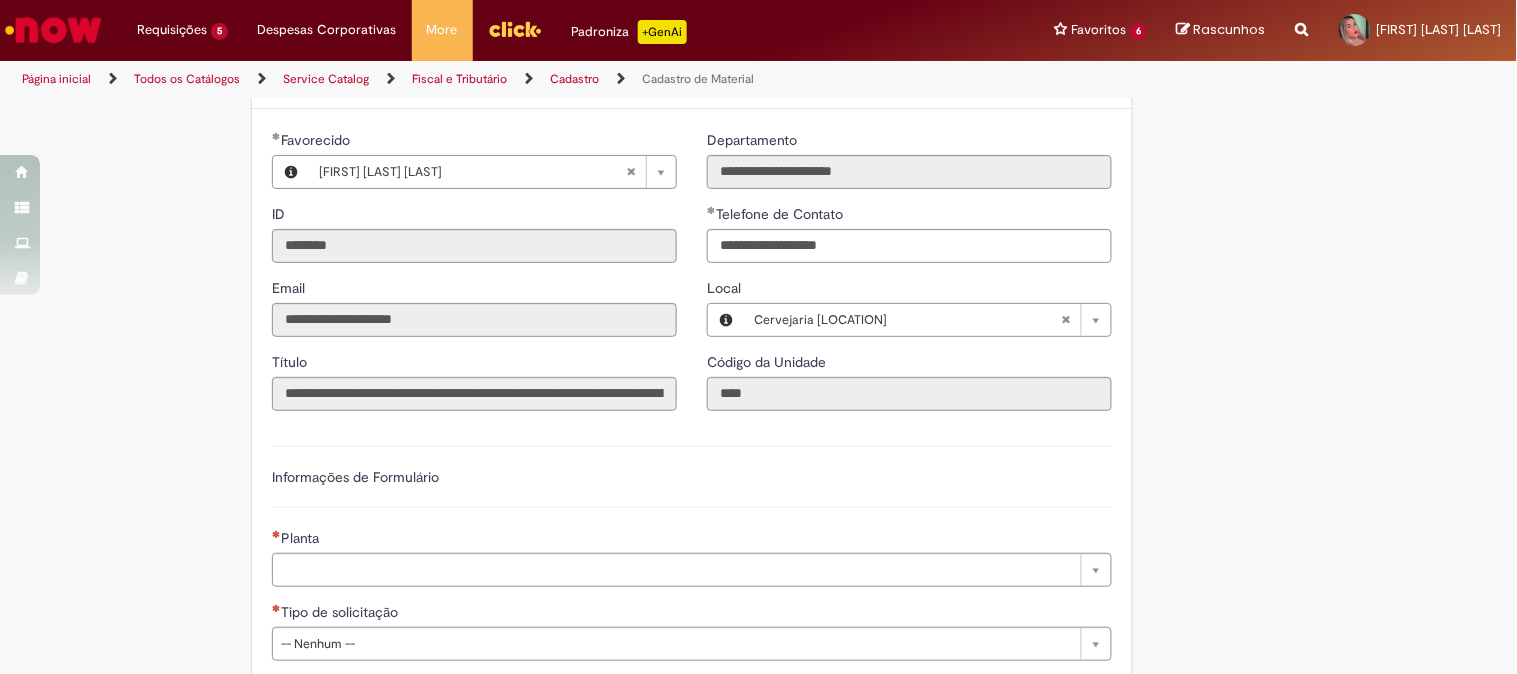 scroll, scrollTop: 884, scrollLeft: 0, axis: vertical 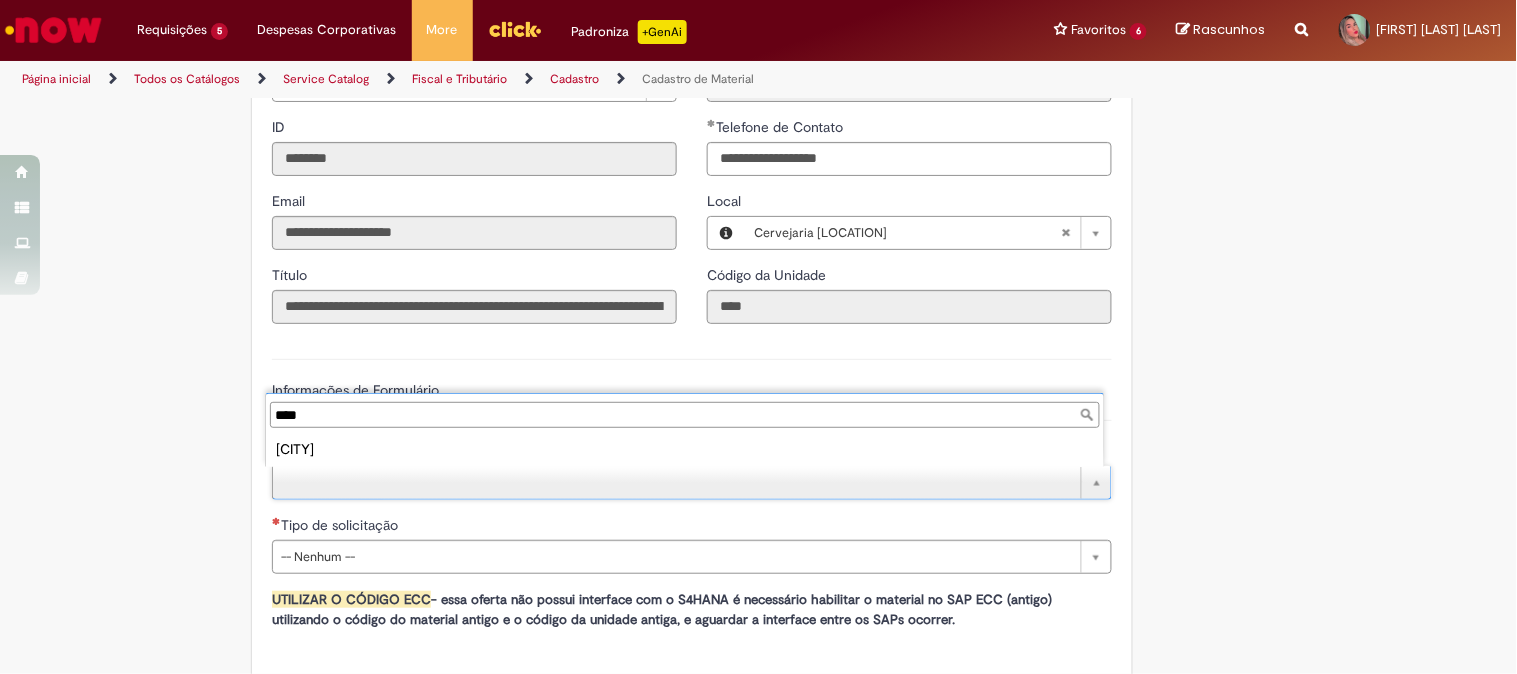 type on "****" 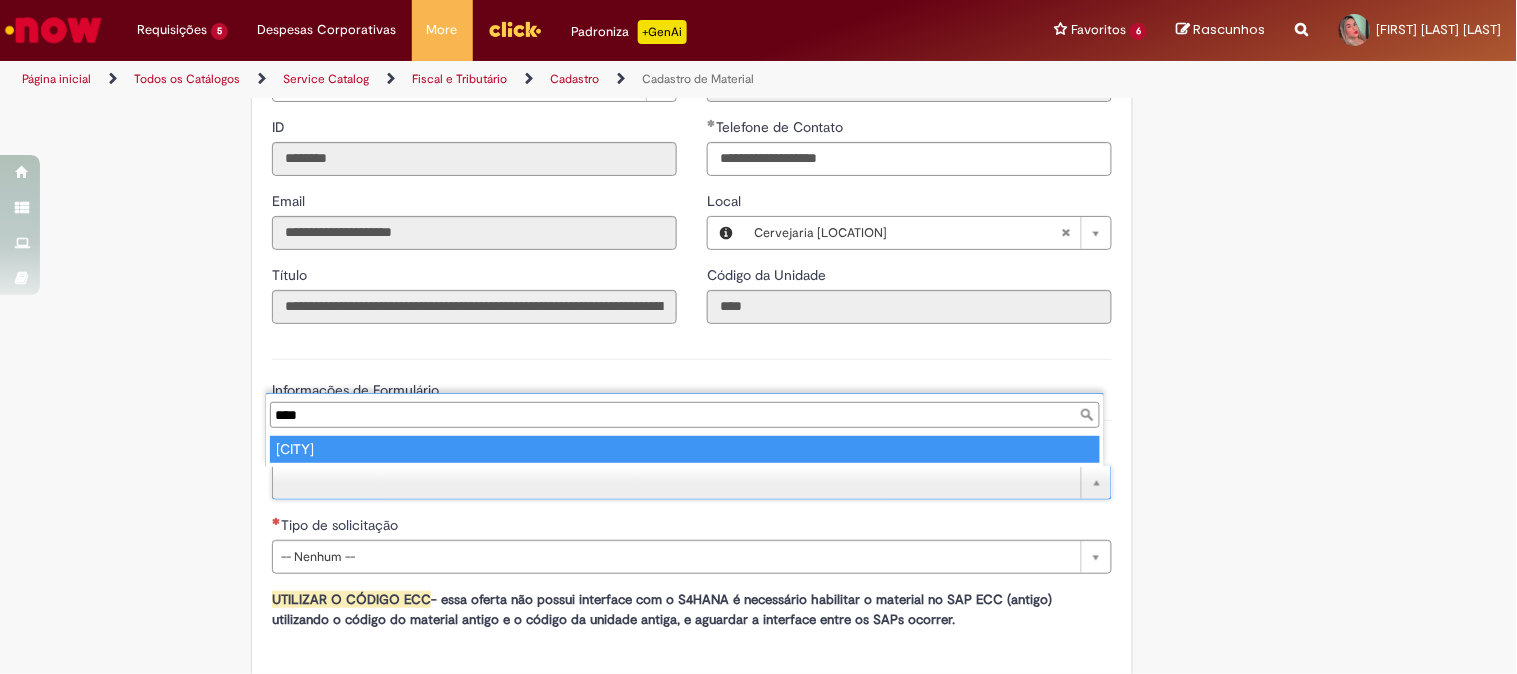 type on "********" 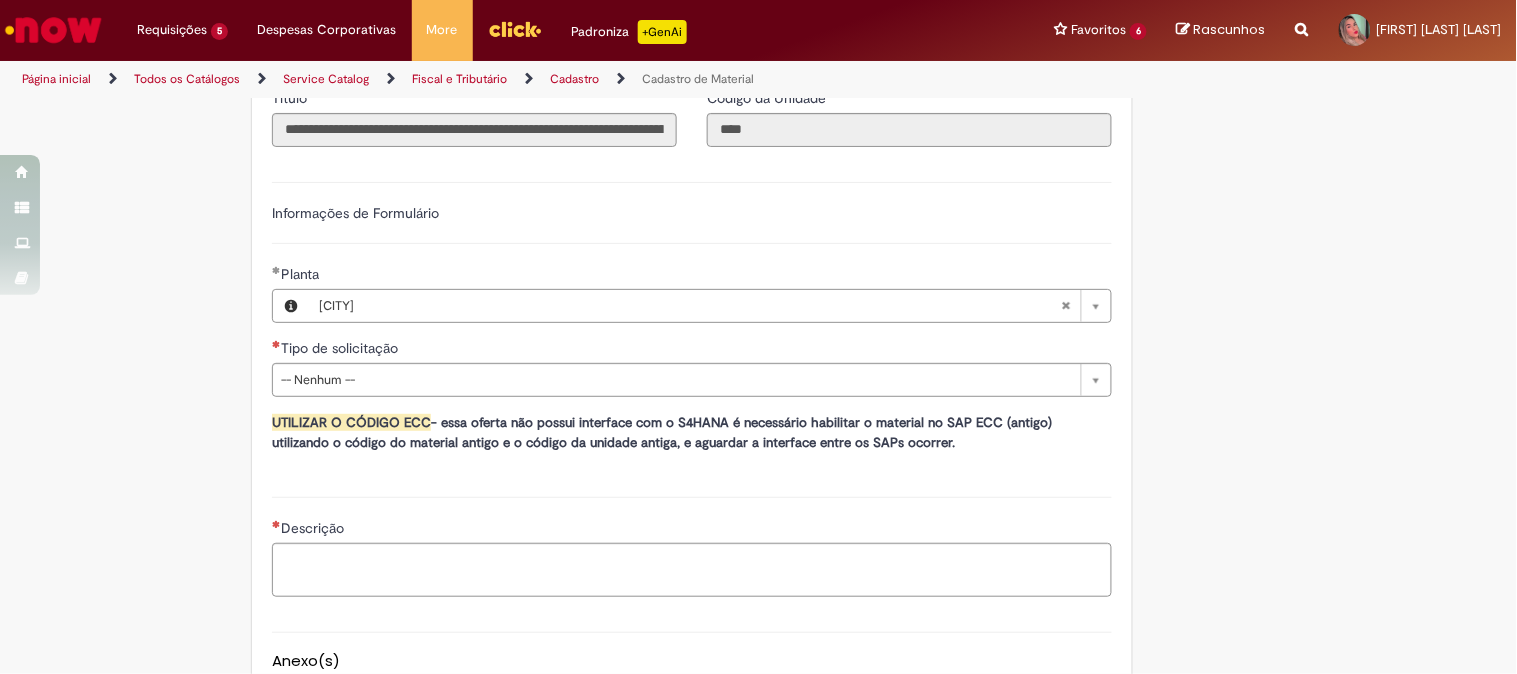 scroll, scrollTop: 1088, scrollLeft: 0, axis: vertical 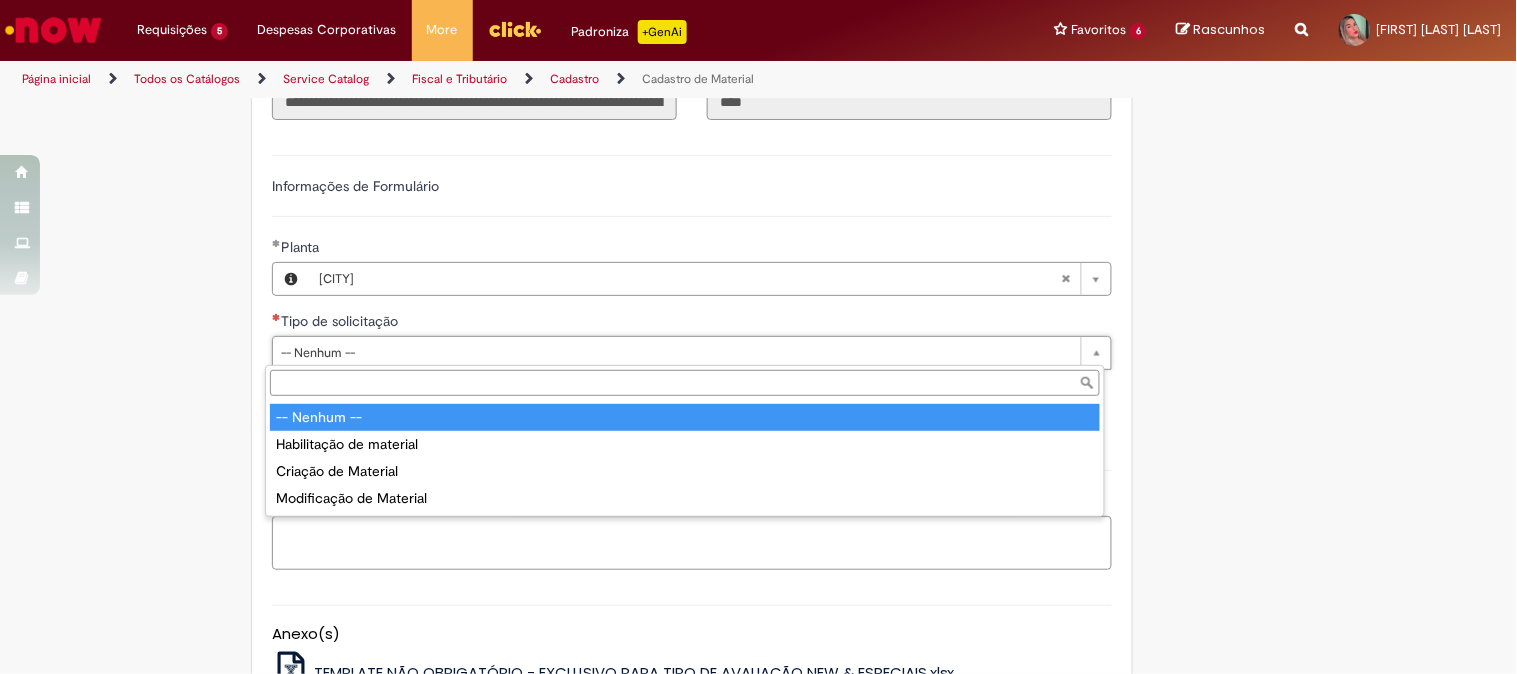 type on "**********" 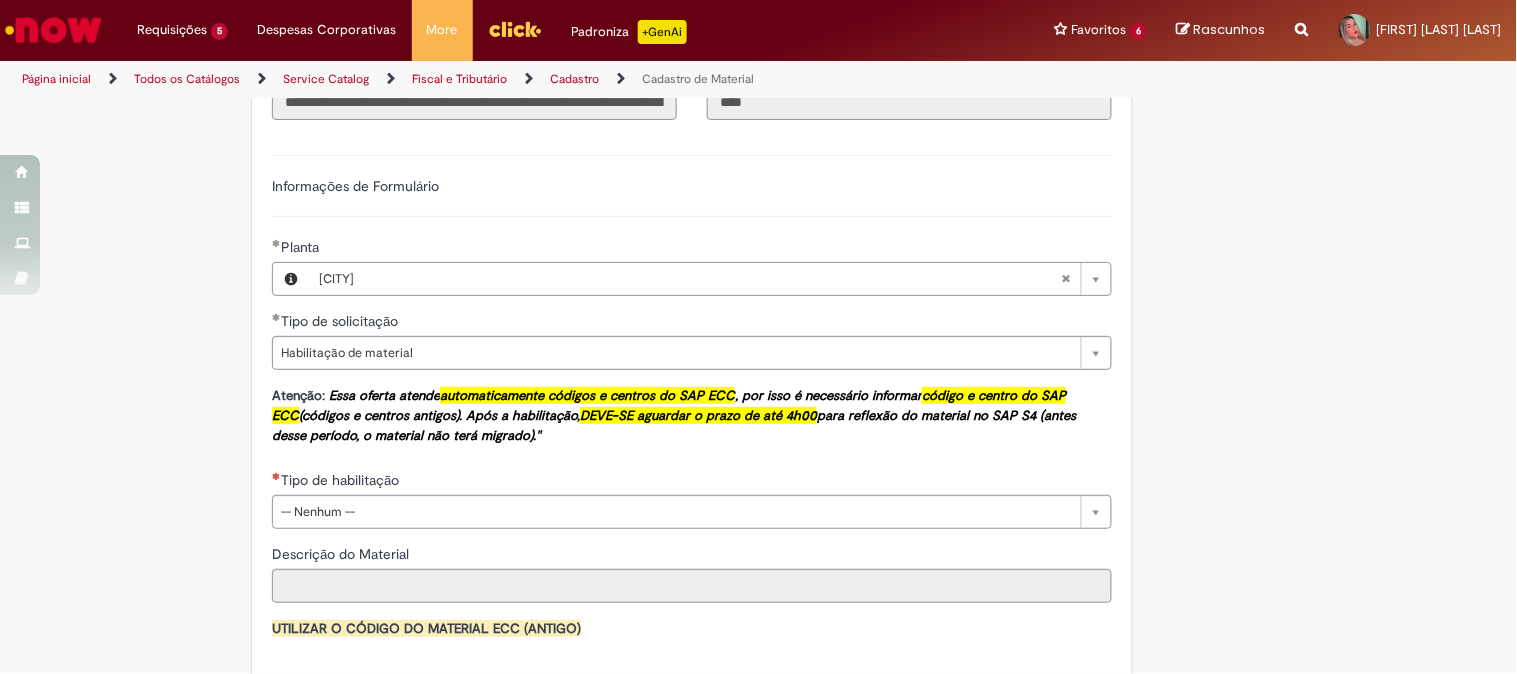 click on "**********" at bounding box center (692, 399) 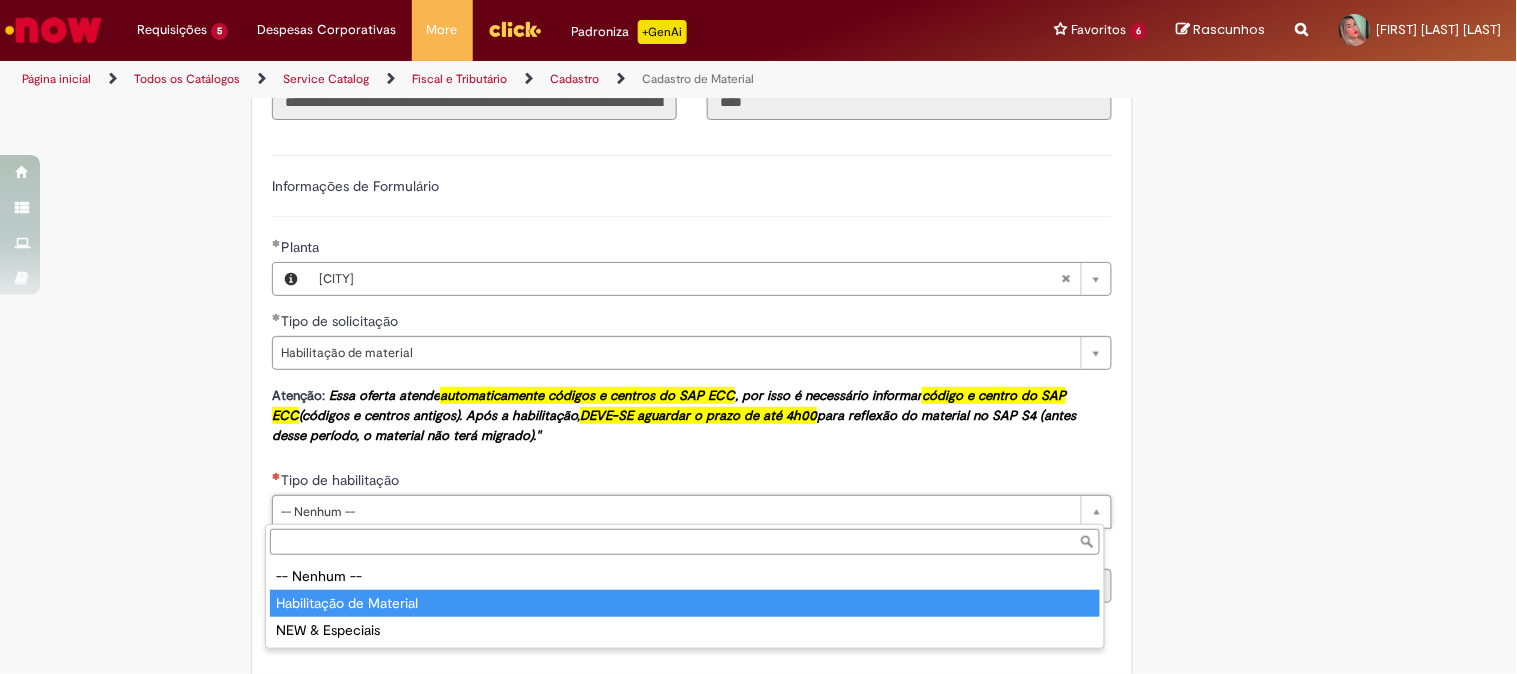 type on "**********" 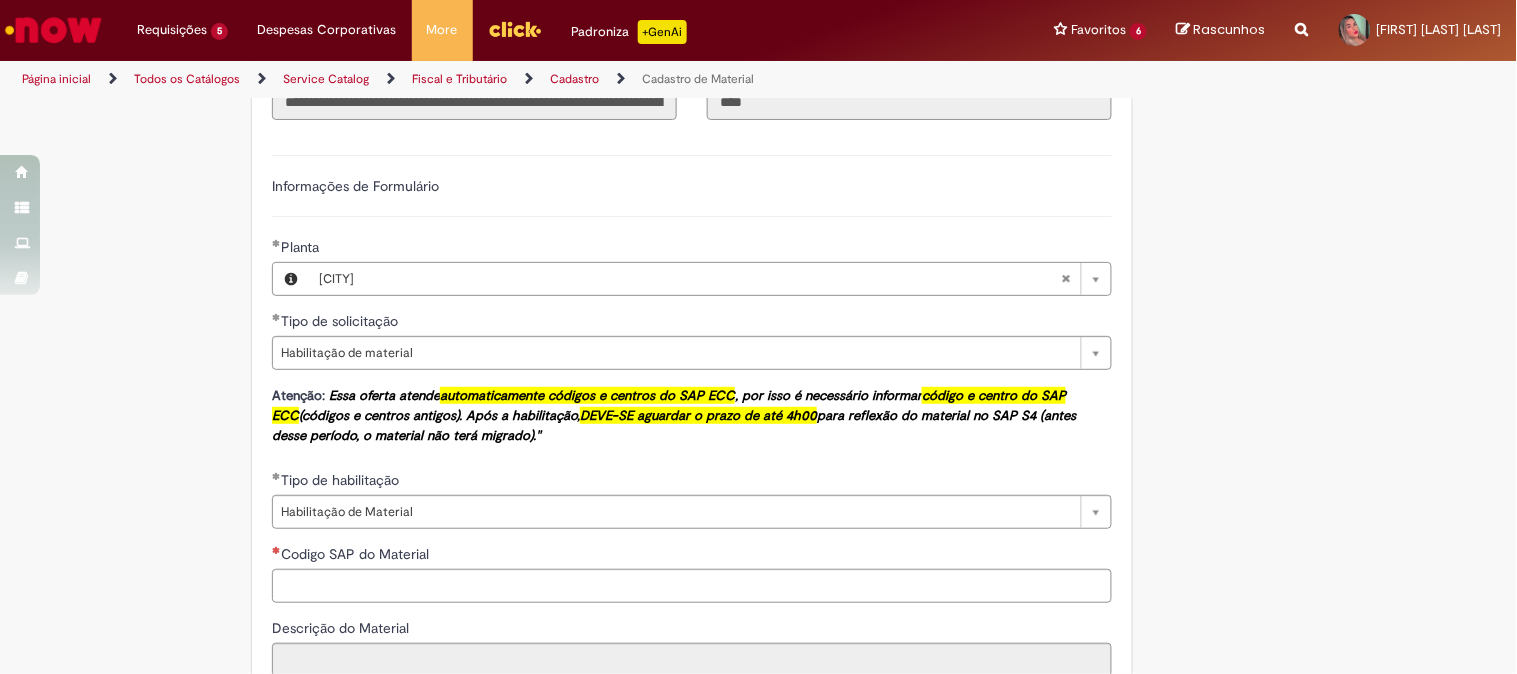 click on "Tire dúvidas com LupiAssist    +GenAI
Oi! Eu sou LupiAssist, uma Inteligência Artificial Generativa em constante aprendizado   Meu conteúdo é monitorado para trazer uma melhor experiência
Dúvidas comuns:
Só mais um instante, estou consultando nossas bases de conhecimento  e escrevendo a melhor resposta pra você!
Title
Lorem ipsum dolor sit amet    Fazer uma nova pergunta
Gerei esta resposta utilizando IA Generativa em conjunto com os nossos padrões. Em caso de divergência, os documentos oficiais prevalecerão.
Saiba mais em:
Ou ligue para:
E aí, te ajudei?
Sim, obrigado!" at bounding box center [758, 371] 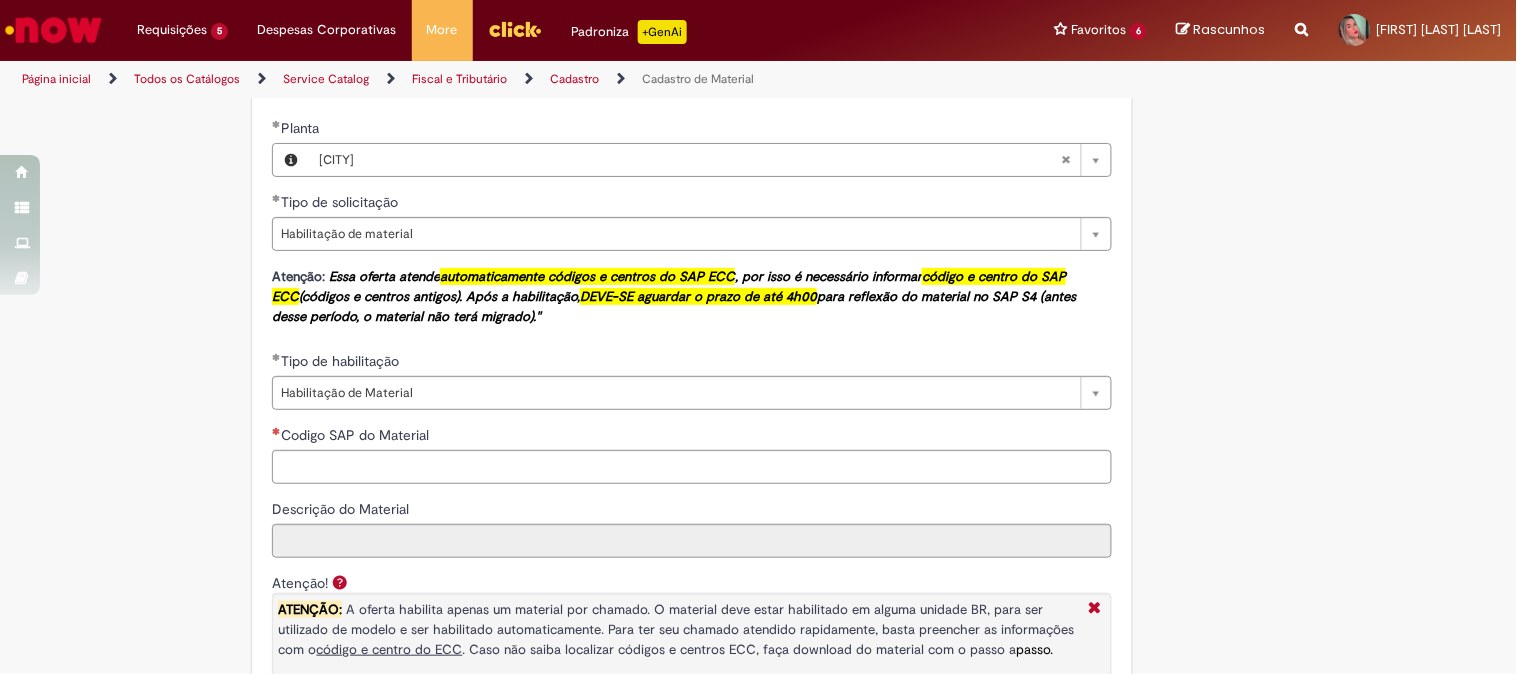 scroll, scrollTop: 1477, scrollLeft: 0, axis: vertical 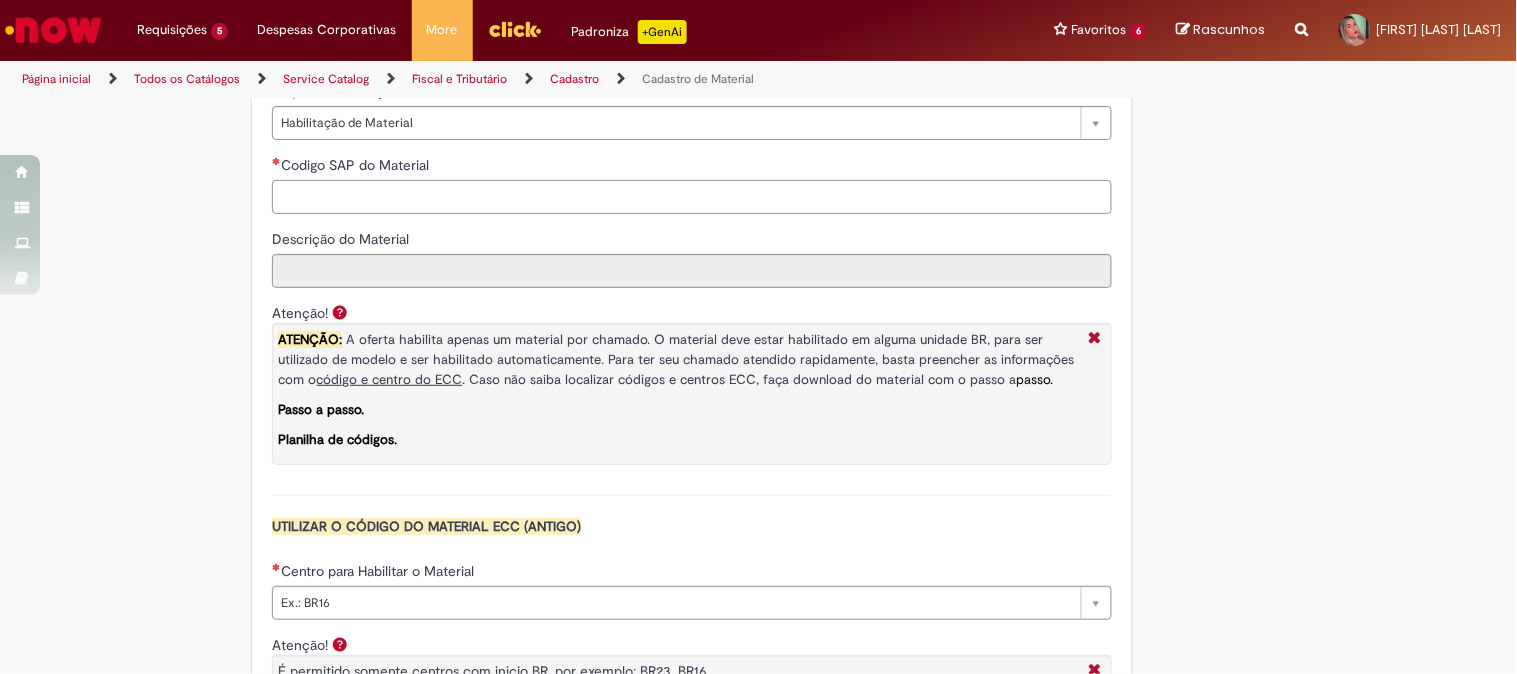 click on "Codigo SAP do Material" at bounding box center [692, 197] 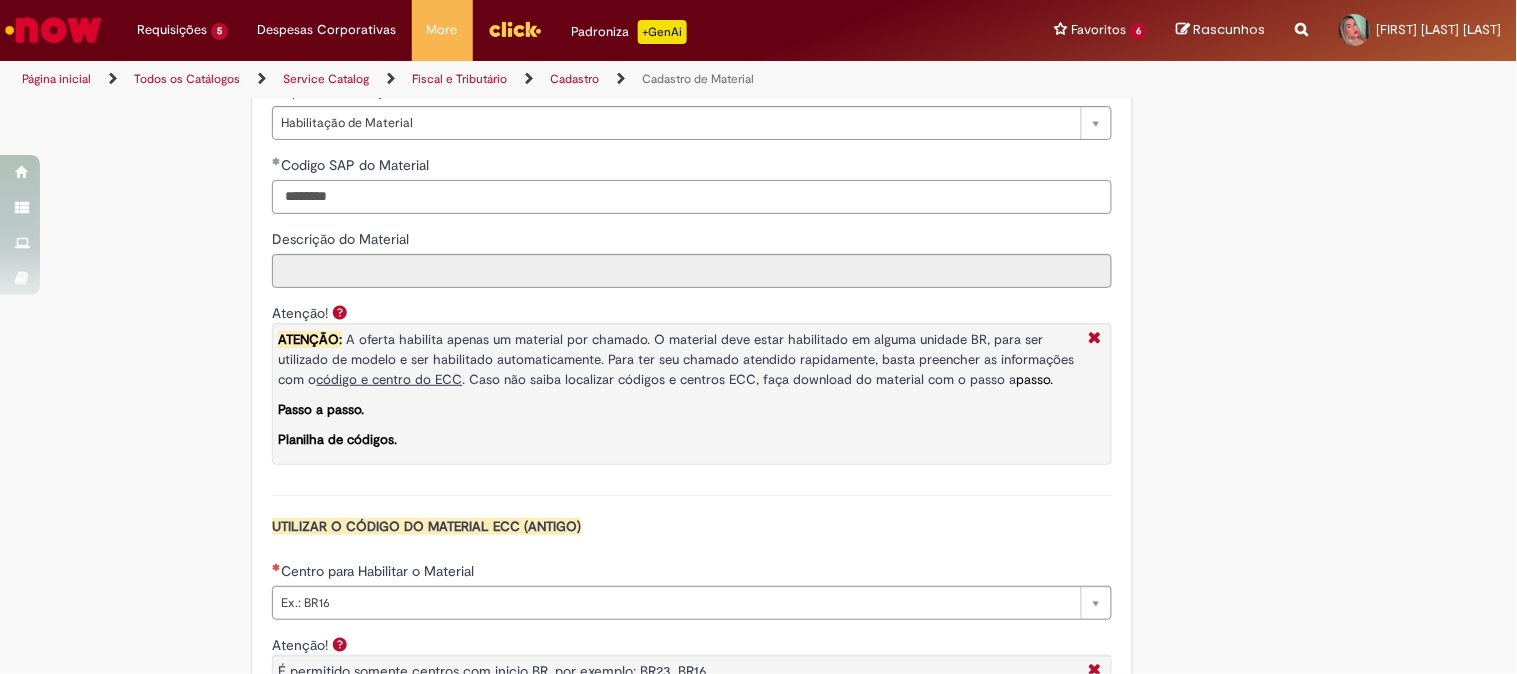type on "********" 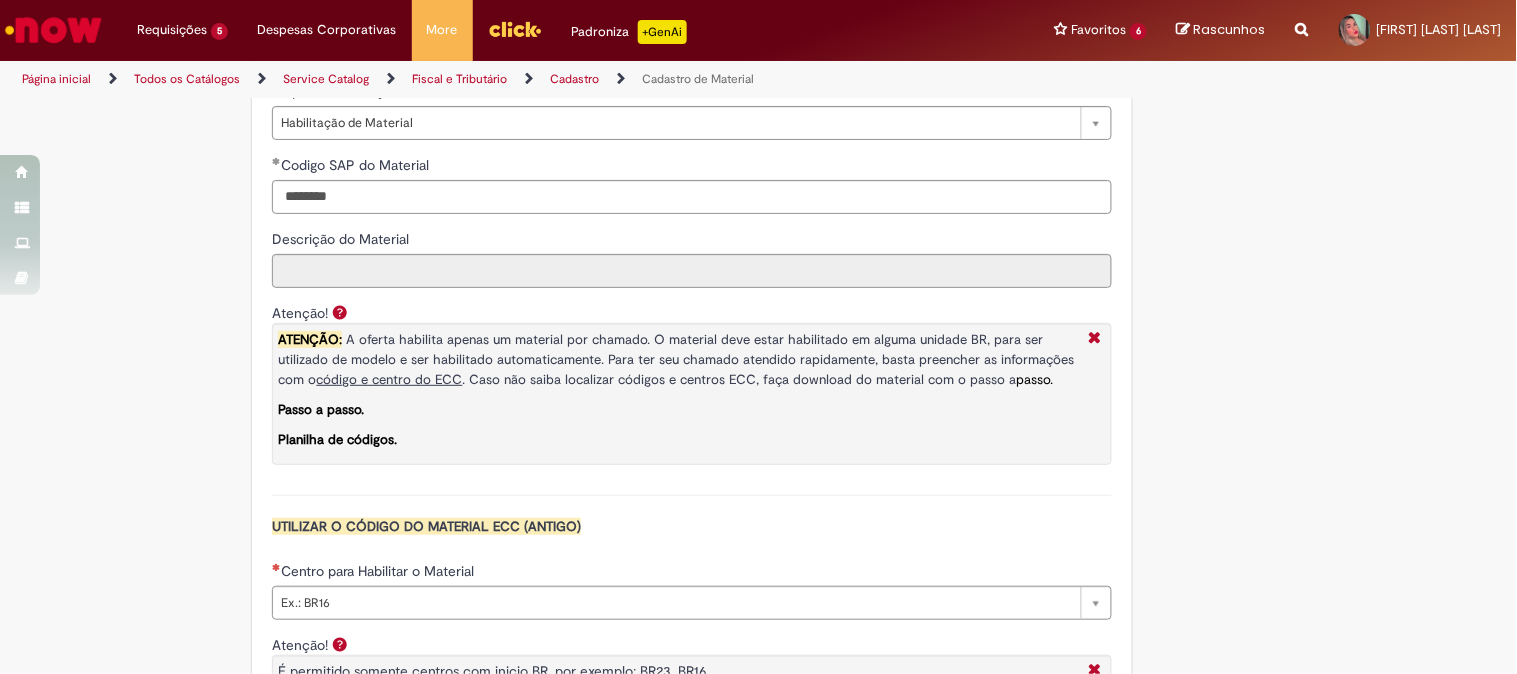 click on "**********" at bounding box center [692, 363] 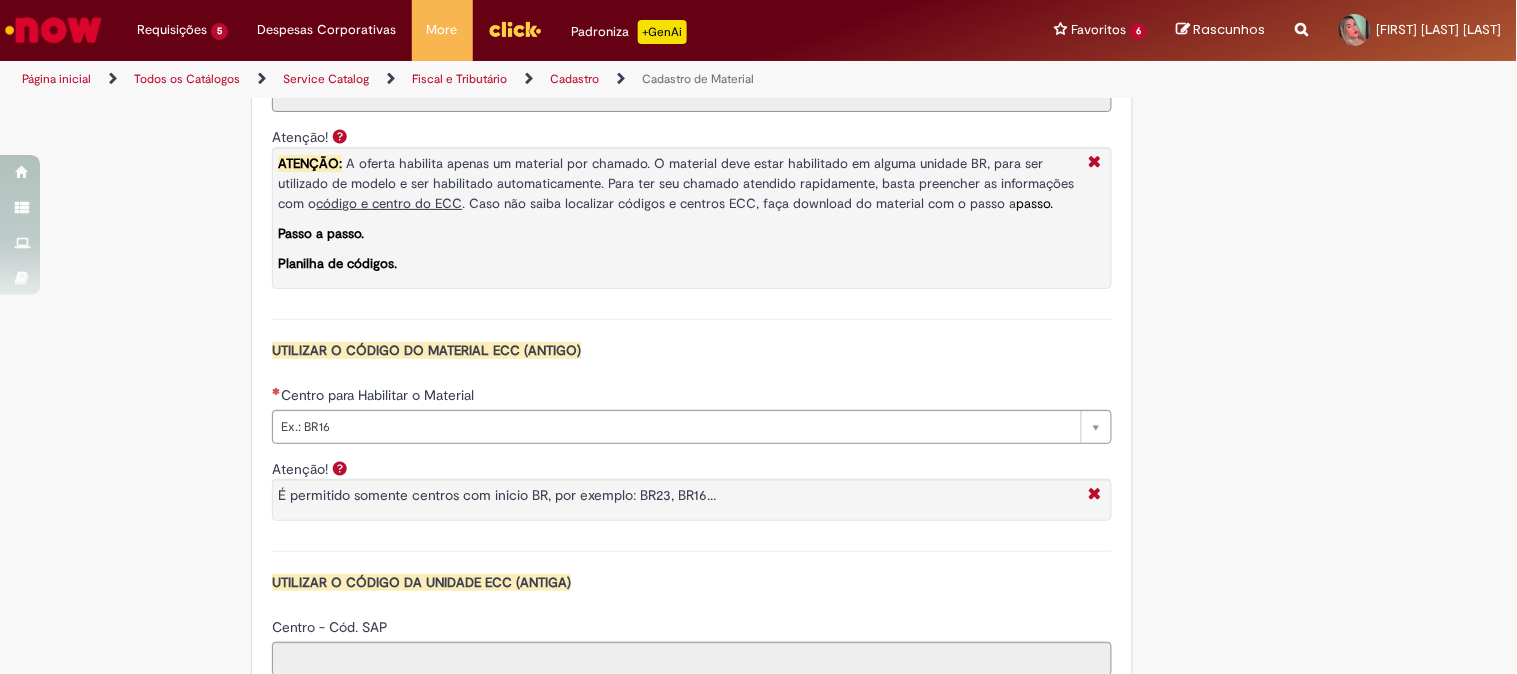 scroll, scrollTop: 1697, scrollLeft: 0, axis: vertical 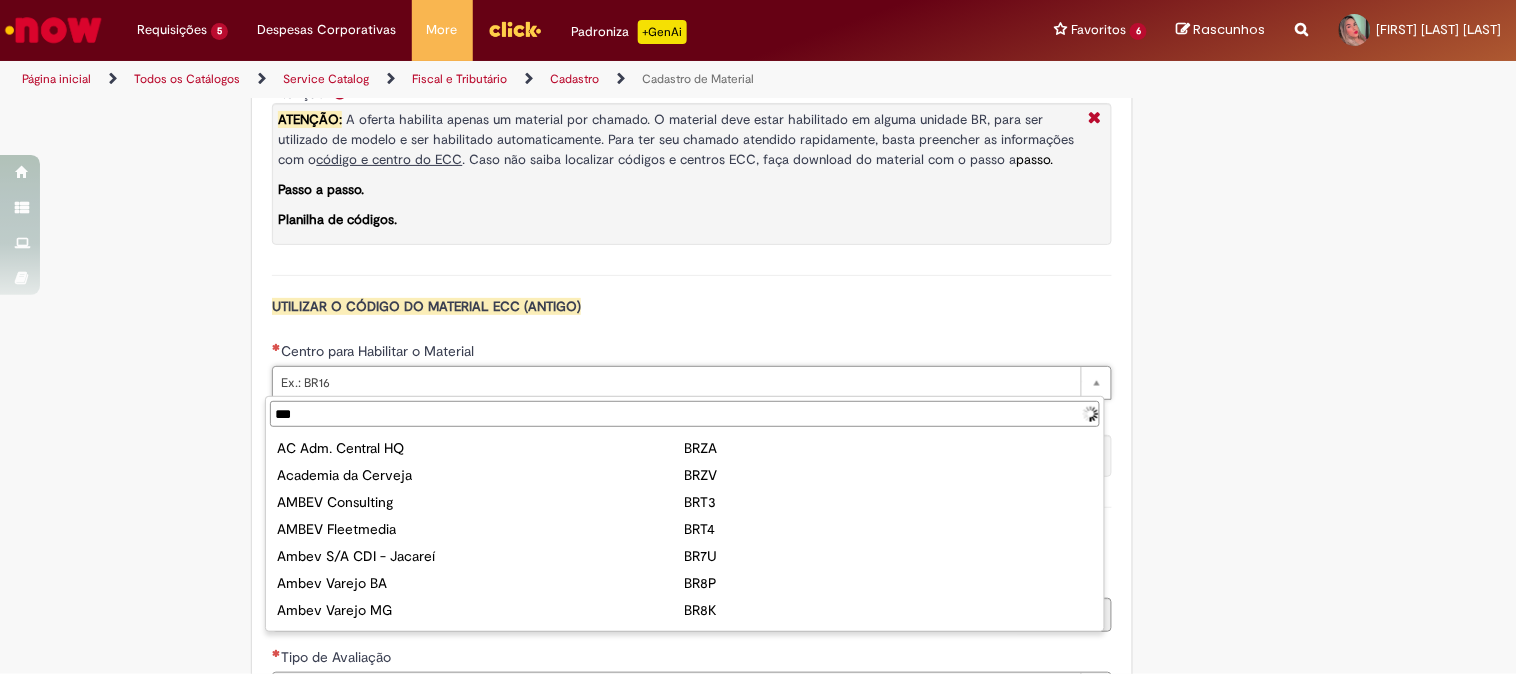 type on "****" 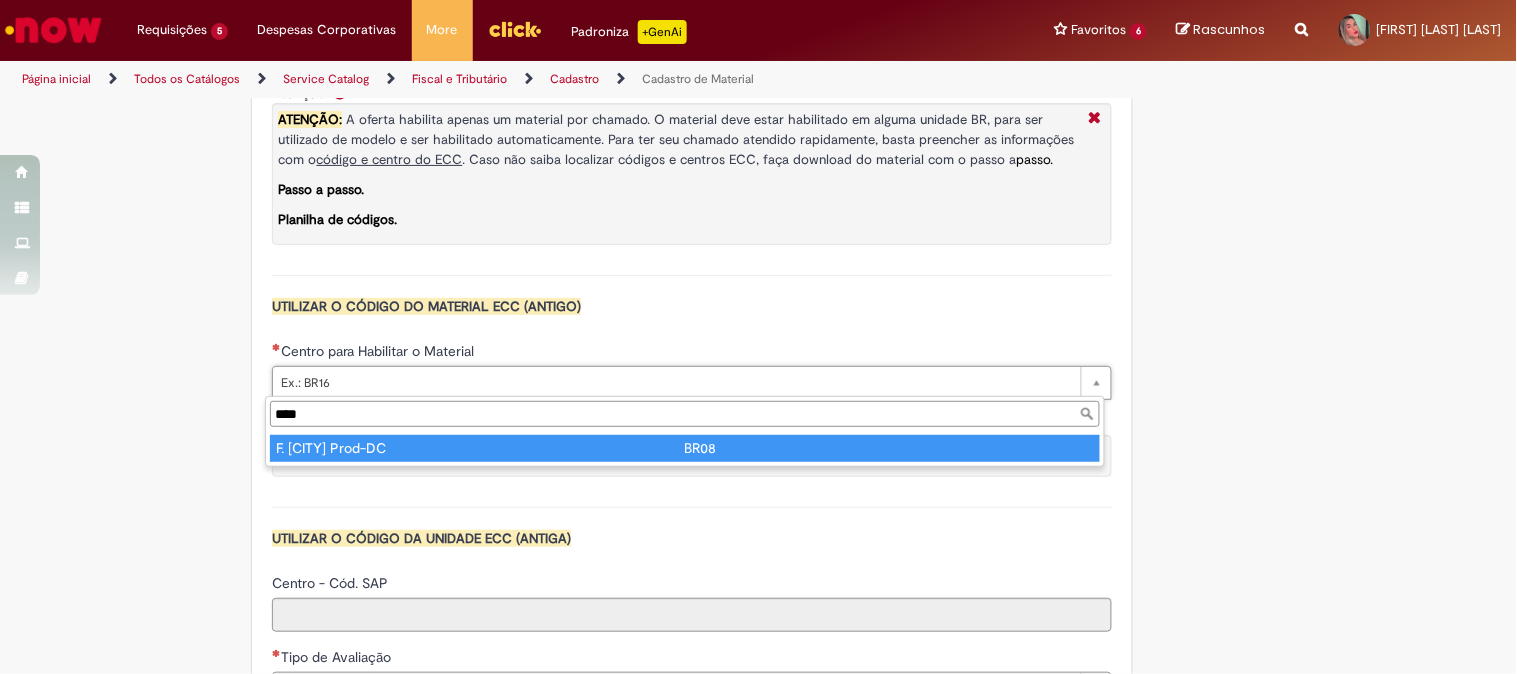 type on "**********" 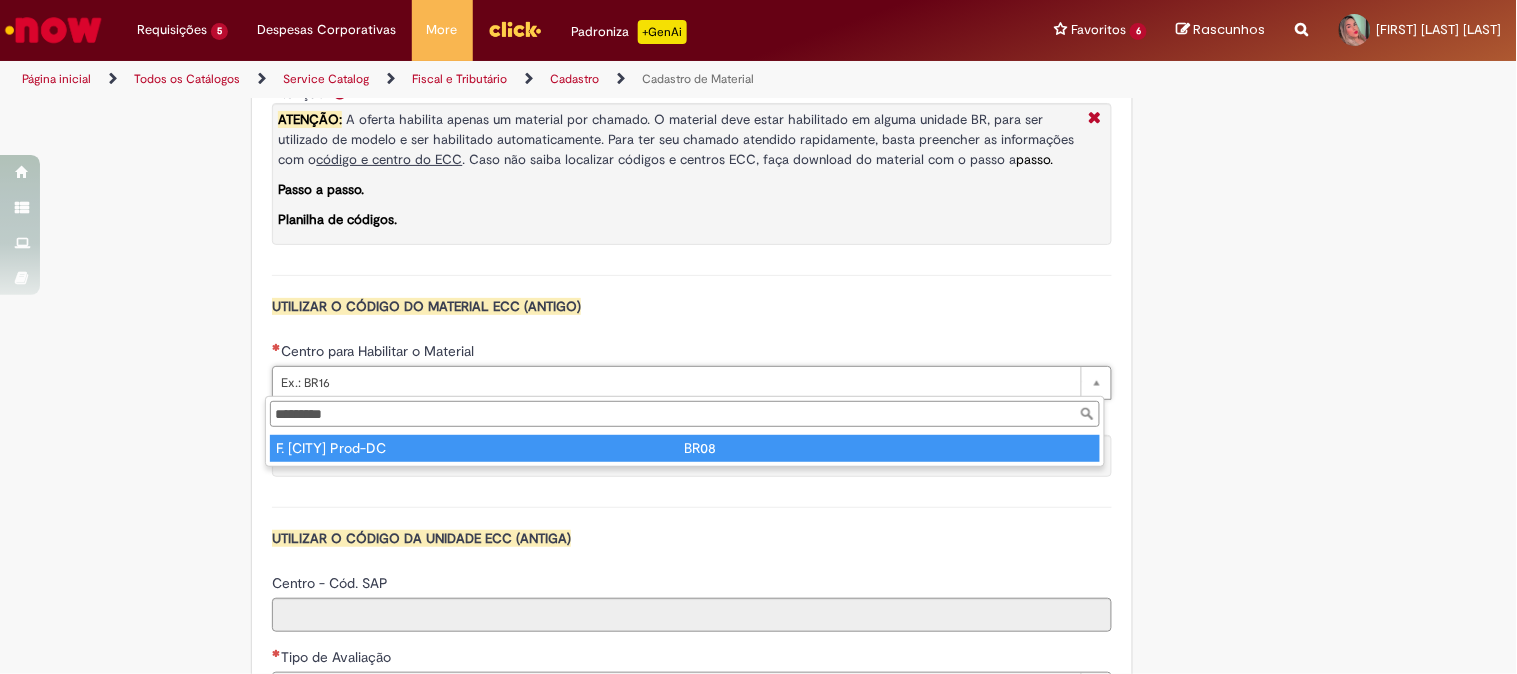 type on "****" 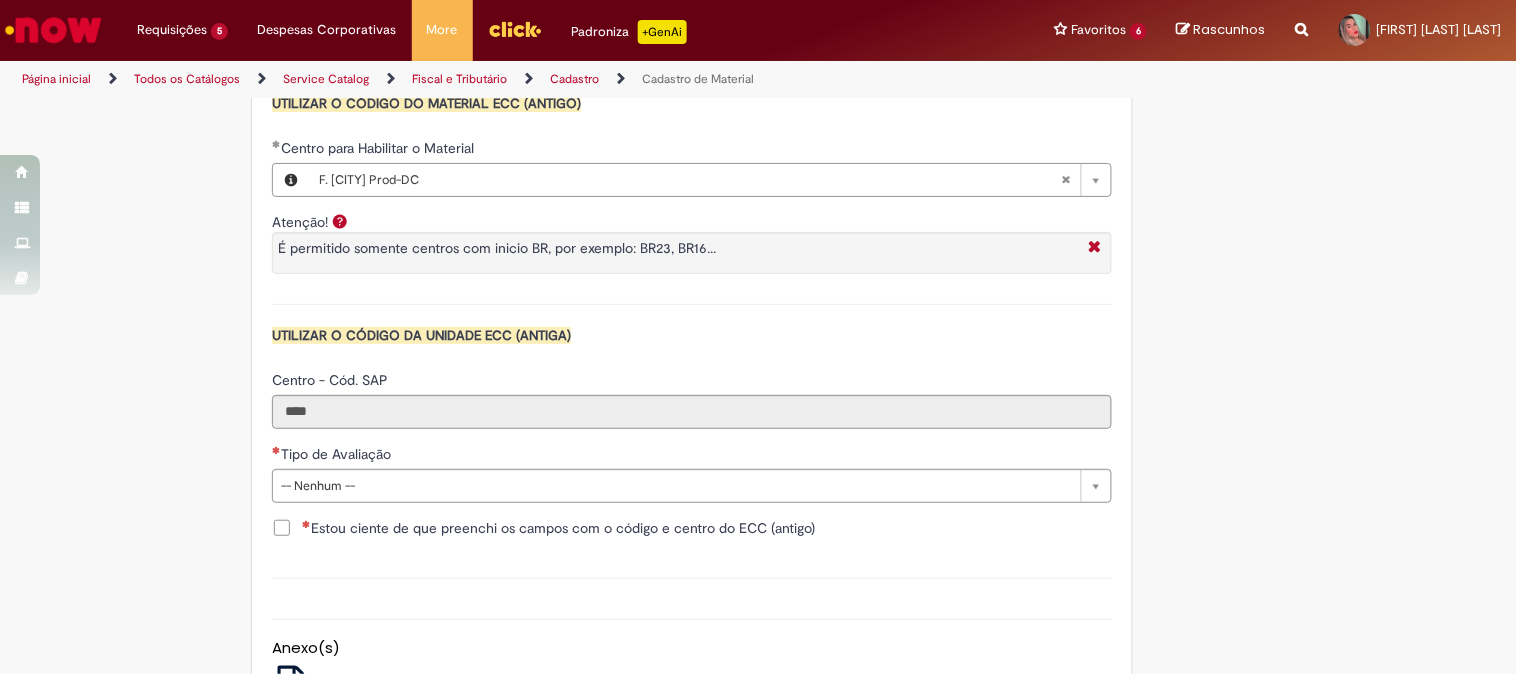 scroll, scrollTop: 1883, scrollLeft: 0, axis: vertical 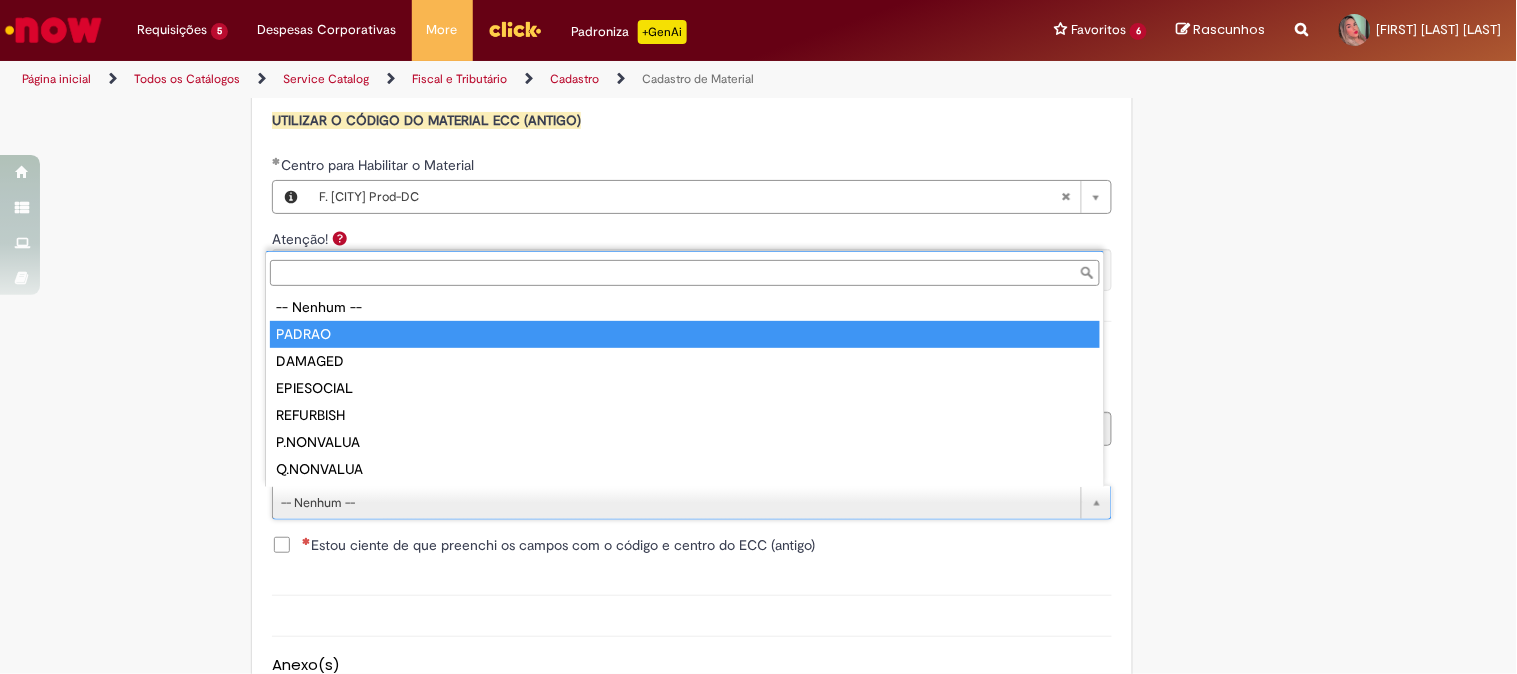 type on "******" 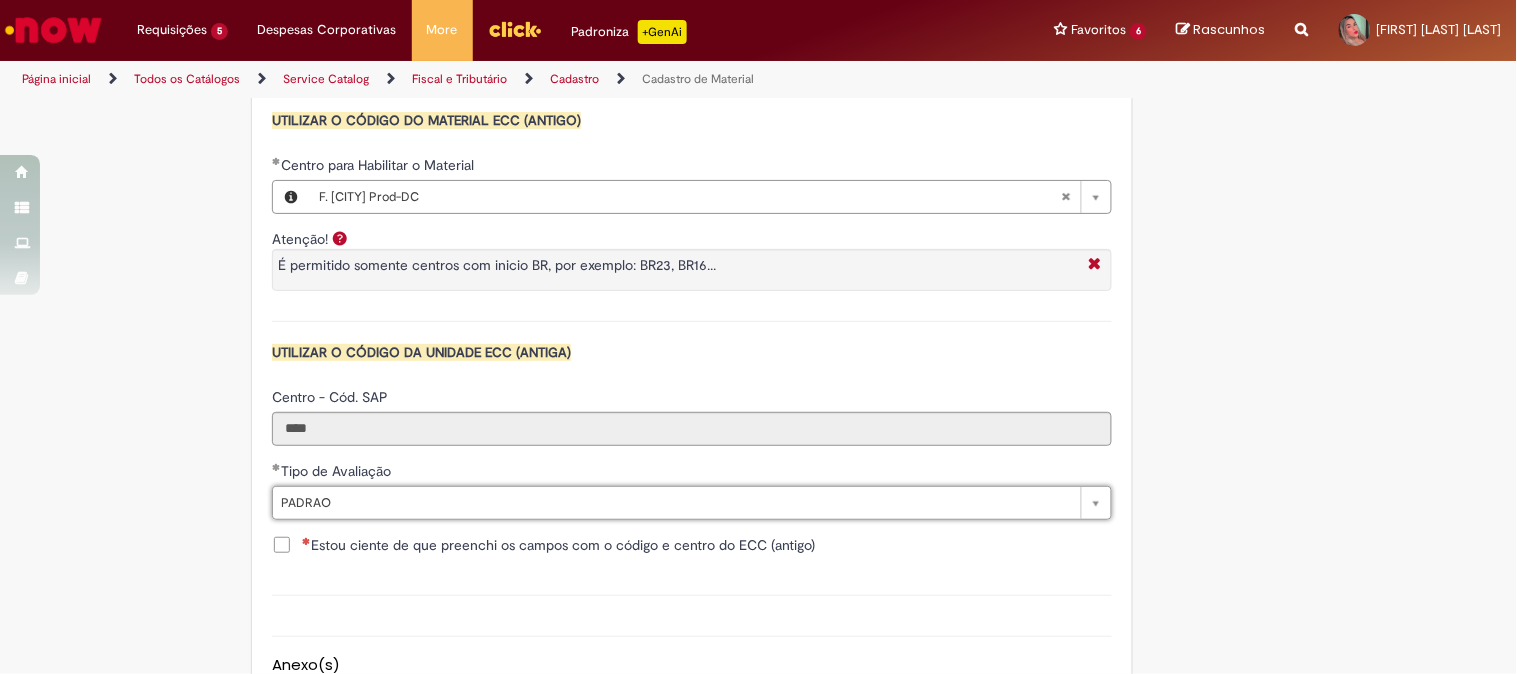 drag, startPoint x: 425, startPoint y: 543, endPoint x: 441, endPoint y: 542, distance: 16.03122 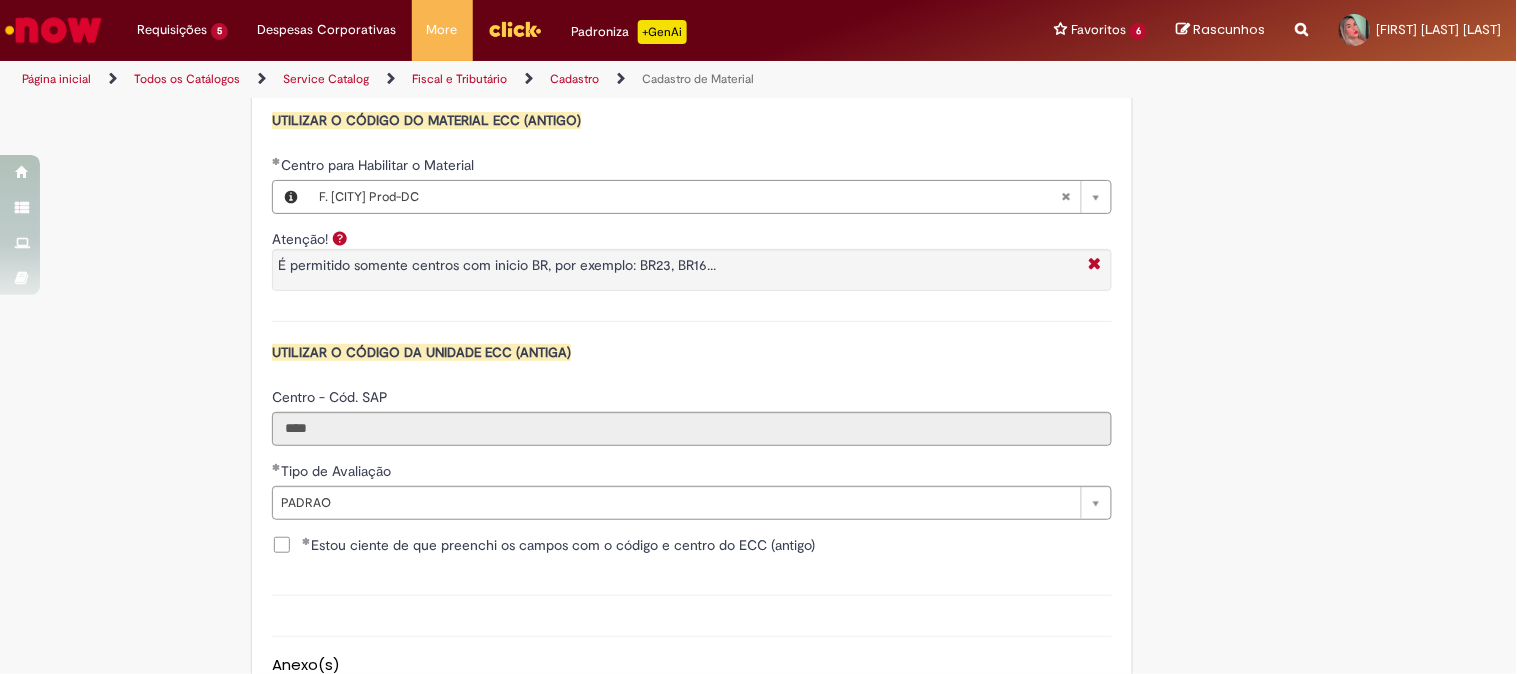 click on "Tire dúvidas com LupiAssist    +GenAI
Oi! Eu sou LupiAssist, uma Inteligência Artificial Generativa em constante aprendizado   Meu conteúdo é monitorado para trazer uma melhor experiência
Dúvidas comuns:
Só mais um instante, estou consultando nossas bases de conhecimento  e escrevendo a melhor resposta pra você!
Title
Lorem ipsum dolor sit amet    Fazer uma nova pergunta
Gerei esta resposta utilizando IA Generativa em conjunto com os nossos padrões. Em caso de divergência, os documentos oficiais prevalecerão.
Saiba mais em:
Ou ligue para:
E aí, te ajudei?
Sim, obrigado!" at bounding box center (758, -424) 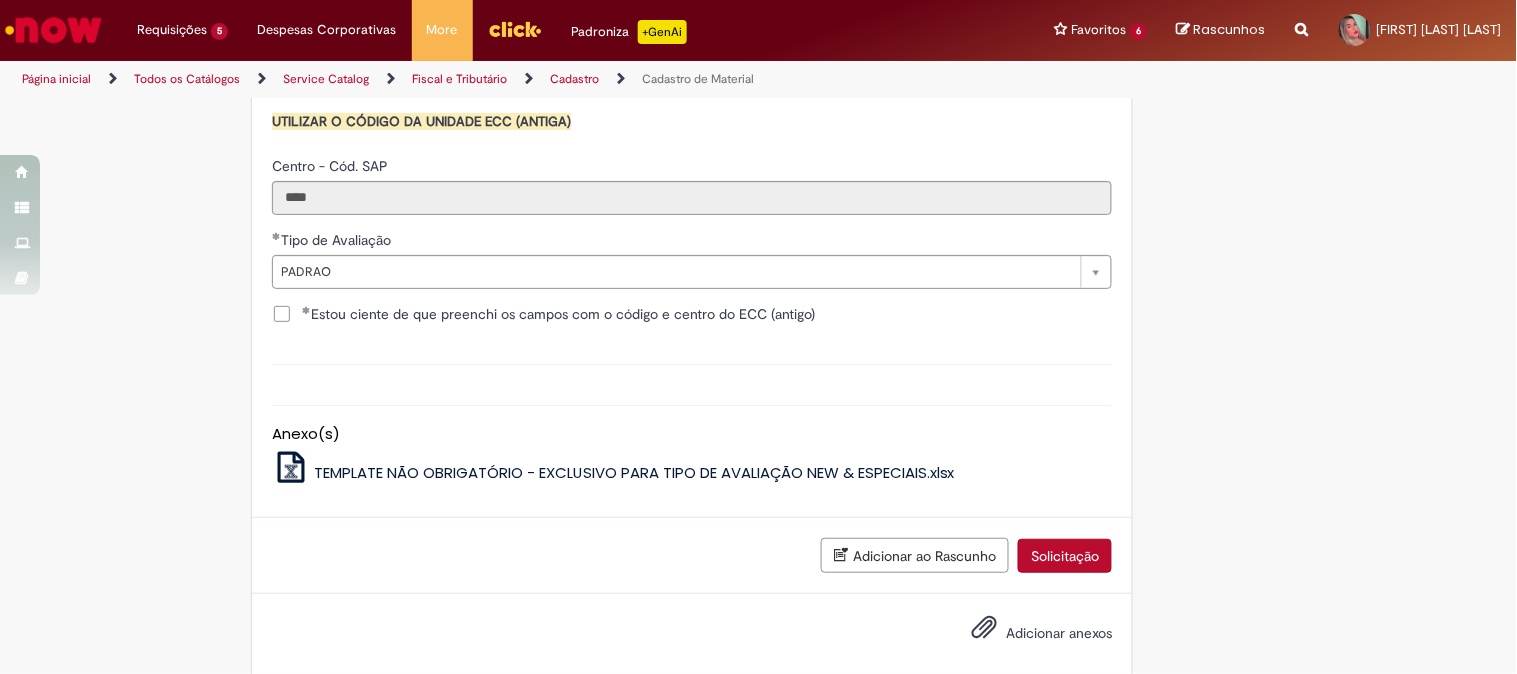 scroll, scrollTop: 2147, scrollLeft: 0, axis: vertical 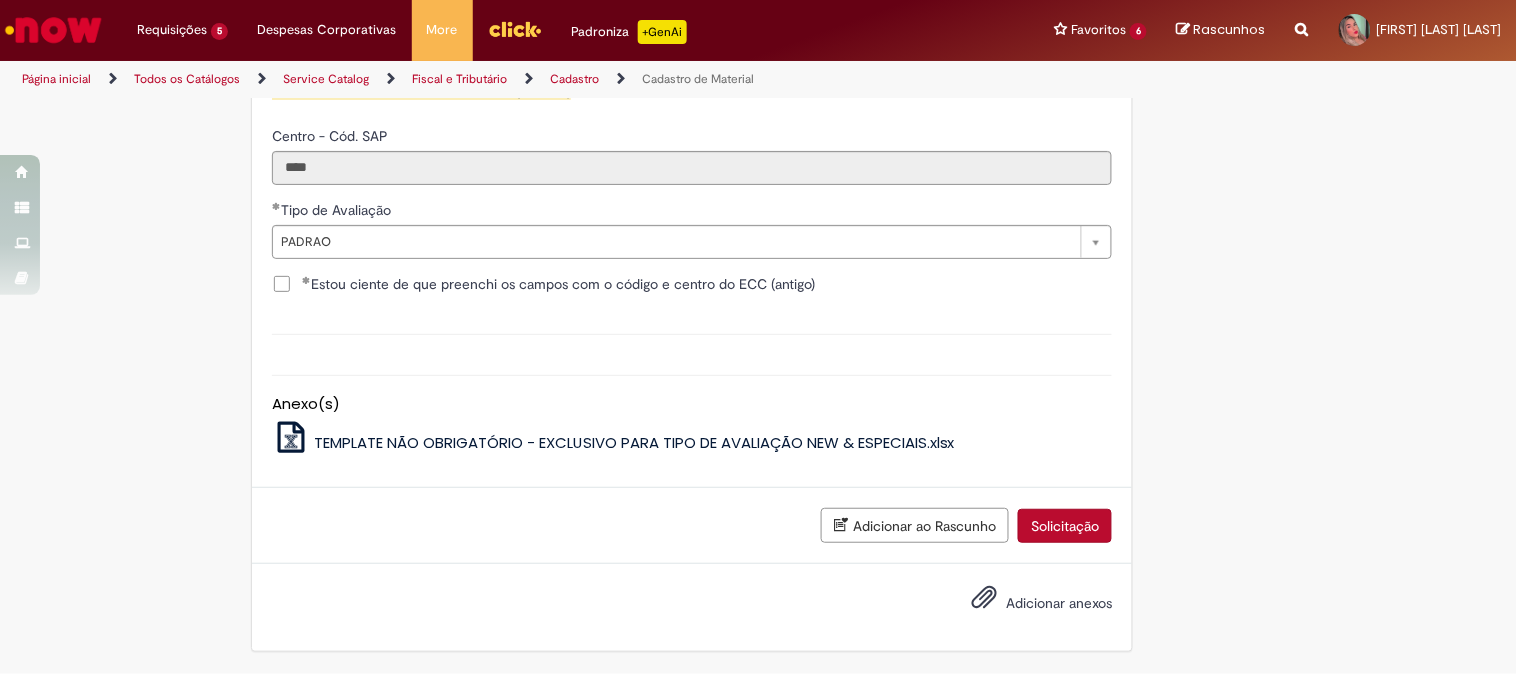 click on "Solicitação" at bounding box center [1065, 526] 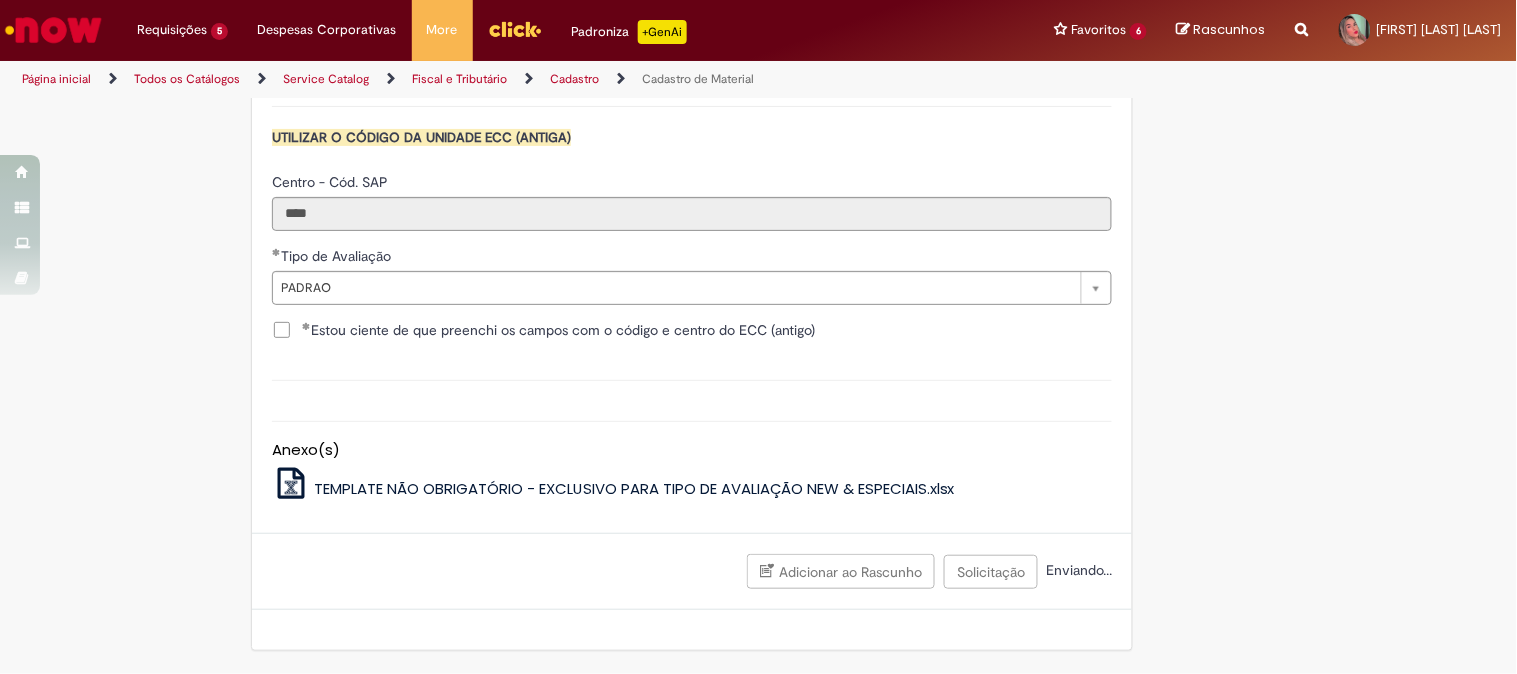 scroll, scrollTop: 2101, scrollLeft: 0, axis: vertical 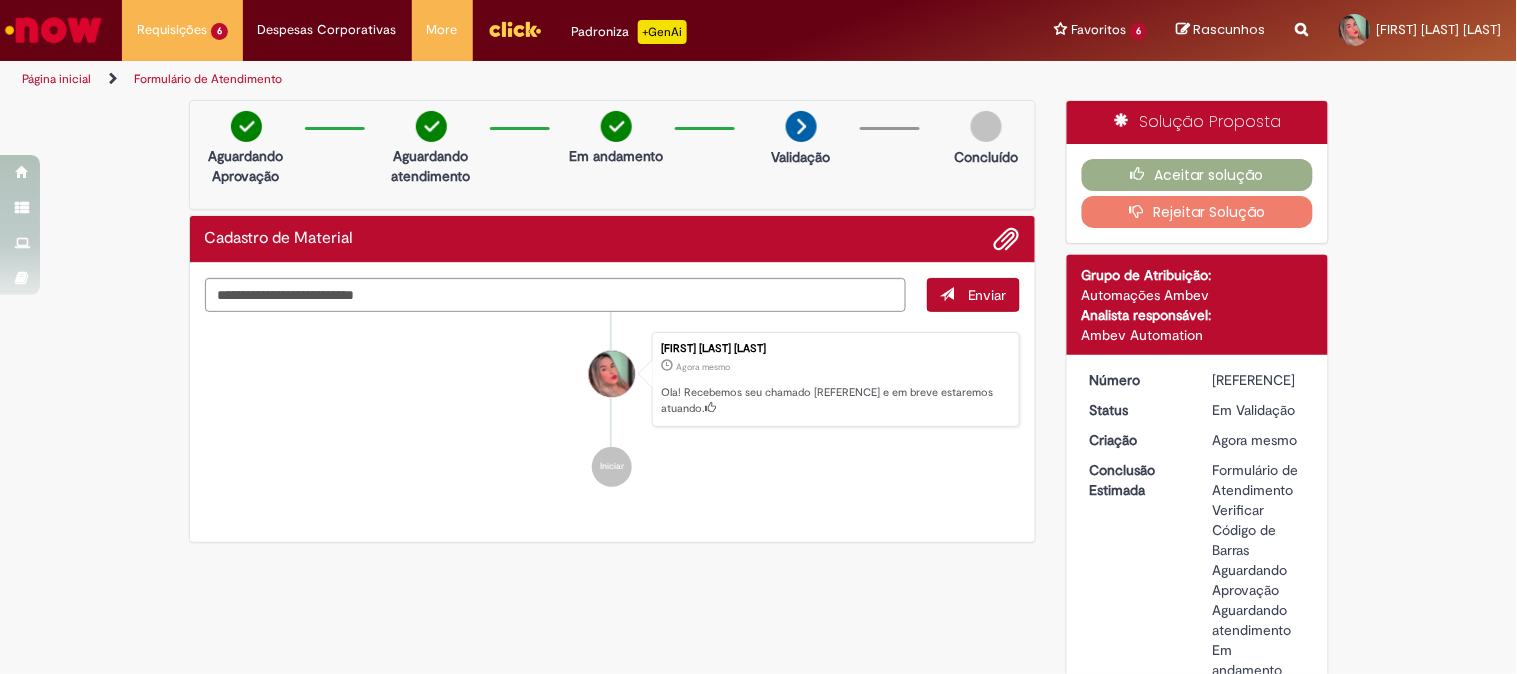 drag, startPoint x: 1204, startPoint y: 370, endPoint x: 1300, endPoint y: 375, distance: 96.13012 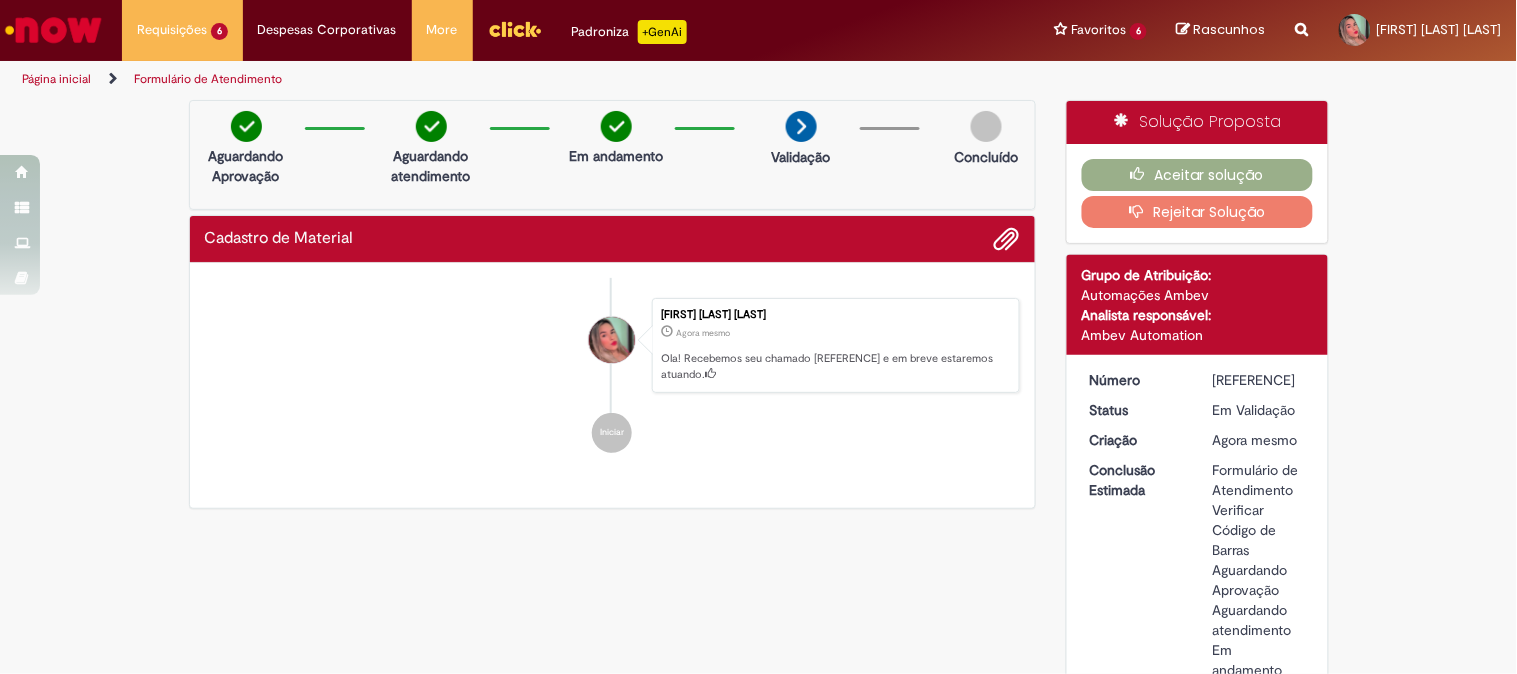 copy on "[REFERENCE]" 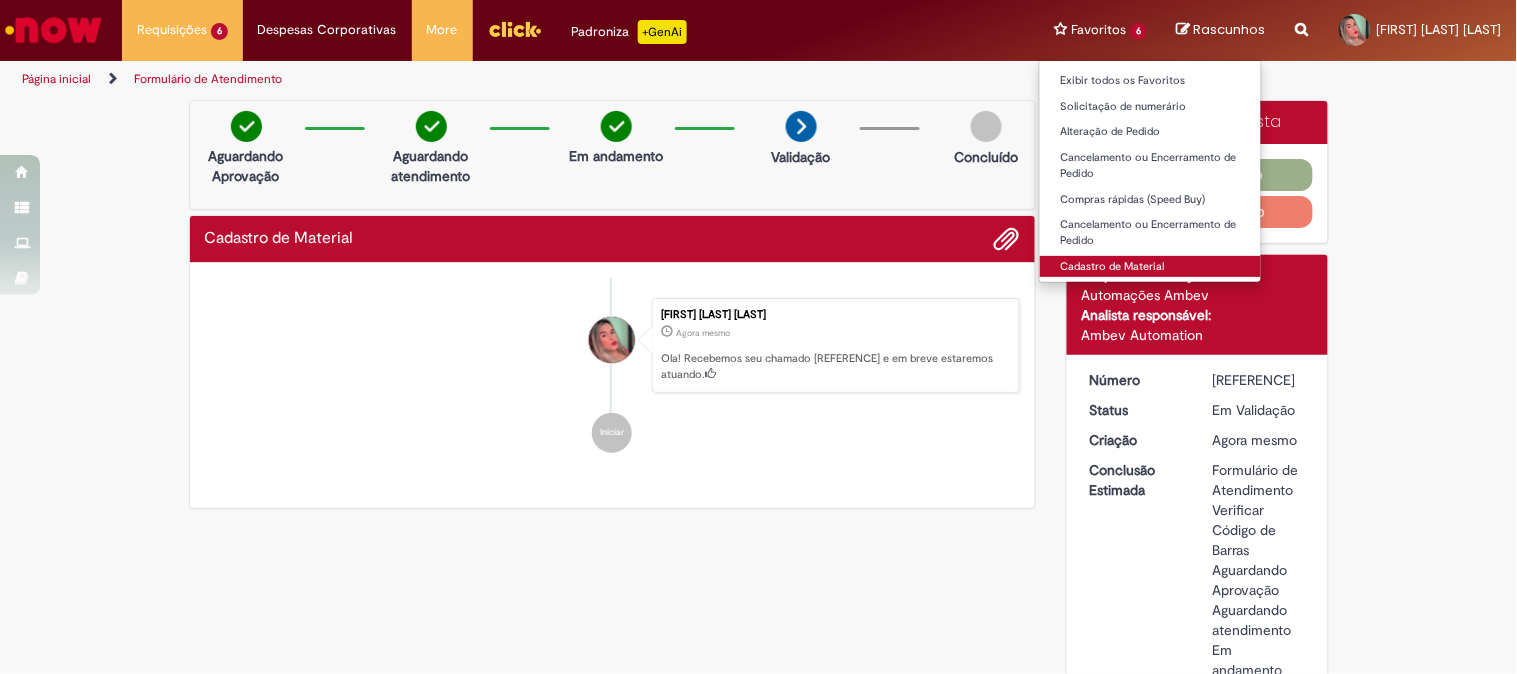 click on "Cadastro de Material" at bounding box center [1150, 267] 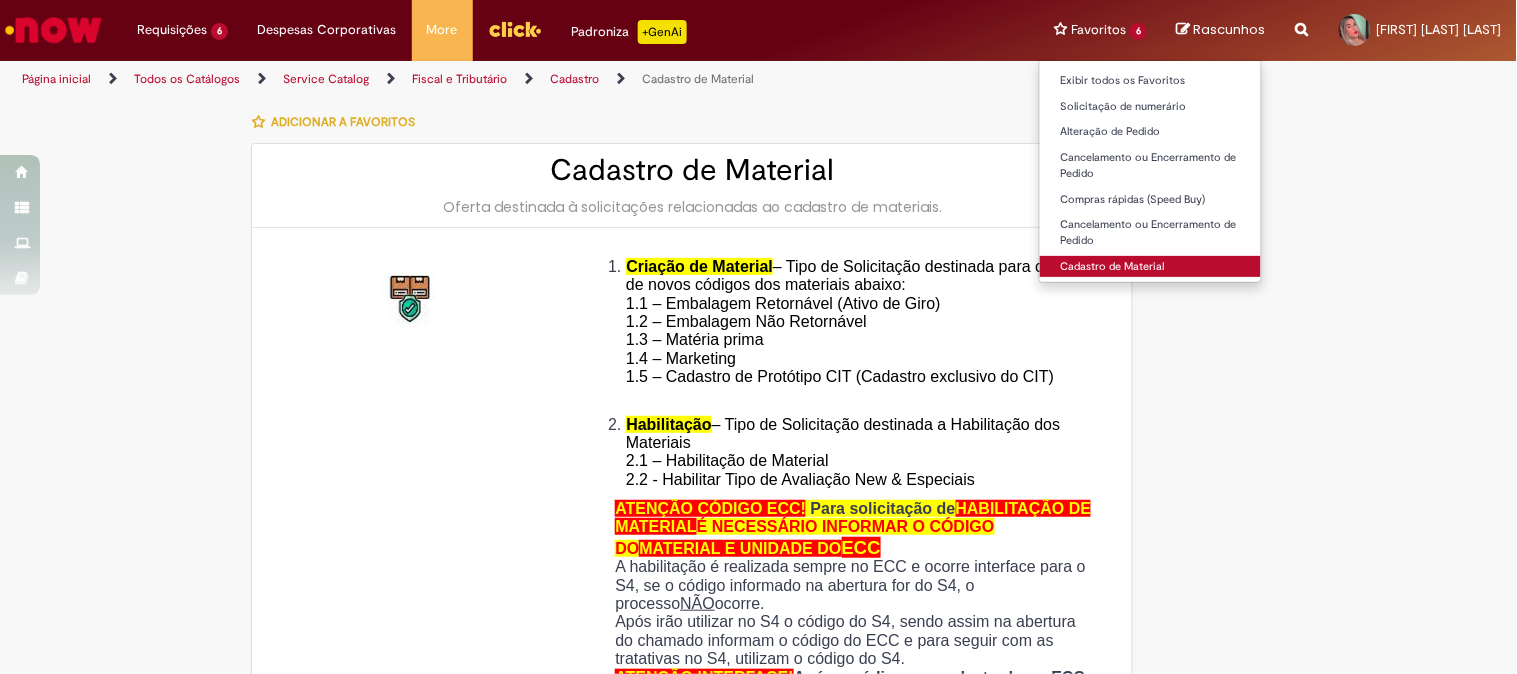 type on "********" 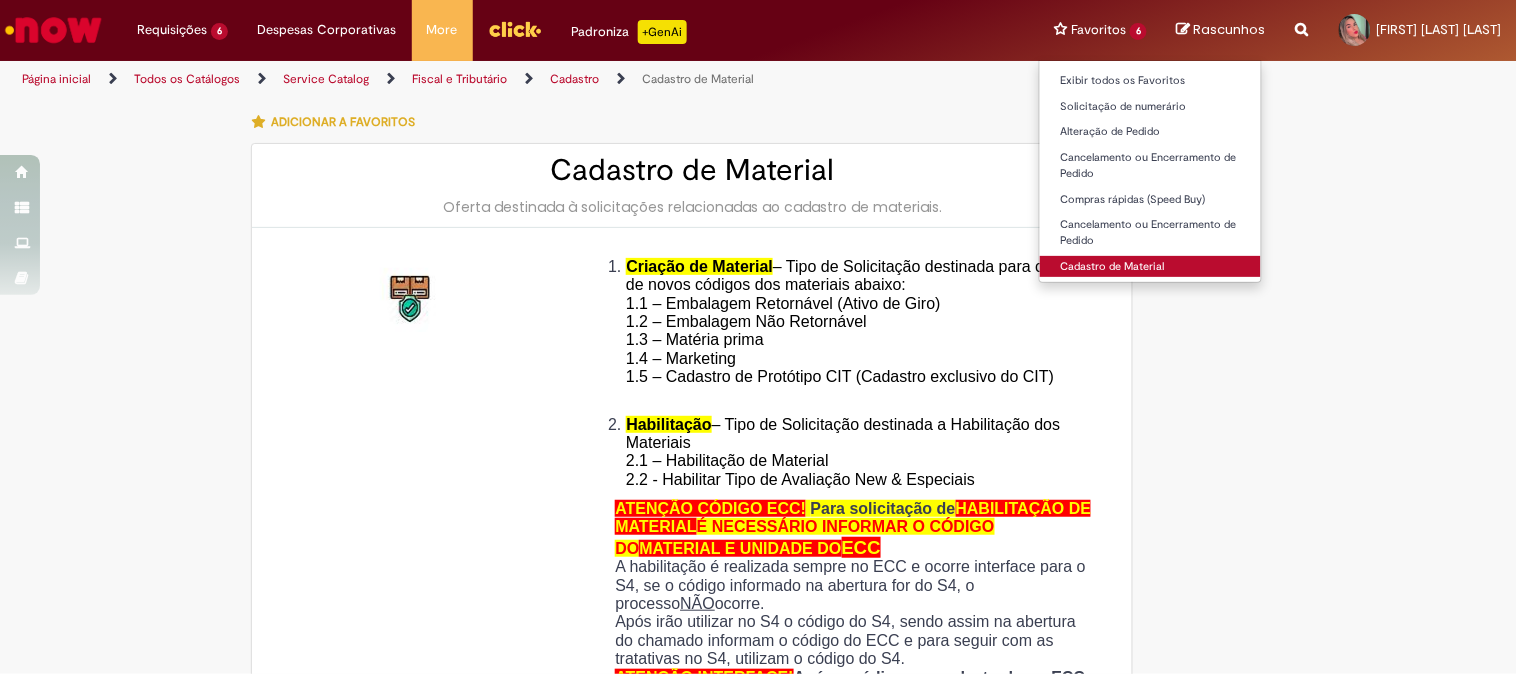 type on "**********" 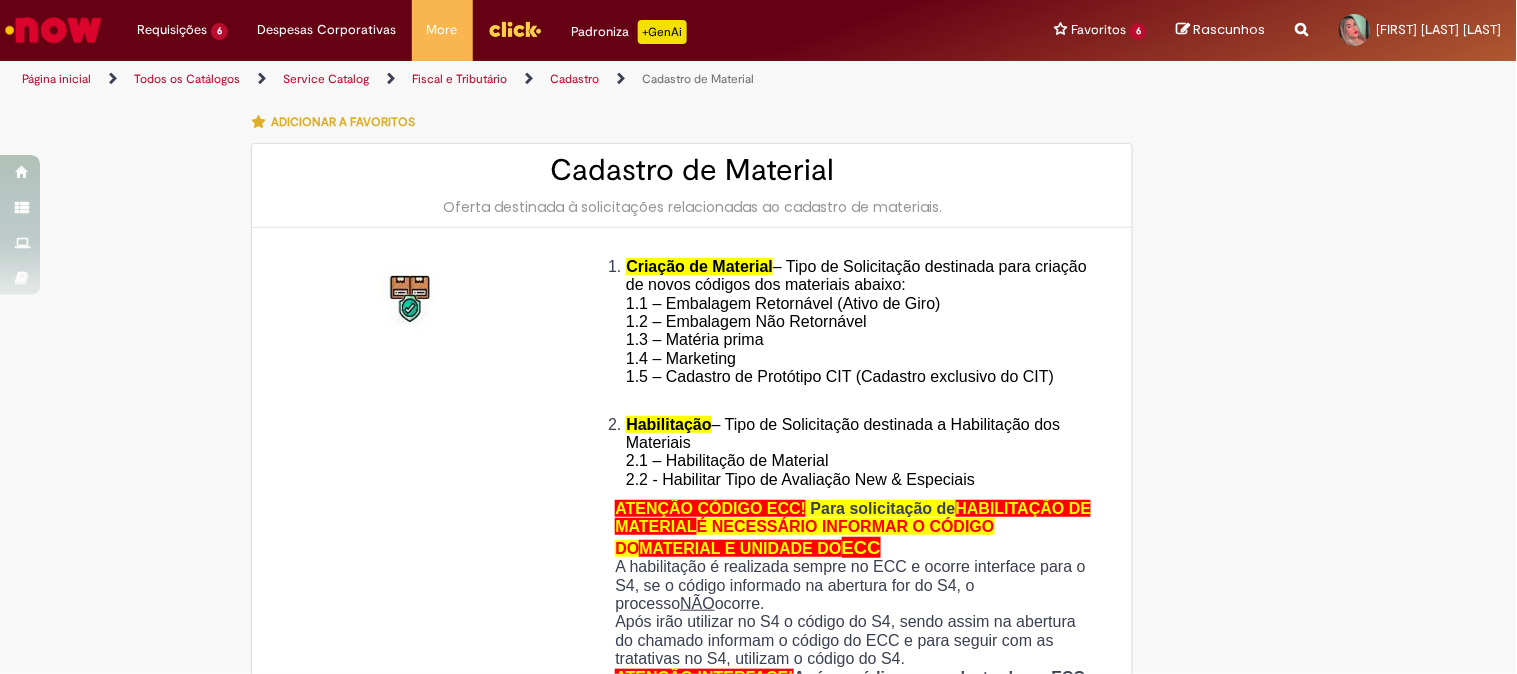 click on "Adicionar a Favoritos
Cadastro de Material
Oferta destinada à solicitações relacionadas ao cadastro de materiais.
Criação de Material  – Tipo de Solicitação destinada para criação de novos códigos dos materiais abaixo:       1.1 – Embalagem Retornável (Ativo de Giro)       1.2 – Embalagem Não Retornável        1.3 – Matéria prima       1.4 – Marketing       1.5 – Cadastro de Protótipo CIT (Cadastro exclusivo do CIT)
Habilitação  – Tipo de Solicitação destinada a Habilitação dos Materiais       2.1 – Habilitação de Material       2.2 - Habilitar Tipo de Avaliação New & Especiais
ATENÇÃO CÓDIGO ECC!   Para solicitação de  HABILITAÇÃO DE MATERIAL  É NECESSÁRIO INFORMAR O CÓDIGO DO  MATERIAL E UNIDADE DO  ECC
NÃO  ocorre.
ATENÇÃO INTERFACE!
Modificação" at bounding box center [759, 1045] 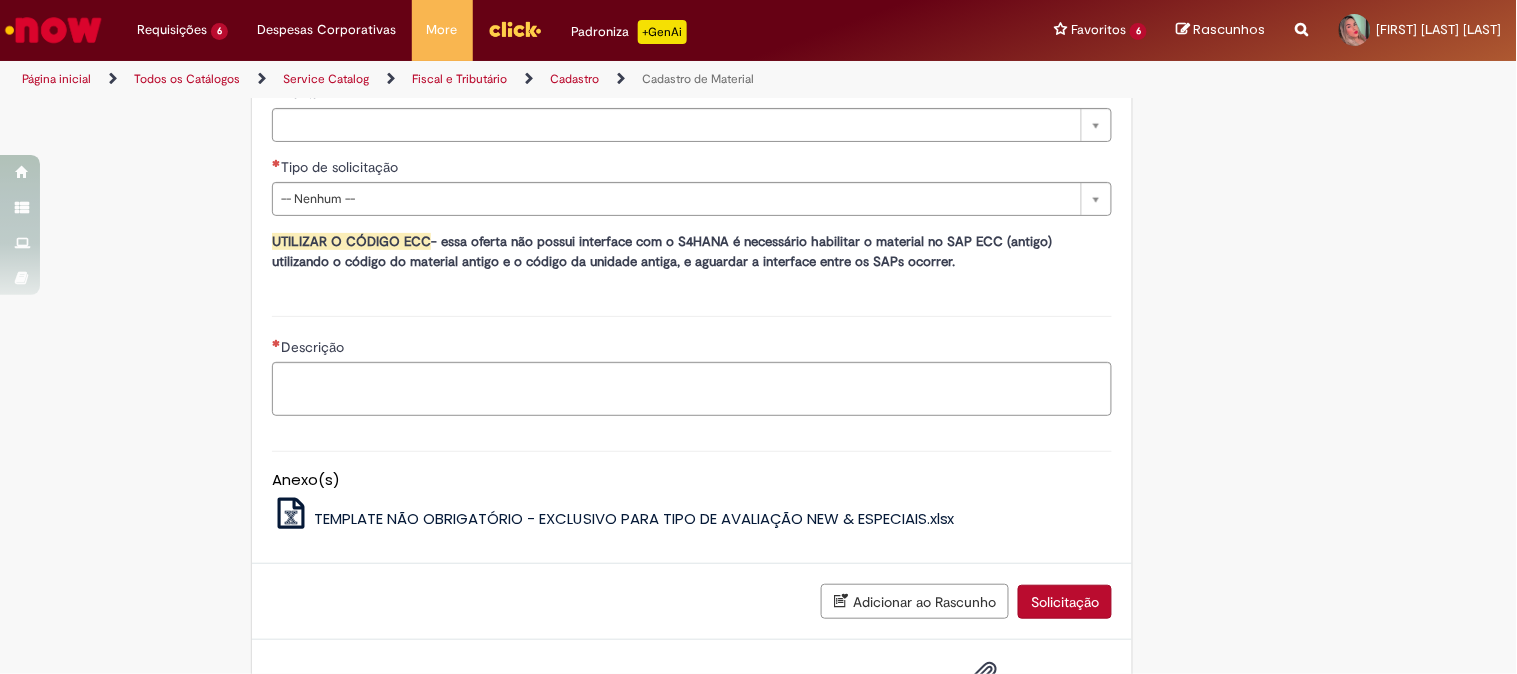 scroll, scrollTop: 1131, scrollLeft: 0, axis: vertical 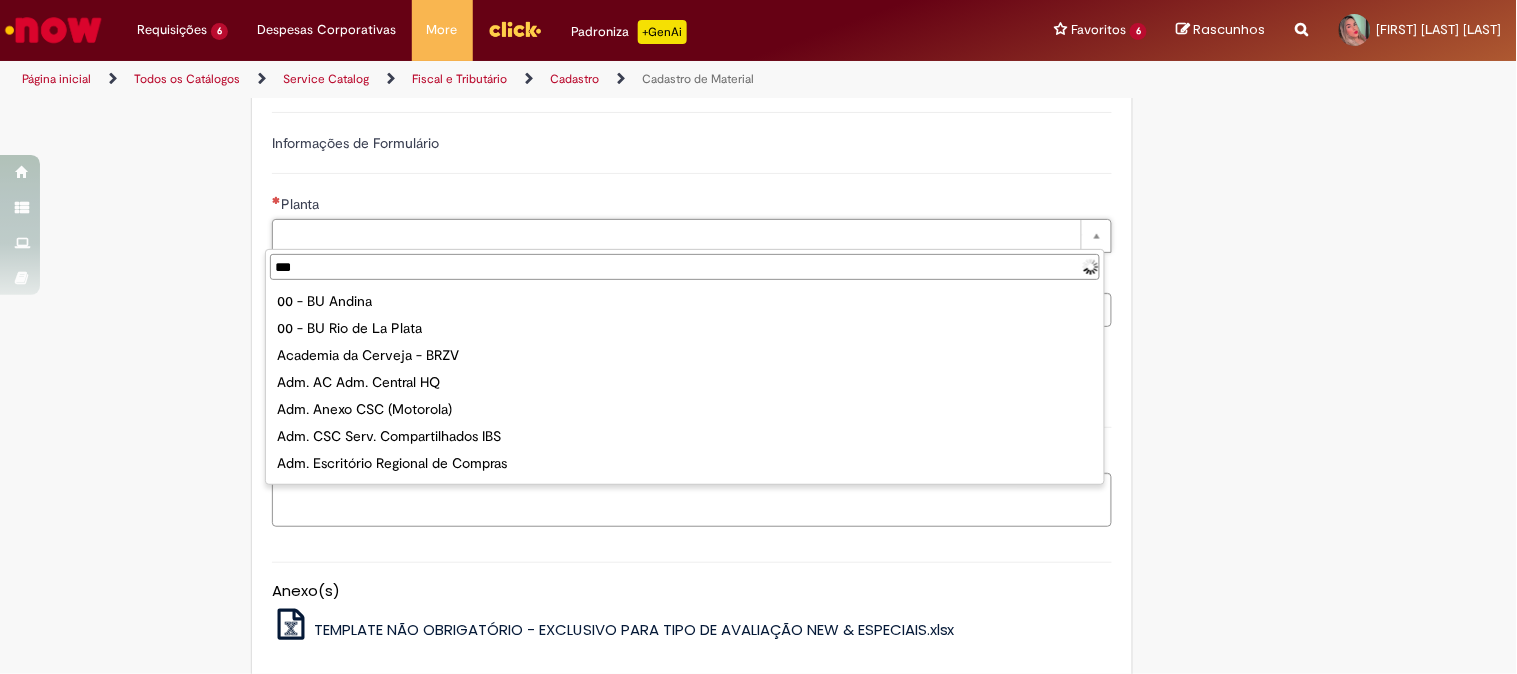 type on "****" 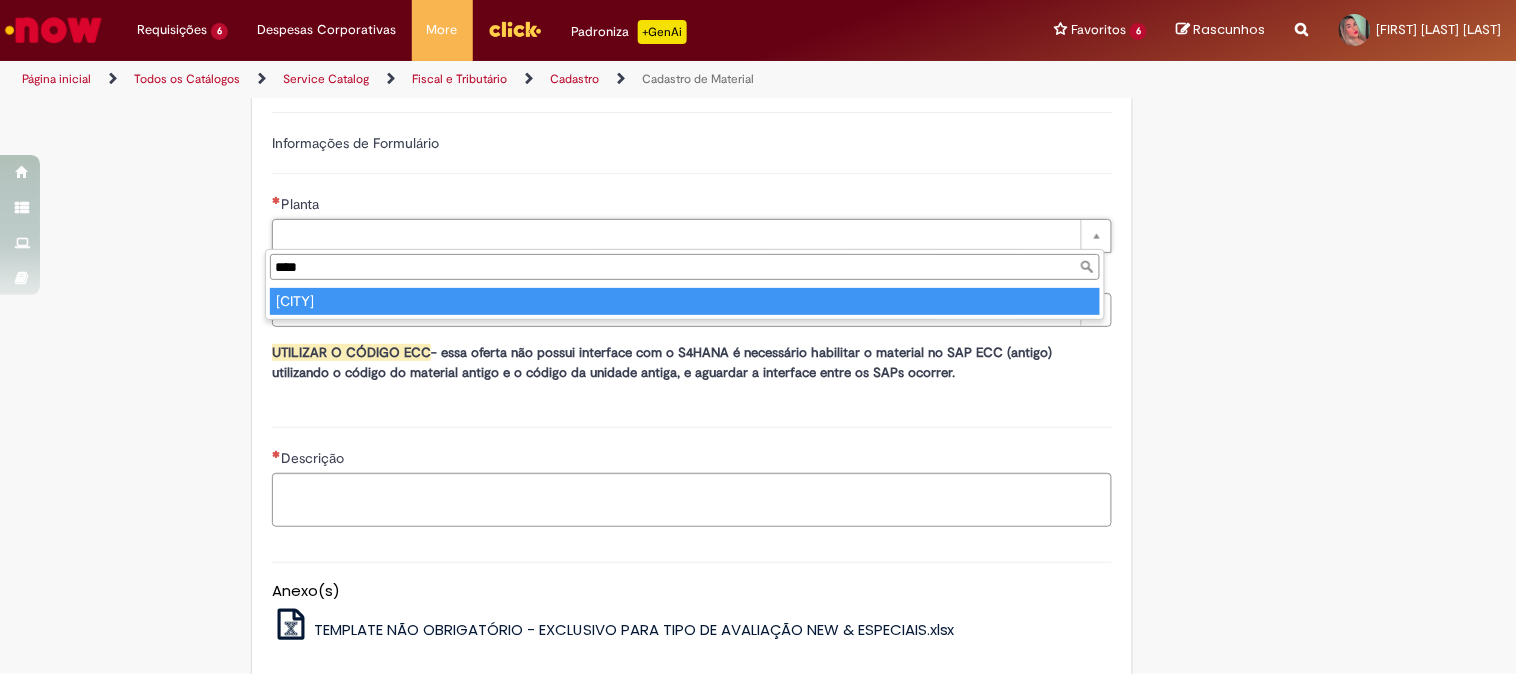 type on "********" 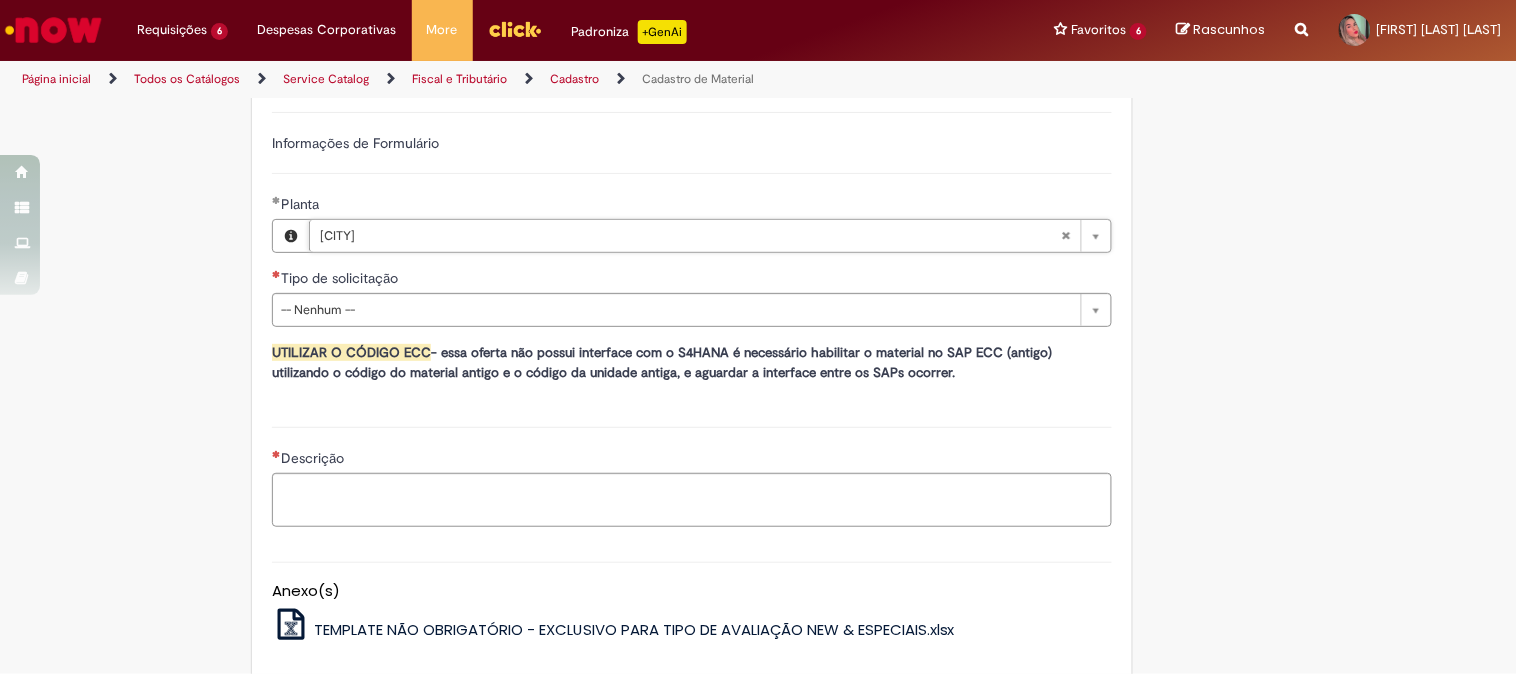 click on "Tipo de solicitação" at bounding box center [692, 280] 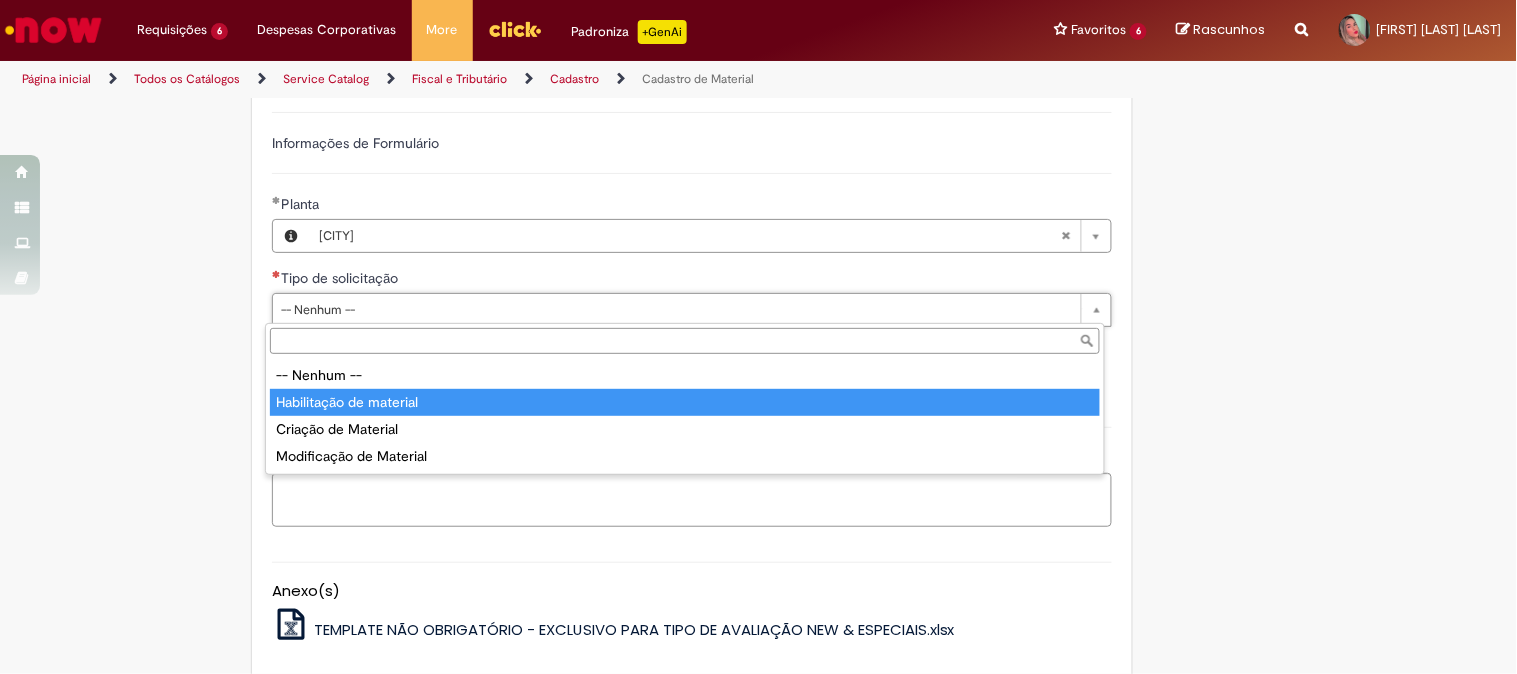 type on "**********" 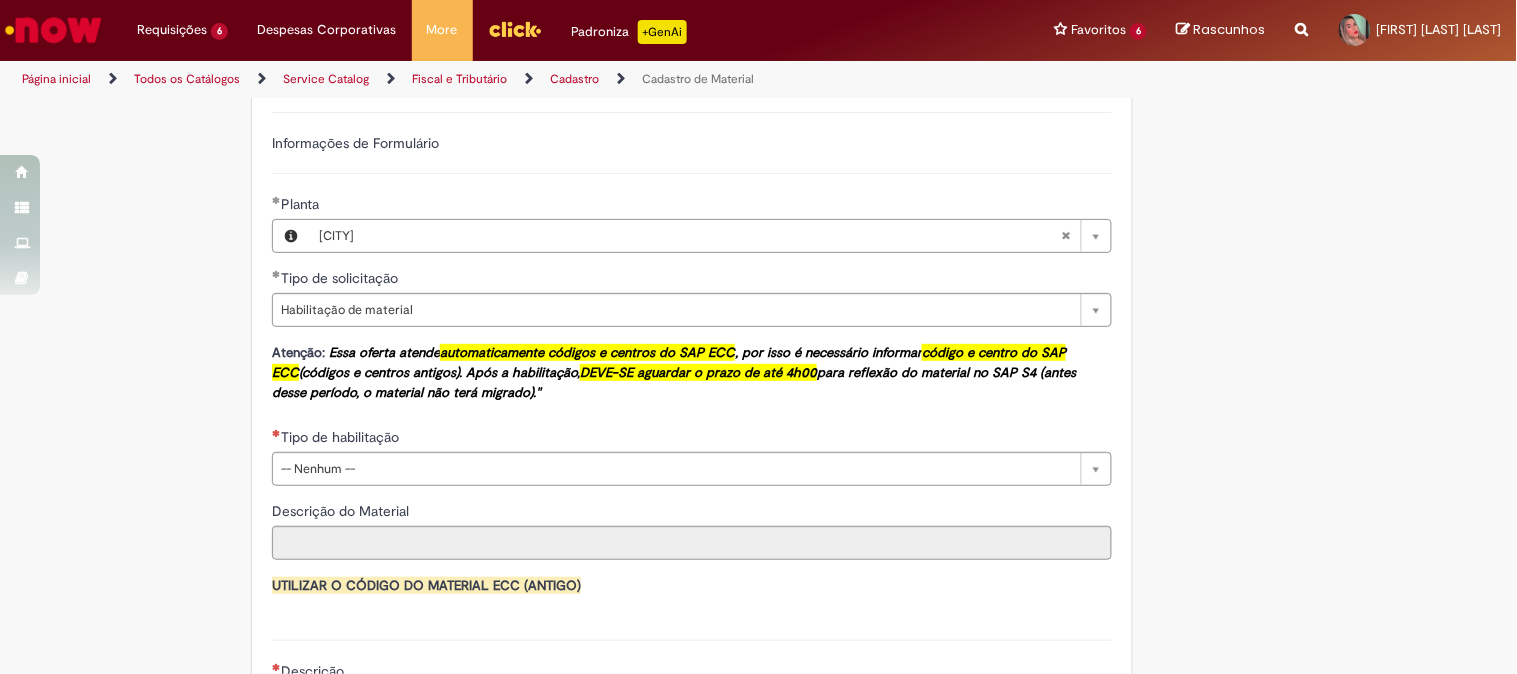 click on "Essa oferta atende  automaticamente códigos e centros do SAP ECC , por isso é necessário informar  código e centro do SAP ECC   (códigos e centros antigos). Após a habilitação,  DEVE-SE aguardar o prazo de até 4h00  para reflexão do material no SAP S4 (antes desse período, o material não terá migrado)."" at bounding box center (674, 372) 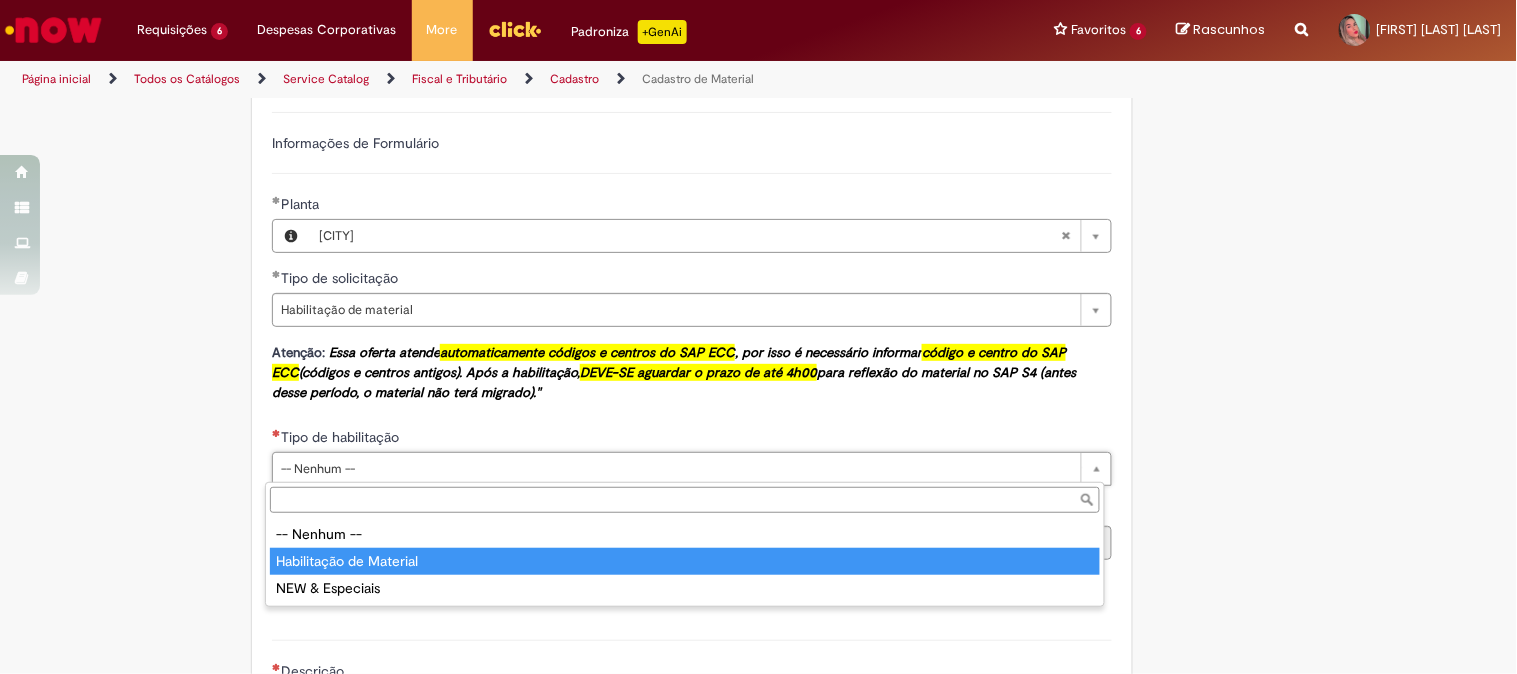 type on "**********" 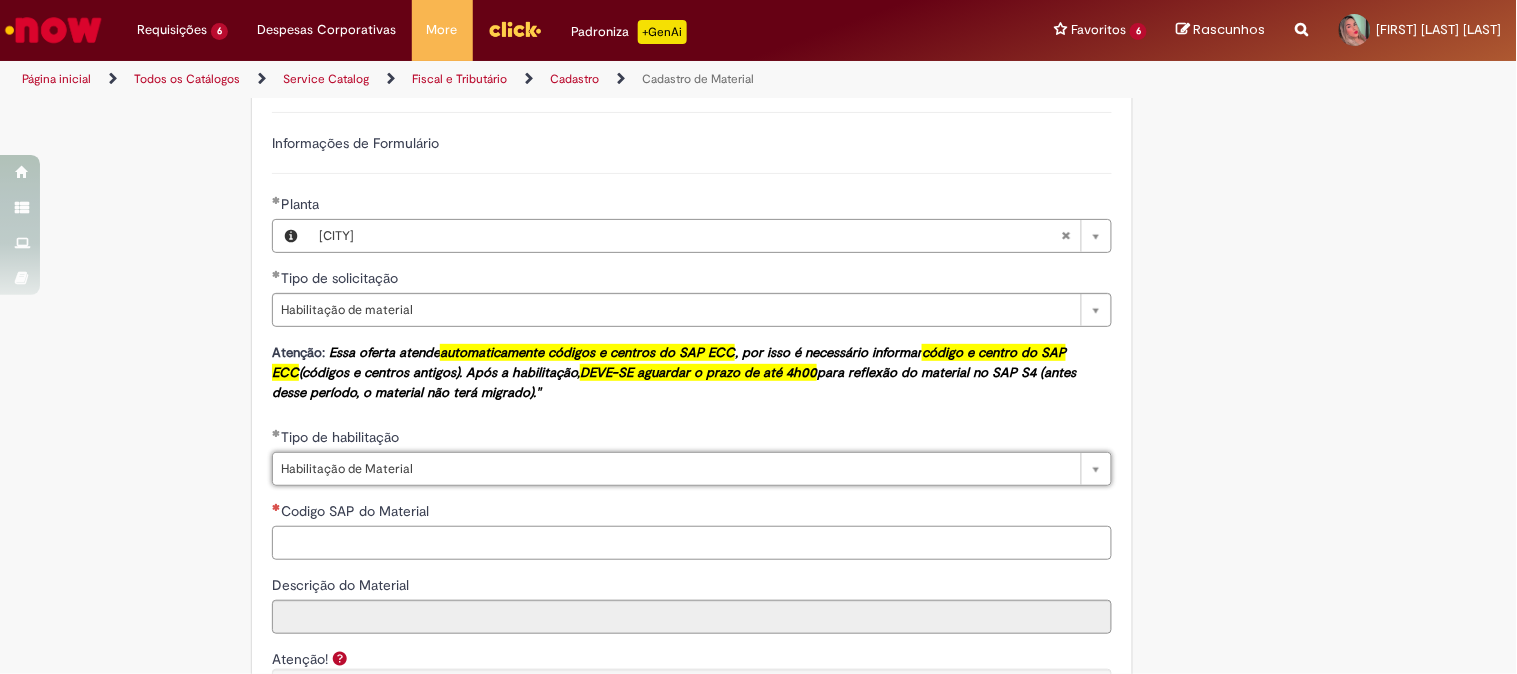 click on "Codigo SAP do Material" at bounding box center [692, 543] 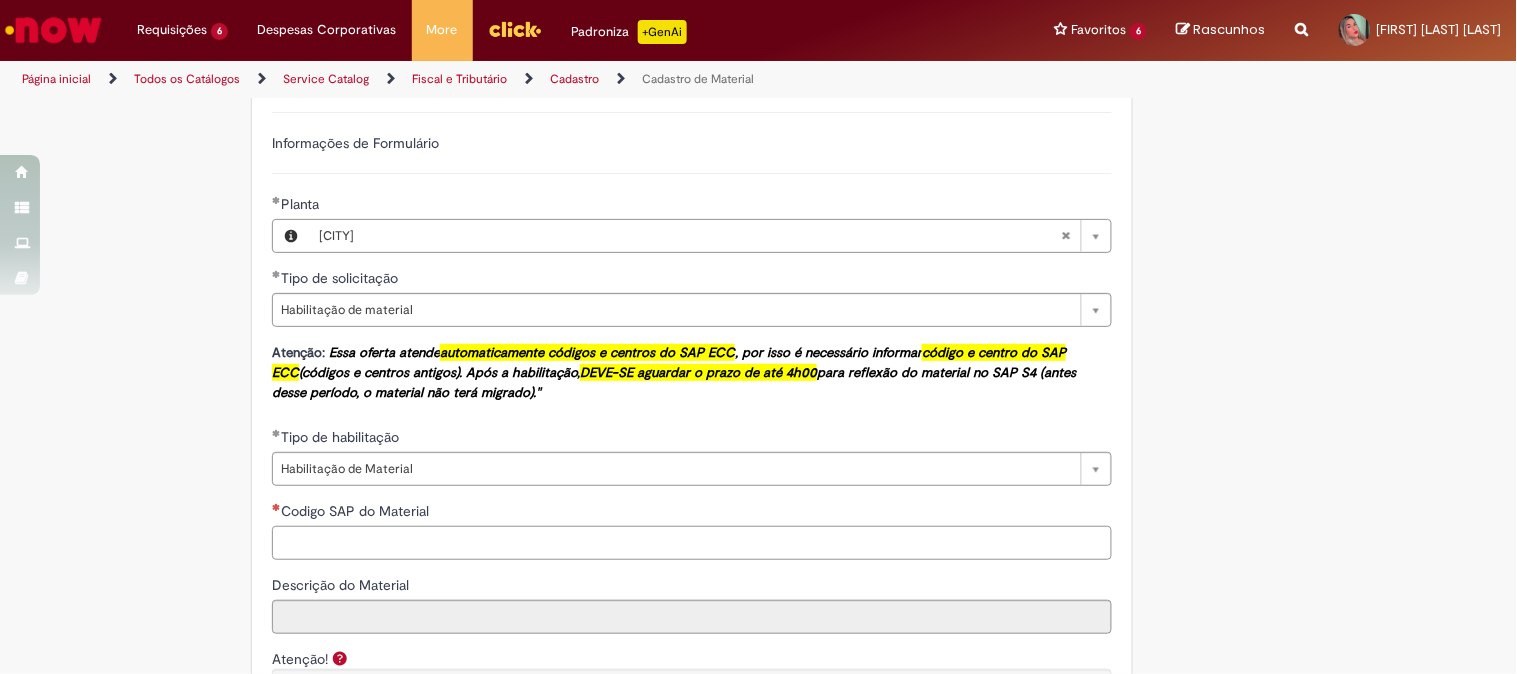 paste on "********" 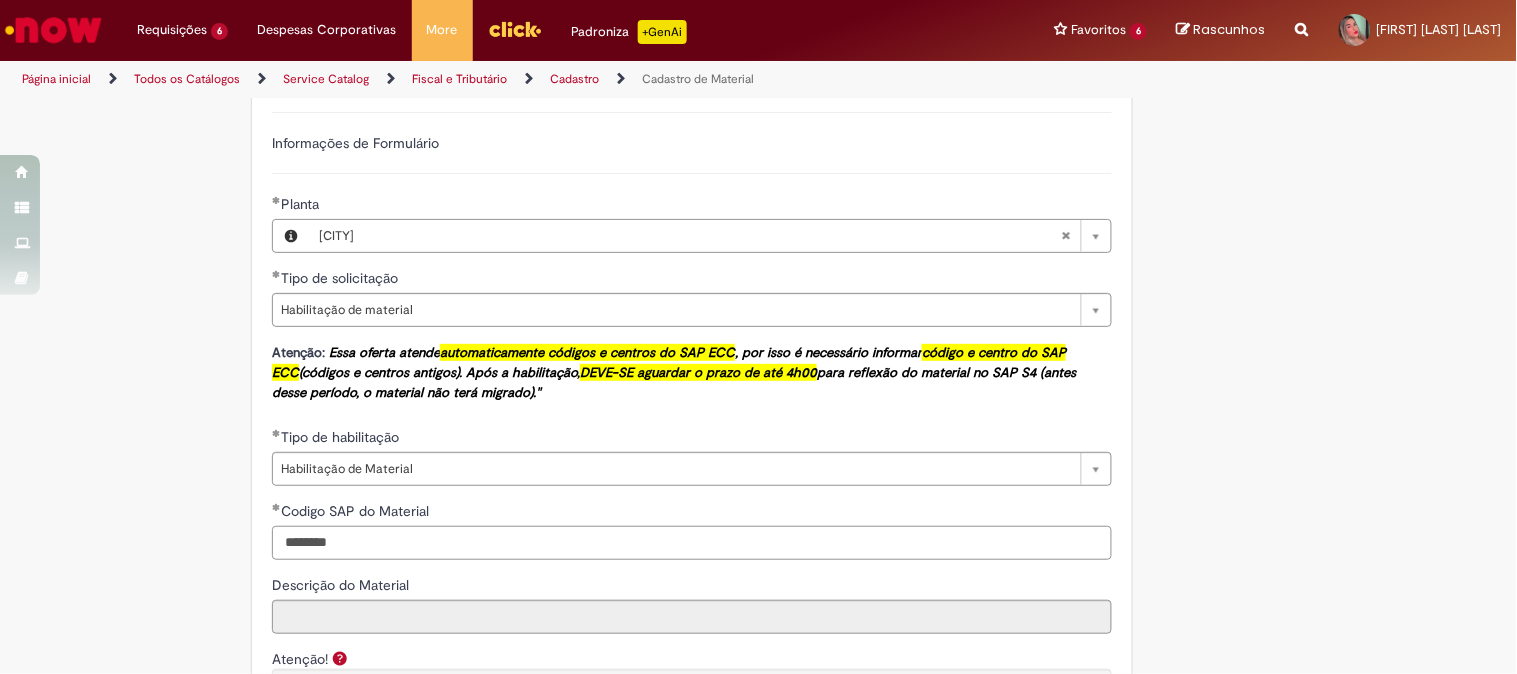 type on "********" 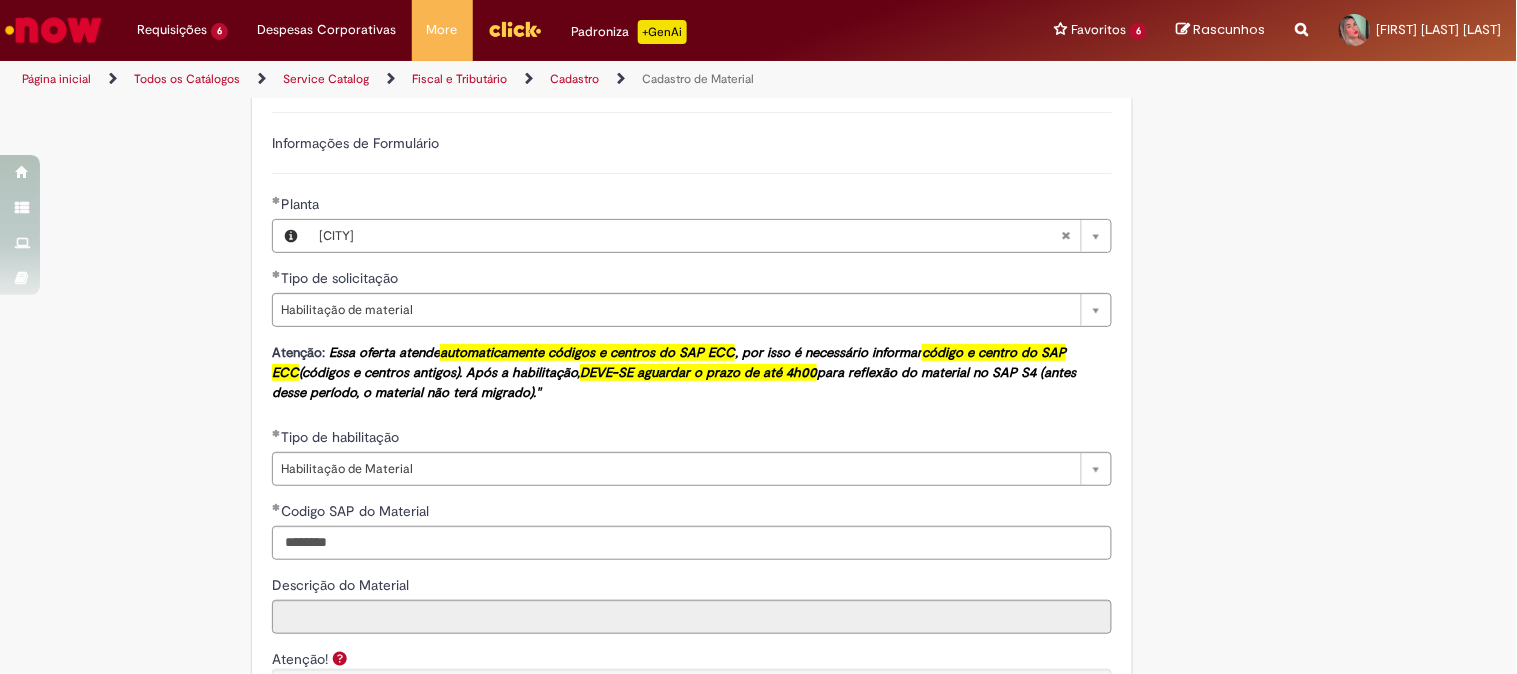 click on "Tire dúvidas com LupiAssist    +GenAI
Oi! Eu sou LupiAssist, uma Inteligência Artificial Generativa em constante aprendizado   Meu conteúdo é monitorado para trazer uma melhor experiência
Dúvidas comuns:
Só mais um instante, estou consultando nossas bases de conhecimento  e escrevendo a melhor resposta pra você!
Title
Lorem ipsum dolor sit amet    Fazer uma nova pergunta
Gerei esta resposta utilizando IA Generativa em conjunto com os nossos padrões. Em caso de divergência, os documentos oficiais prevalecerão.
Saiba mais em:
Ou ligue para:
E aí, te ajudei?
Sim, obrigado!" at bounding box center (758, 328) 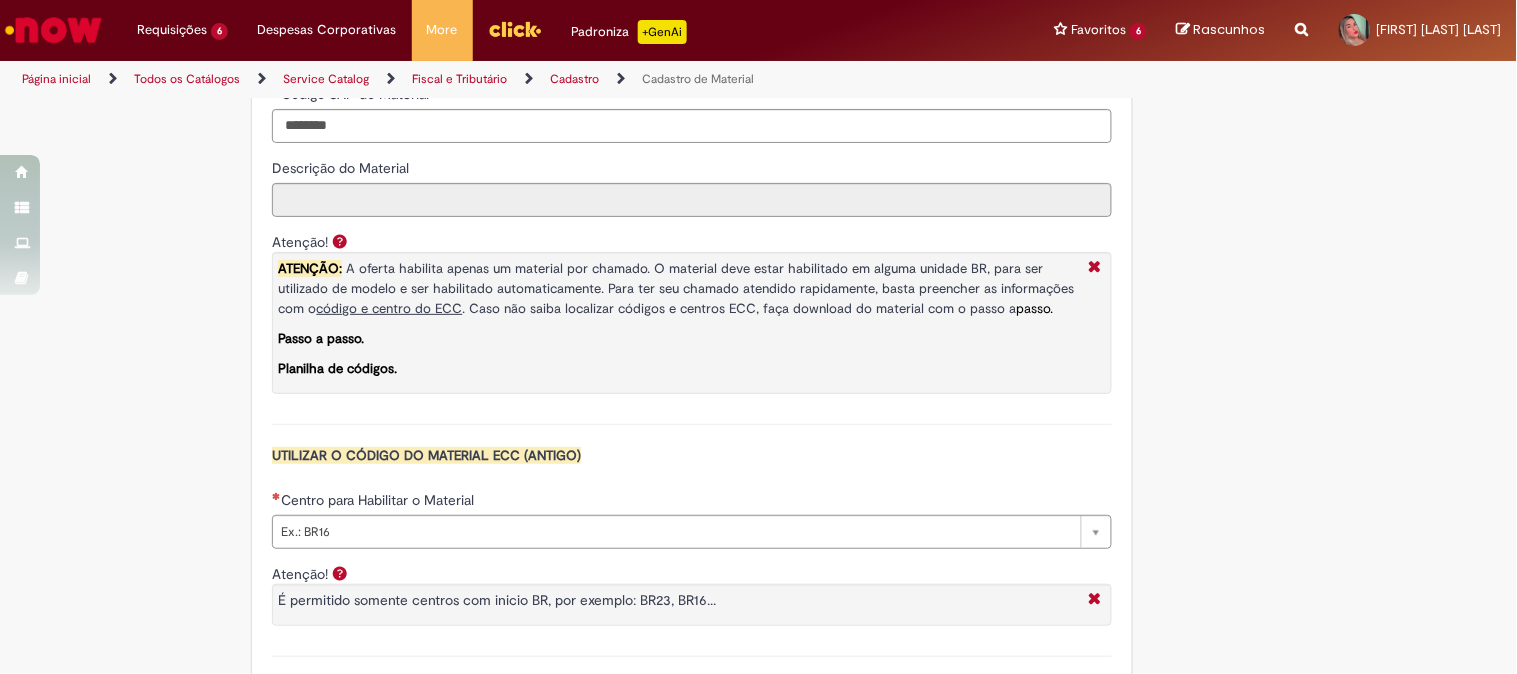 scroll, scrollTop: 1598, scrollLeft: 0, axis: vertical 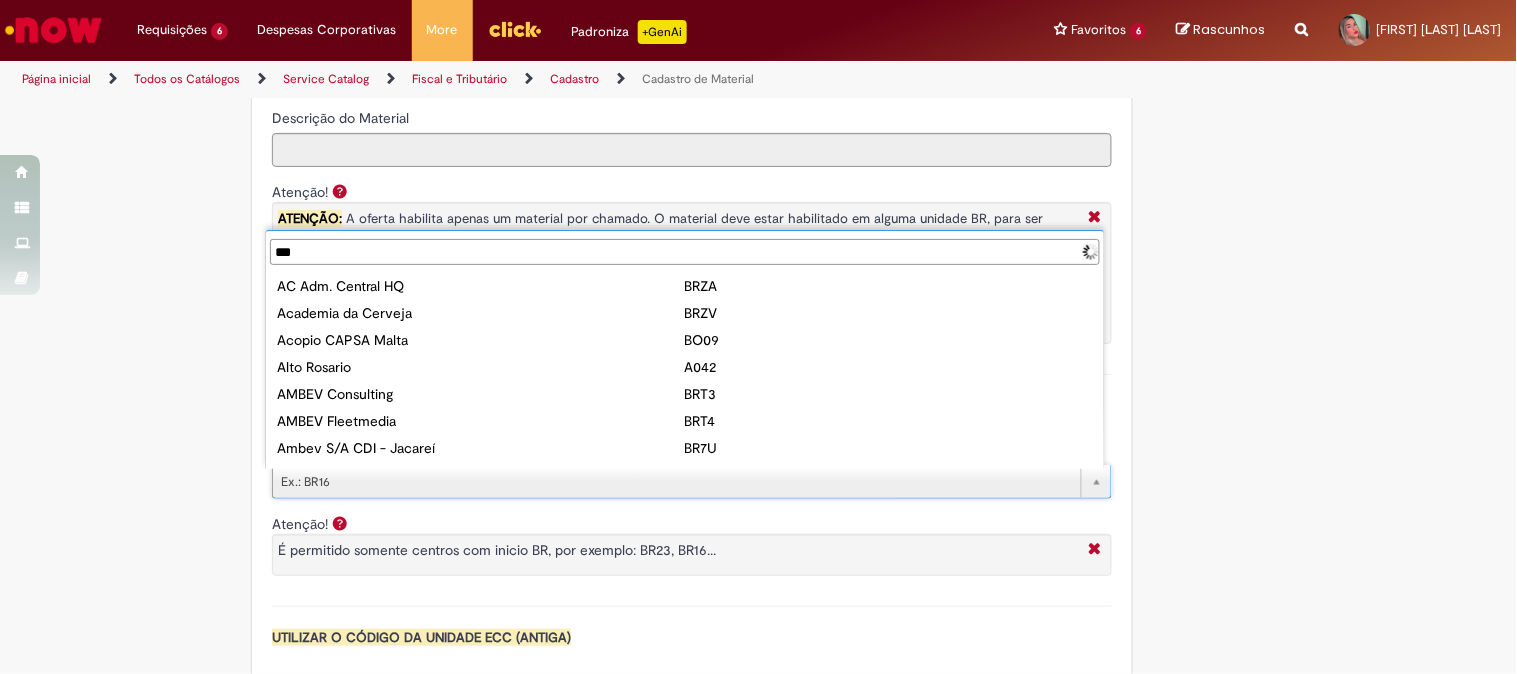 type on "****" 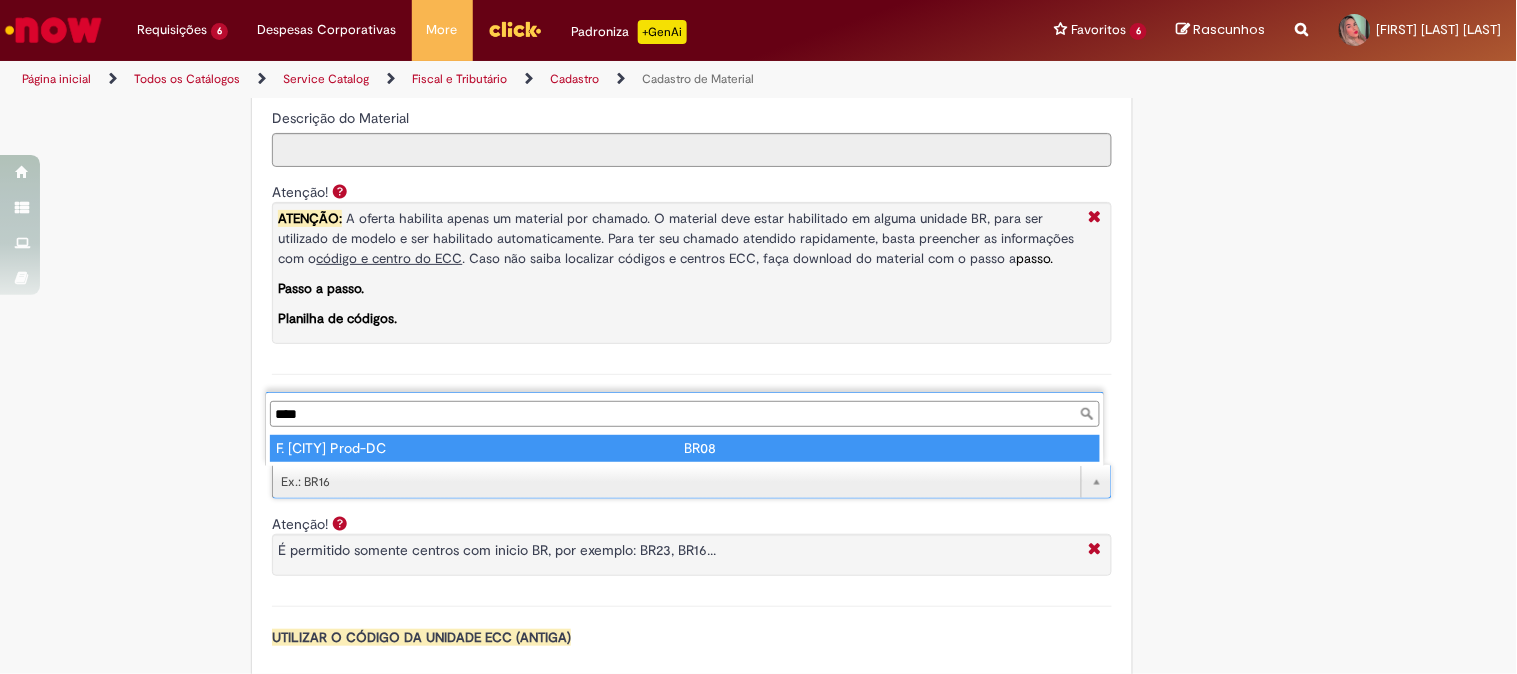 type on "**********" 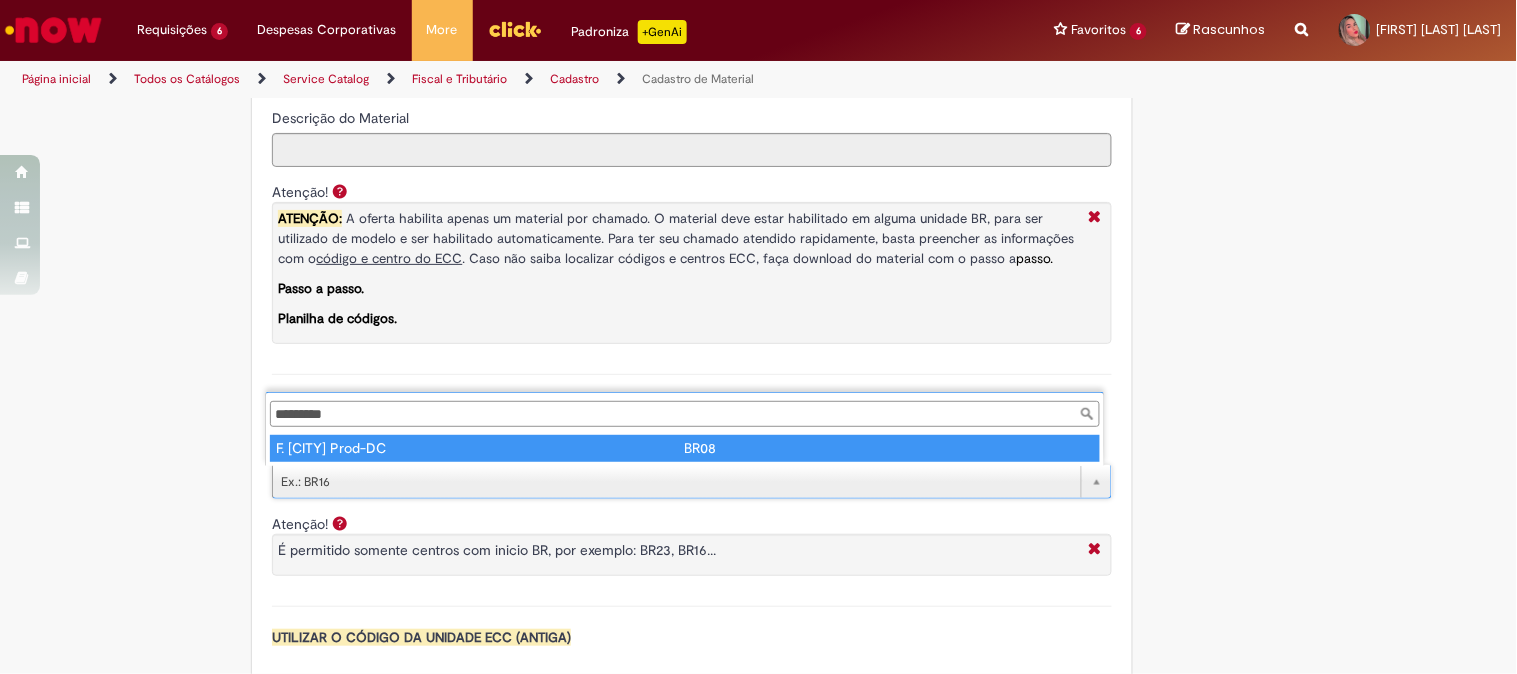 type on "****" 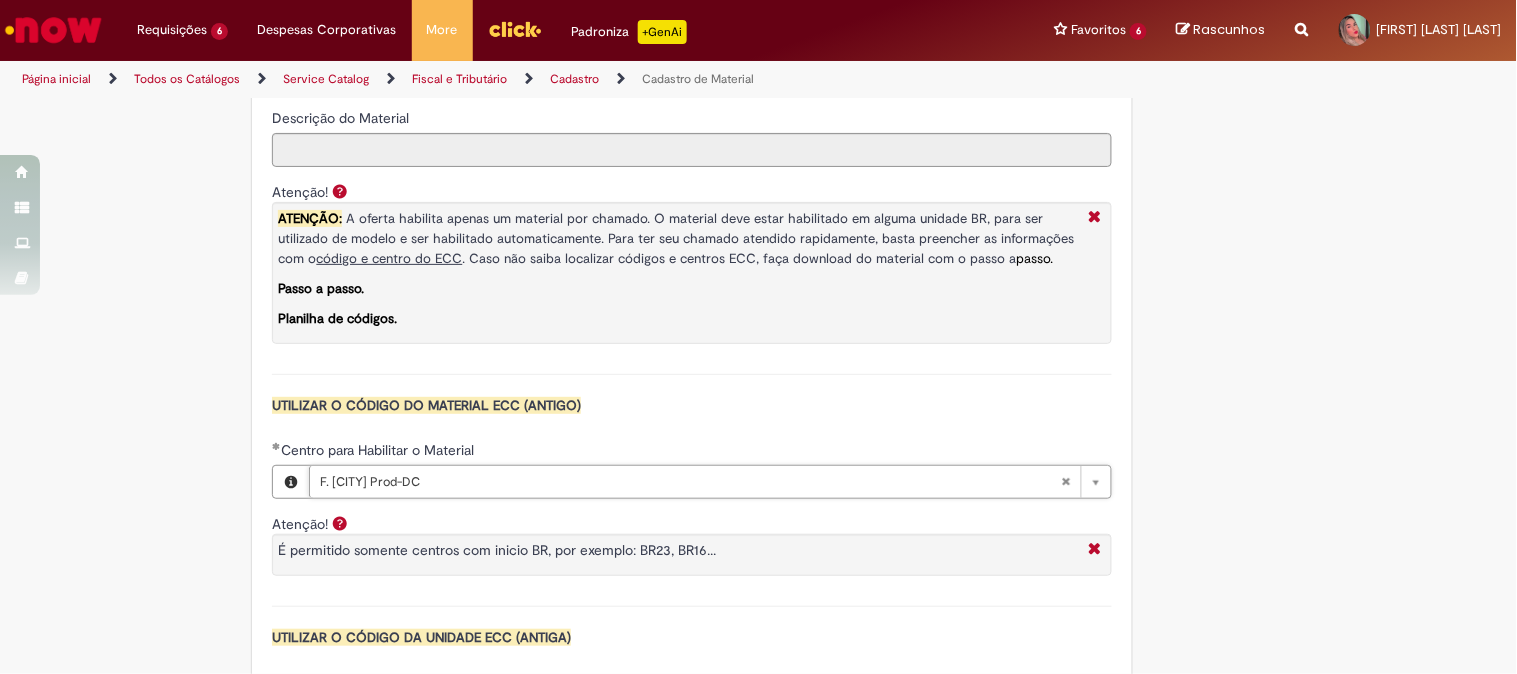 click on "Tire dúvidas com LupiAssist    +GenAI
Oi! Eu sou LupiAssist, uma Inteligência Artificial Generativa em constante aprendizado   Meu conteúdo é monitorado para trazer uma melhor experiência
Dúvidas comuns:
Só mais um instante, estou consultando nossas bases de conhecimento  e escrevendo a melhor resposta pra você!
Title
Lorem ipsum dolor sit amet    Fazer uma nova pergunta
Gerei esta resposta utilizando IA Generativa em conjunto com os nossos padrões. Em caso de divergência, os documentos oficiais prevalecerão.
Saiba mais em:
Ou ligue para:
E aí, te ajudei?
Sim, obrigado!" at bounding box center [758, -139] 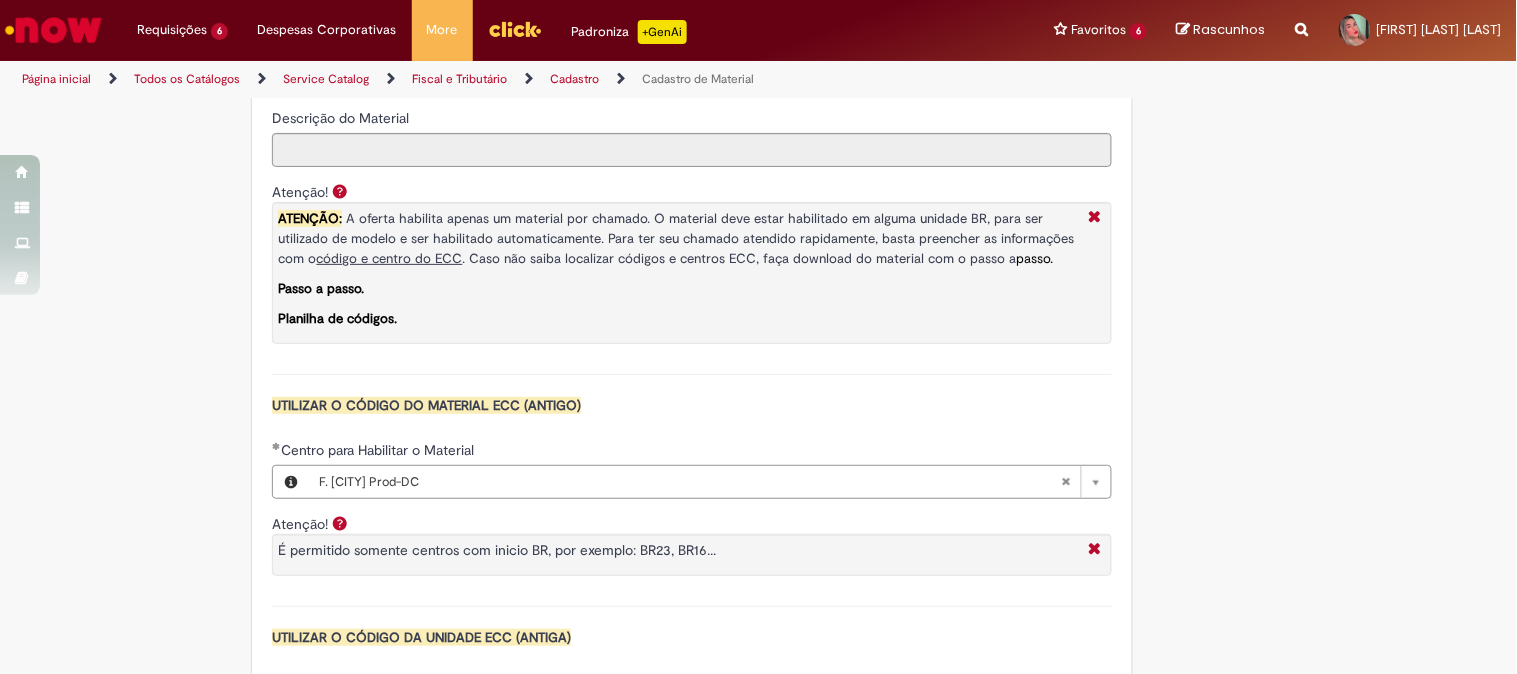 scroll, scrollTop: 2147, scrollLeft: 0, axis: vertical 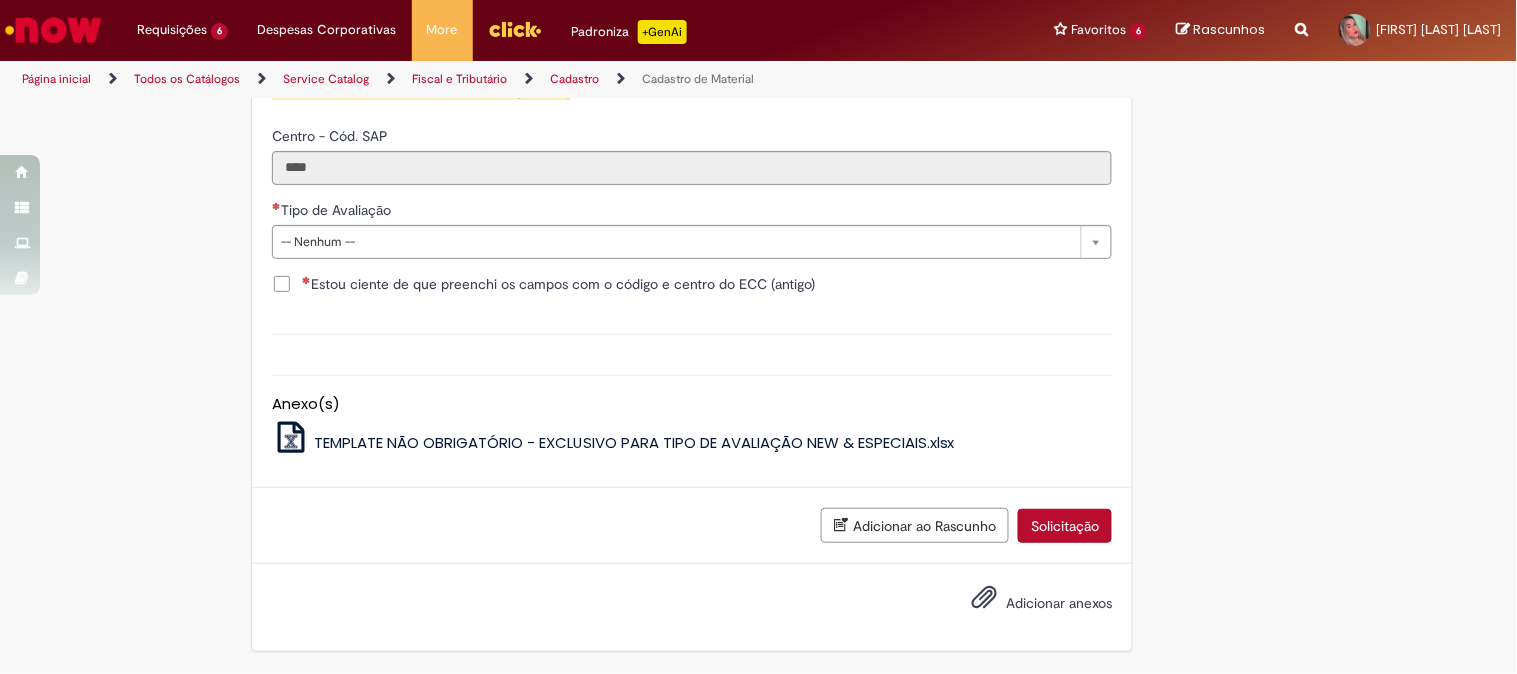 click on "Estou ciente de que preenchi os campos com o código e centro do ECC  (antigo)" at bounding box center (692, 286) 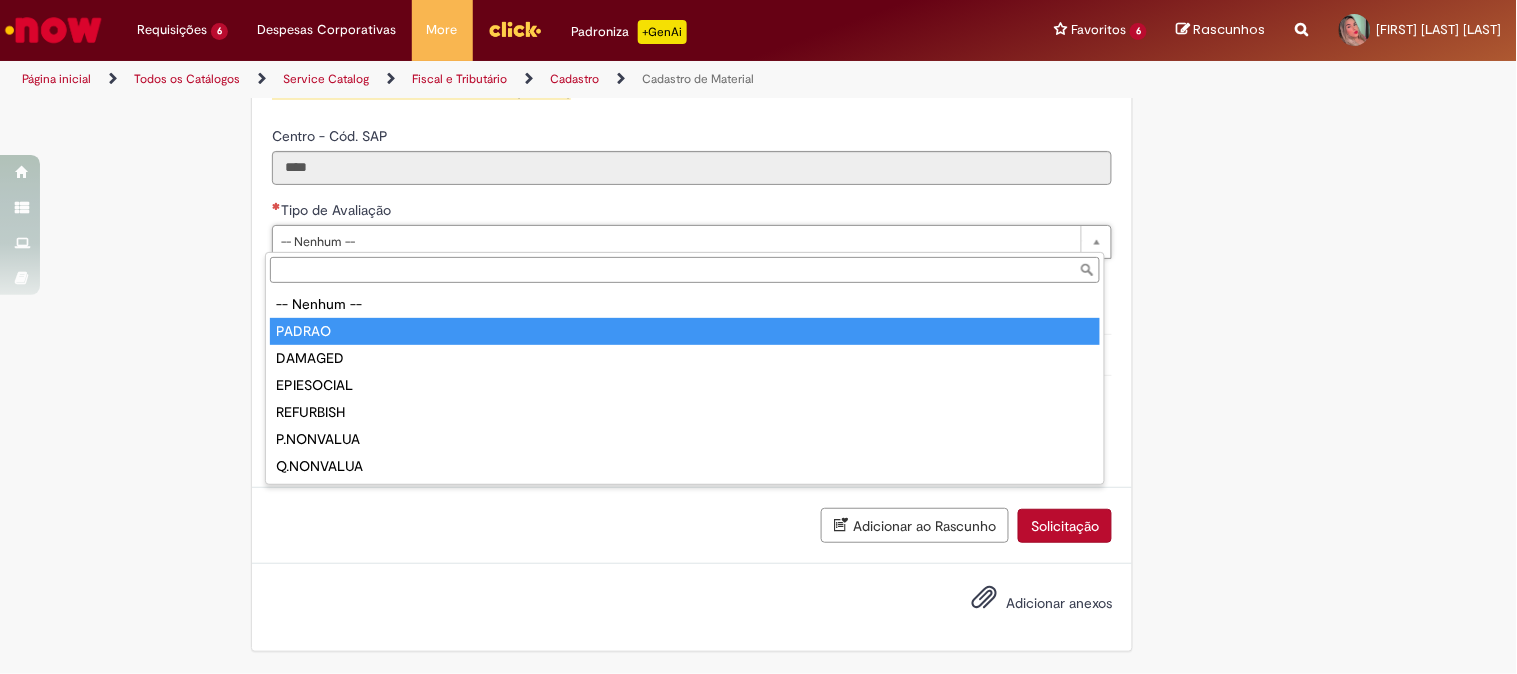 type on "******" 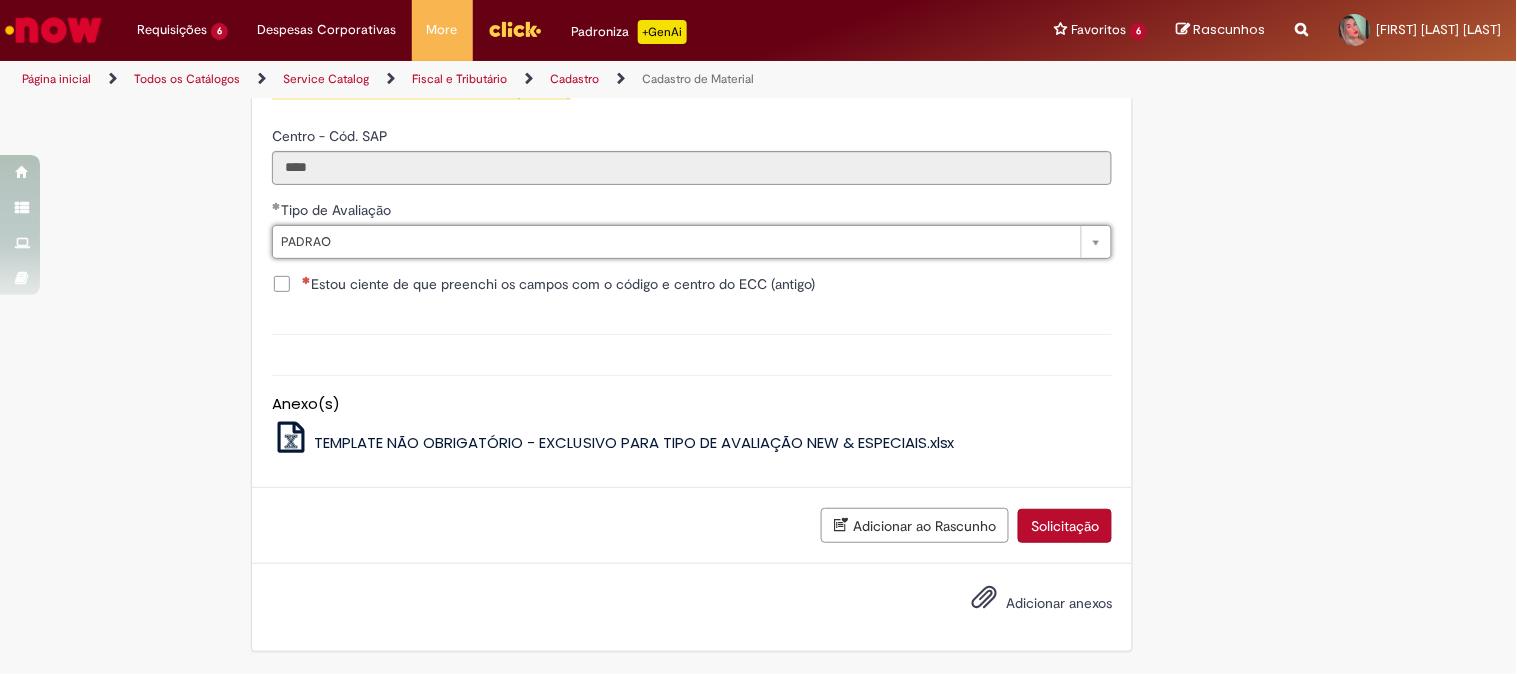click on "**********" at bounding box center (692, -304) 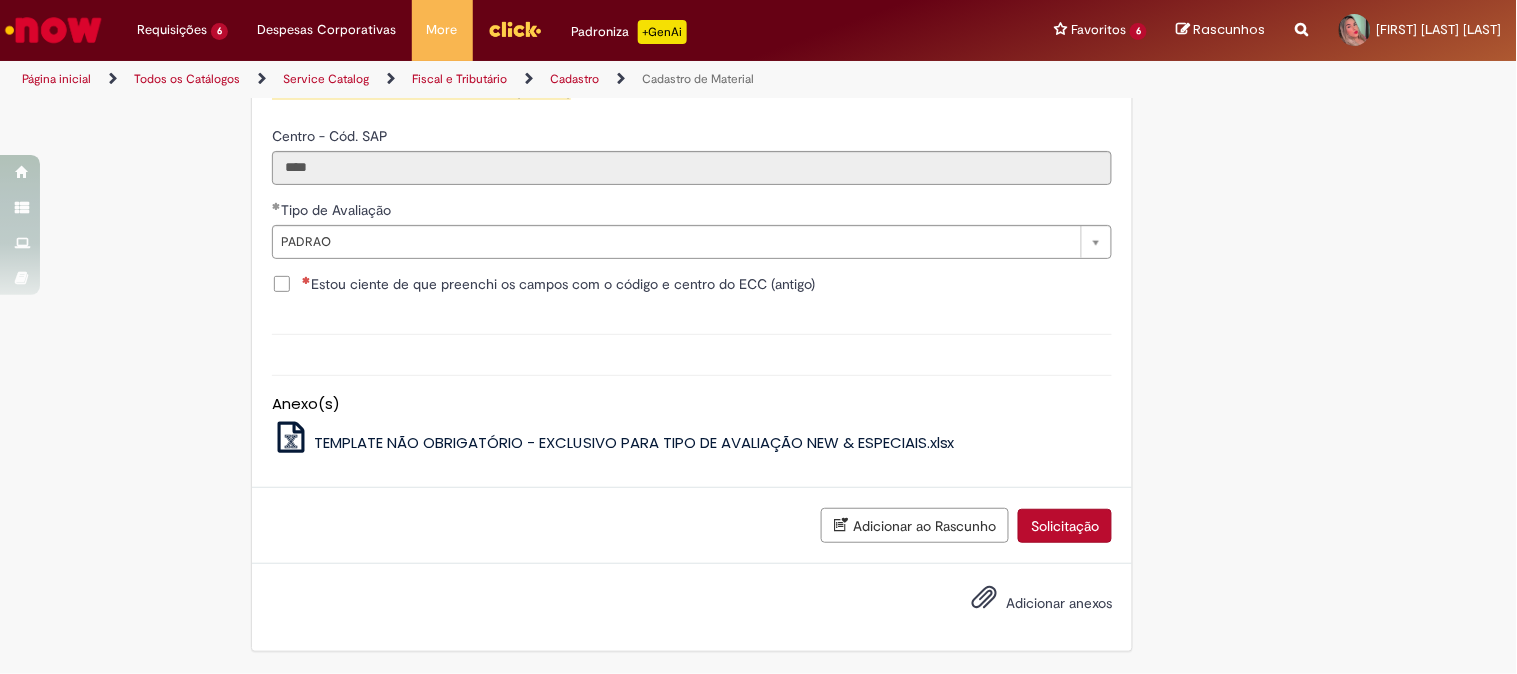 scroll, scrollTop: 1643, scrollLeft: 0, axis: vertical 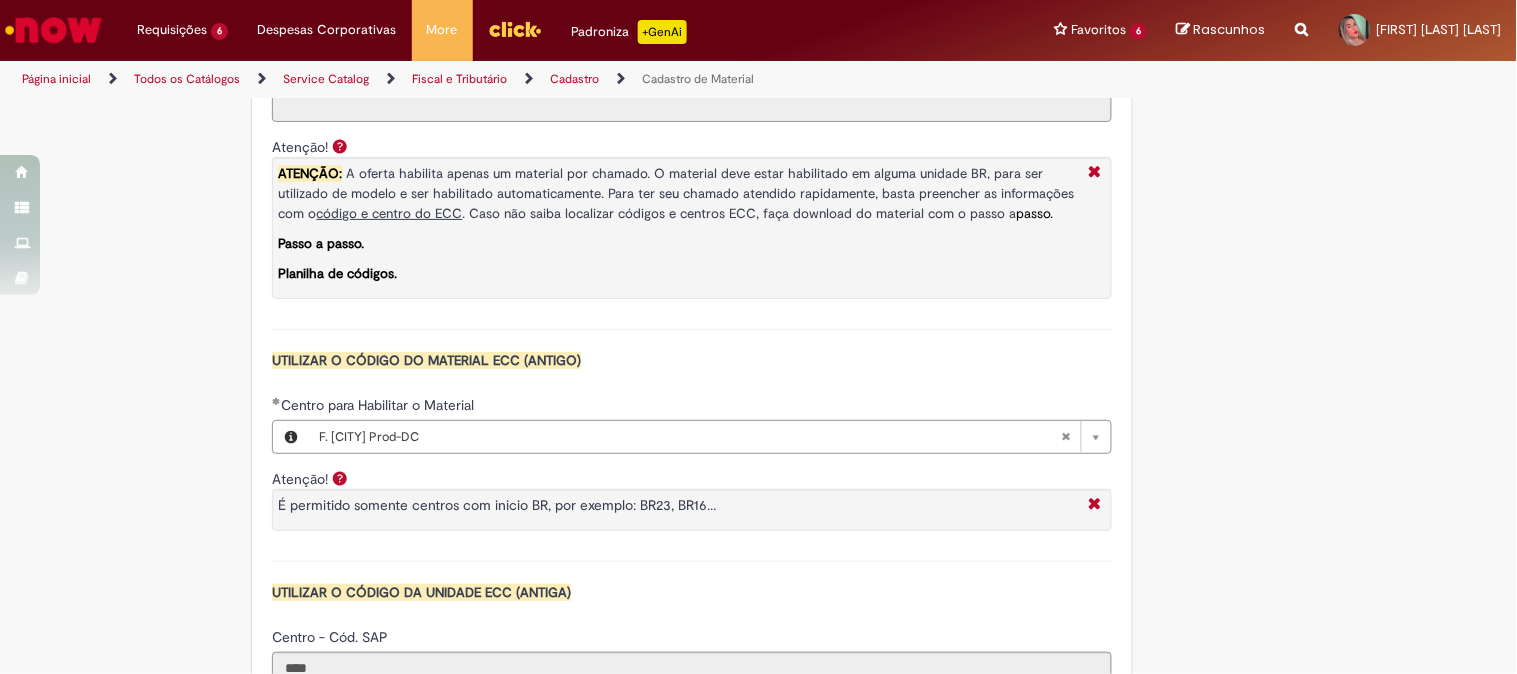 drag, startPoint x: 1480, startPoint y: 524, endPoint x: 1488, endPoint y: 516, distance: 11.313708 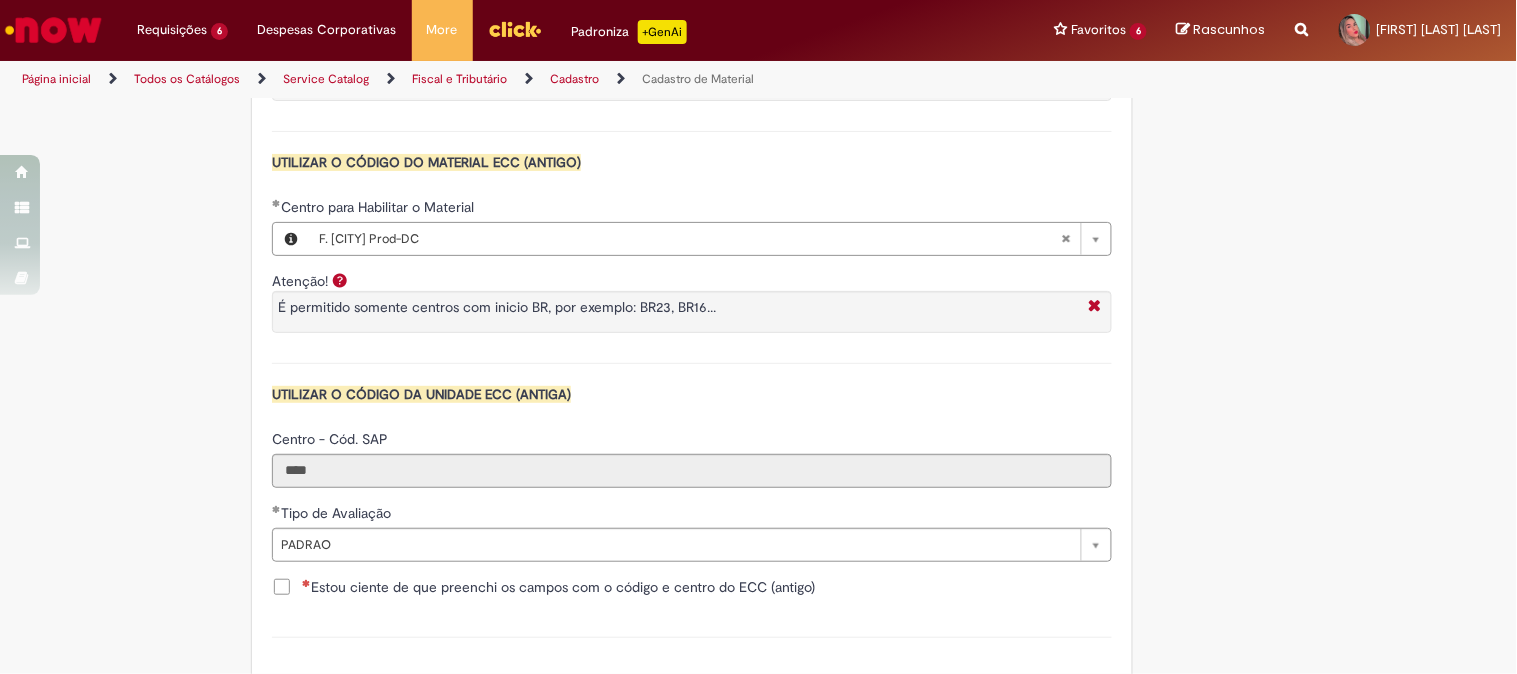 scroll, scrollTop: 1970, scrollLeft: 0, axis: vertical 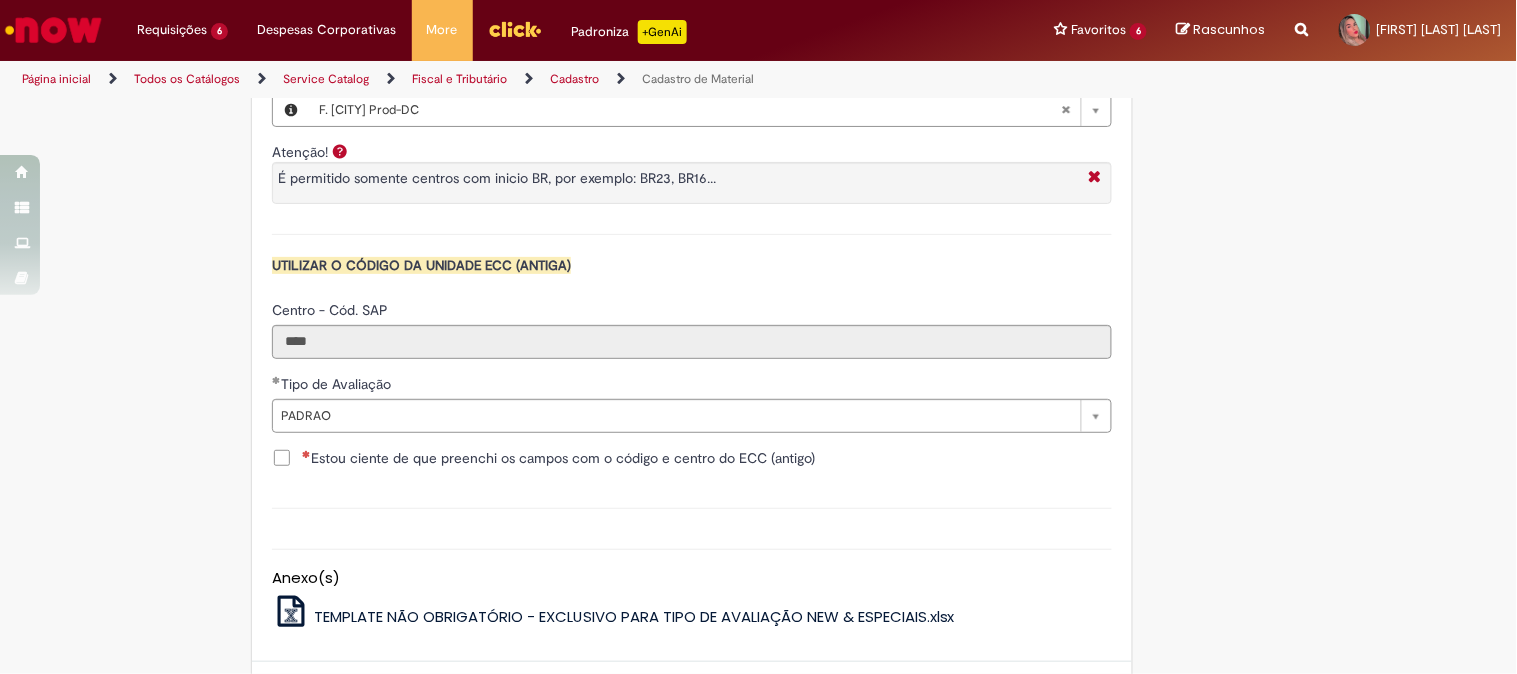 click on "**********" at bounding box center (692, -130) 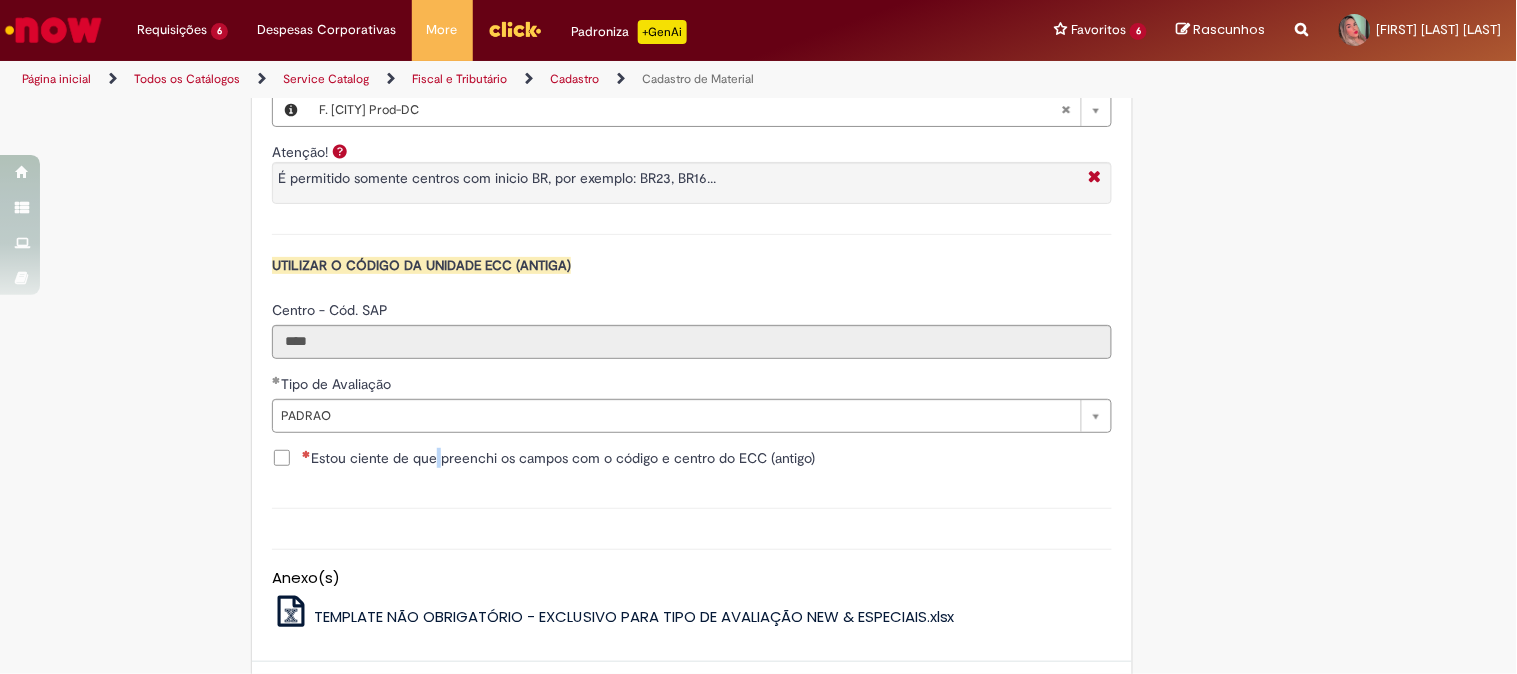 click on "Estou ciente de que preenchi os campos com o código e centro do ECC  (antigo)" at bounding box center [558, 458] 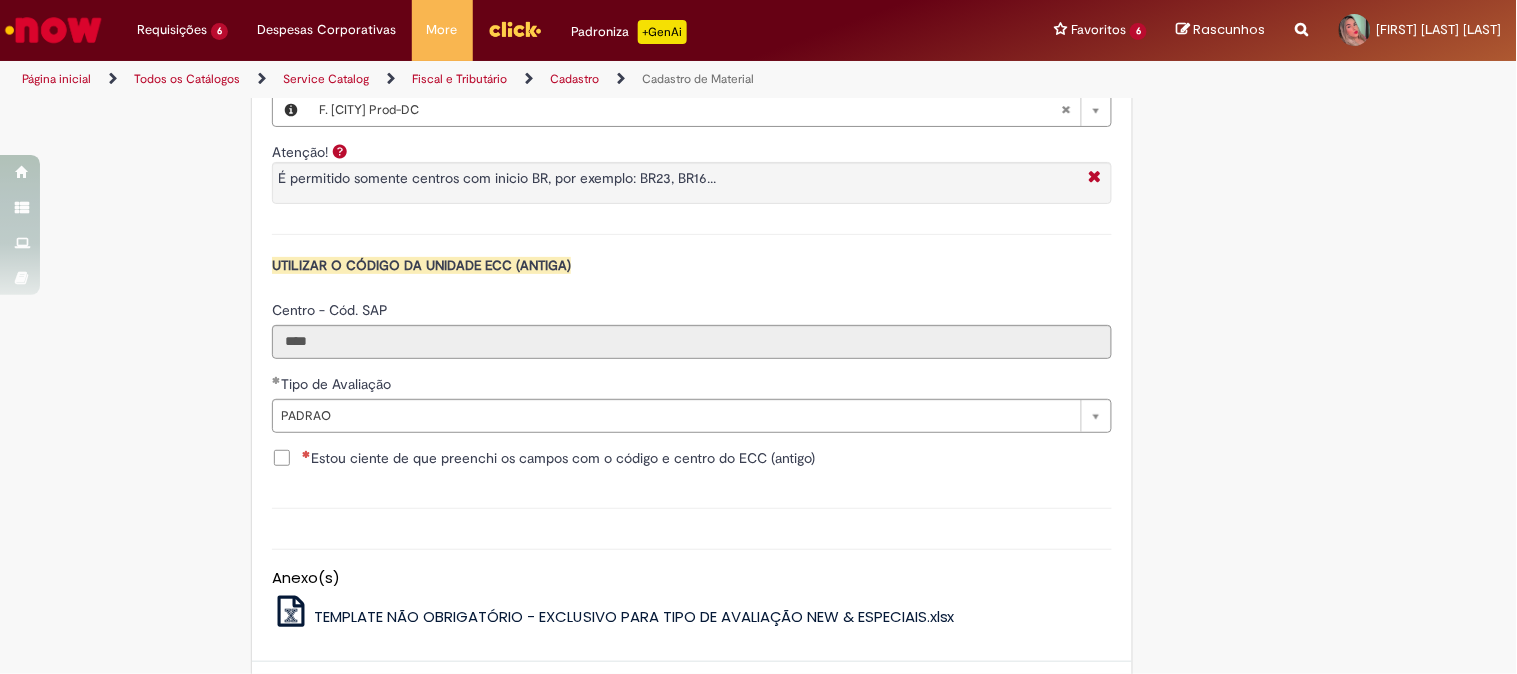 click on "Estou ciente de que preenchi os campos com o código e centro do ECC  (antigo)" at bounding box center [558, 458] 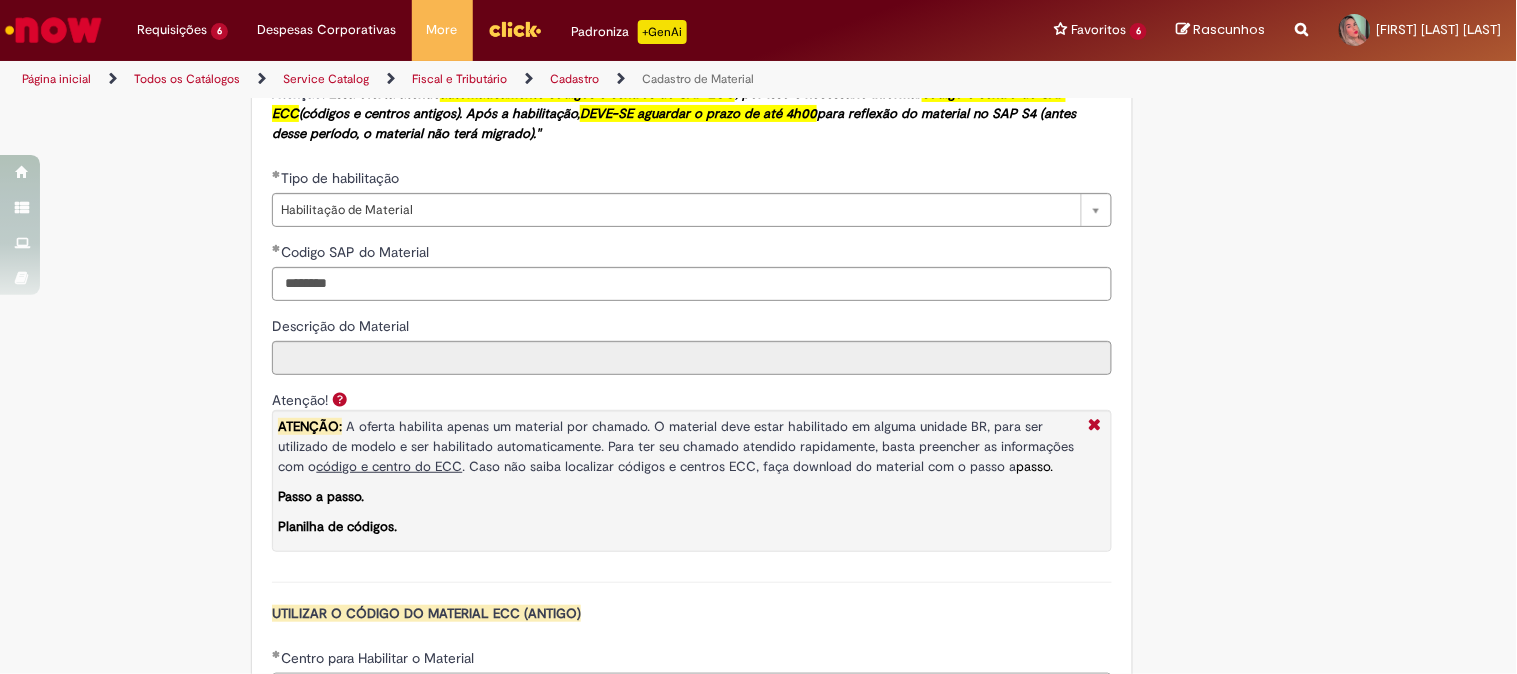 scroll, scrollTop: 2147, scrollLeft: 0, axis: vertical 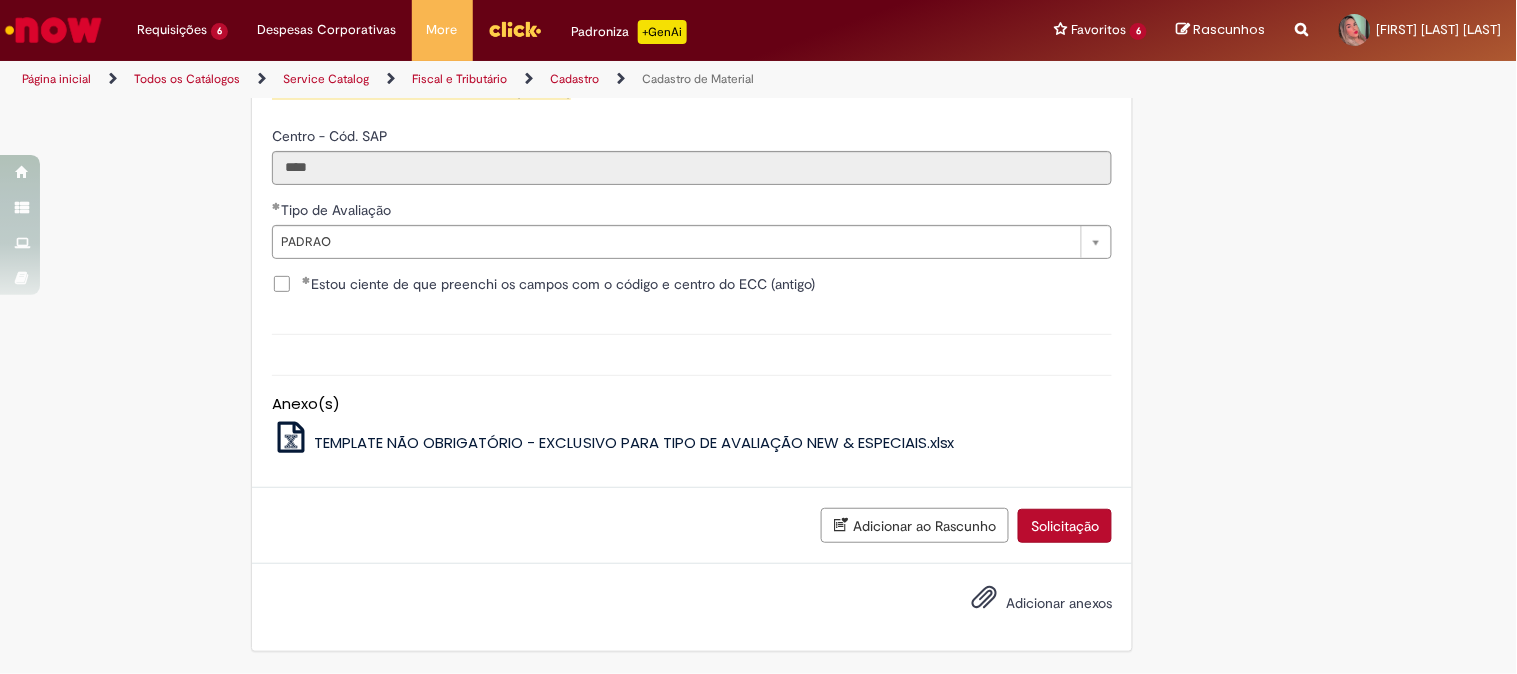 click on "Adicionar ao Rascunho        Solicitação" at bounding box center (692, 526) 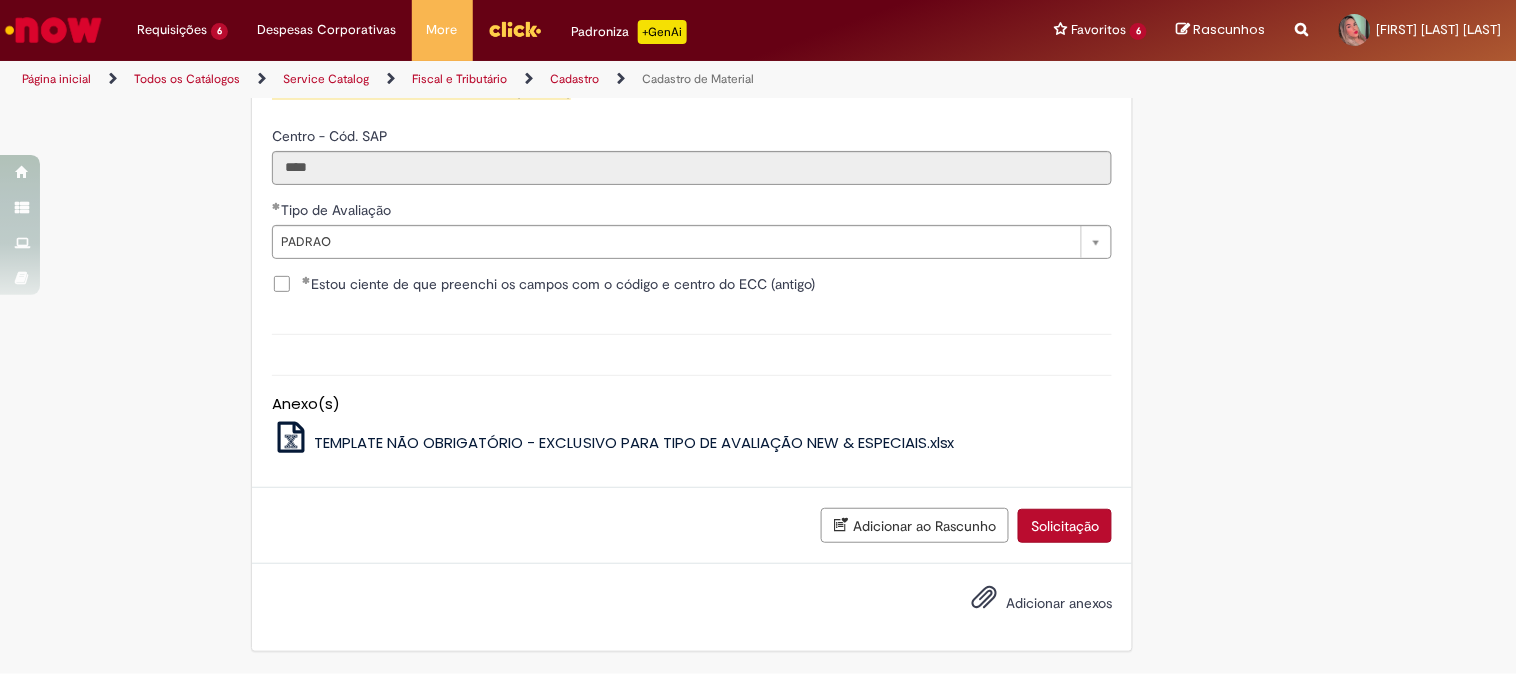 click on "Solicitação" at bounding box center [1065, 526] 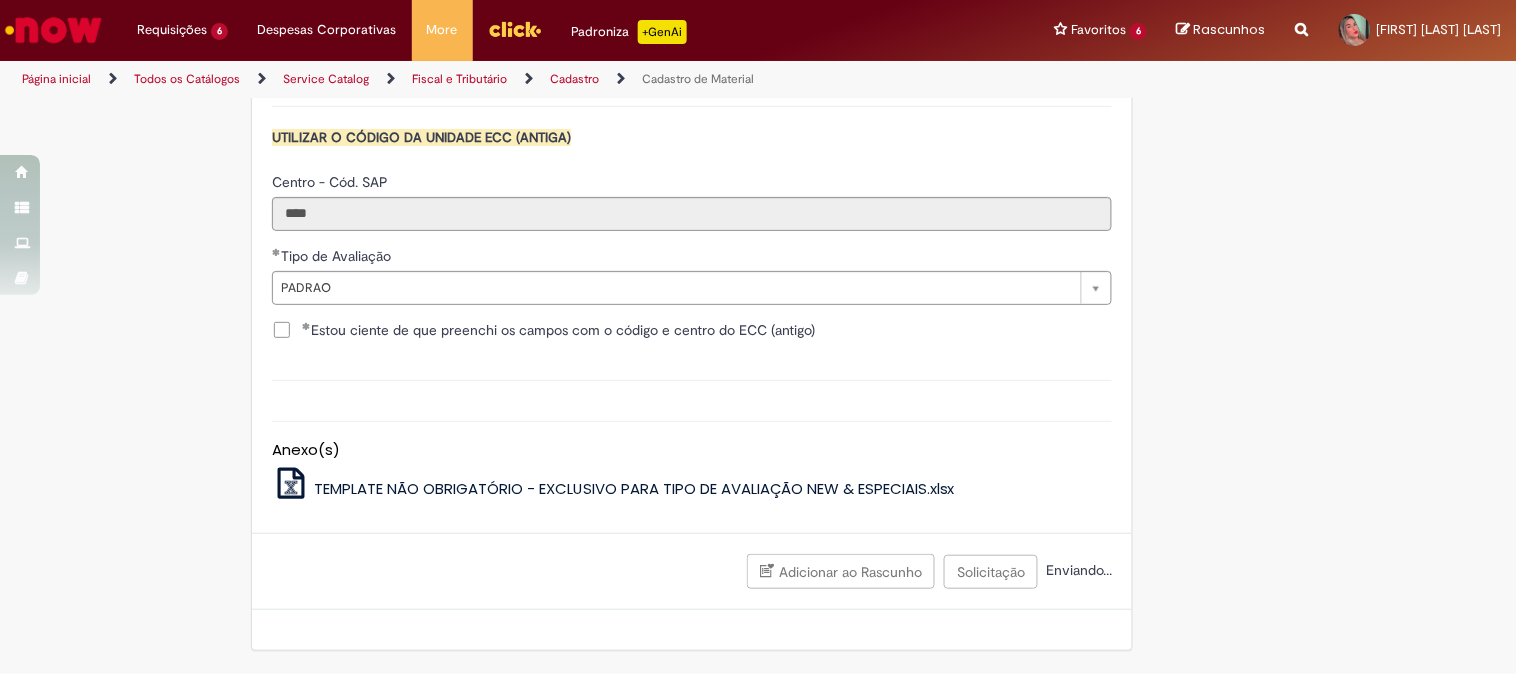 scroll, scrollTop: 2101, scrollLeft: 0, axis: vertical 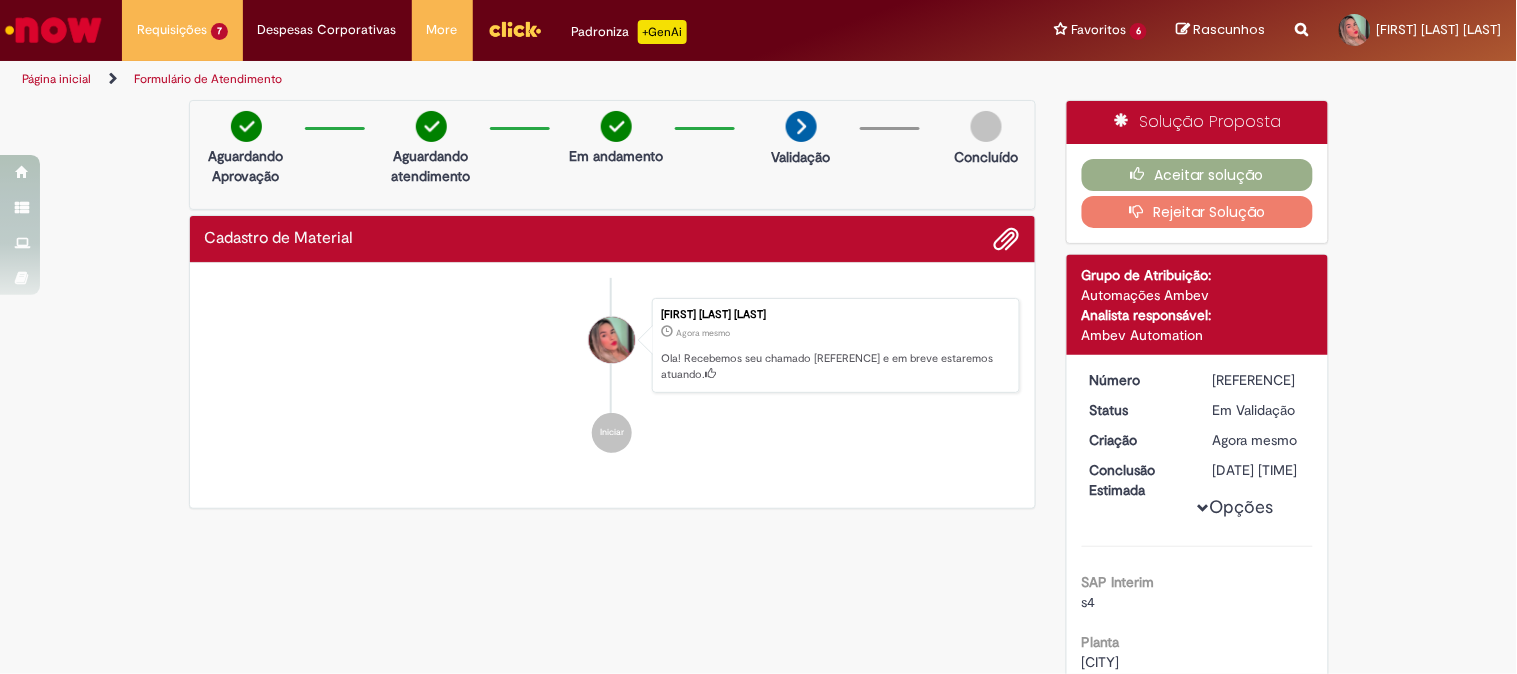 drag, startPoint x: 1193, startPoint y: 384, endPoint x: 1275, endPoint y: 377, distance: 82.29824 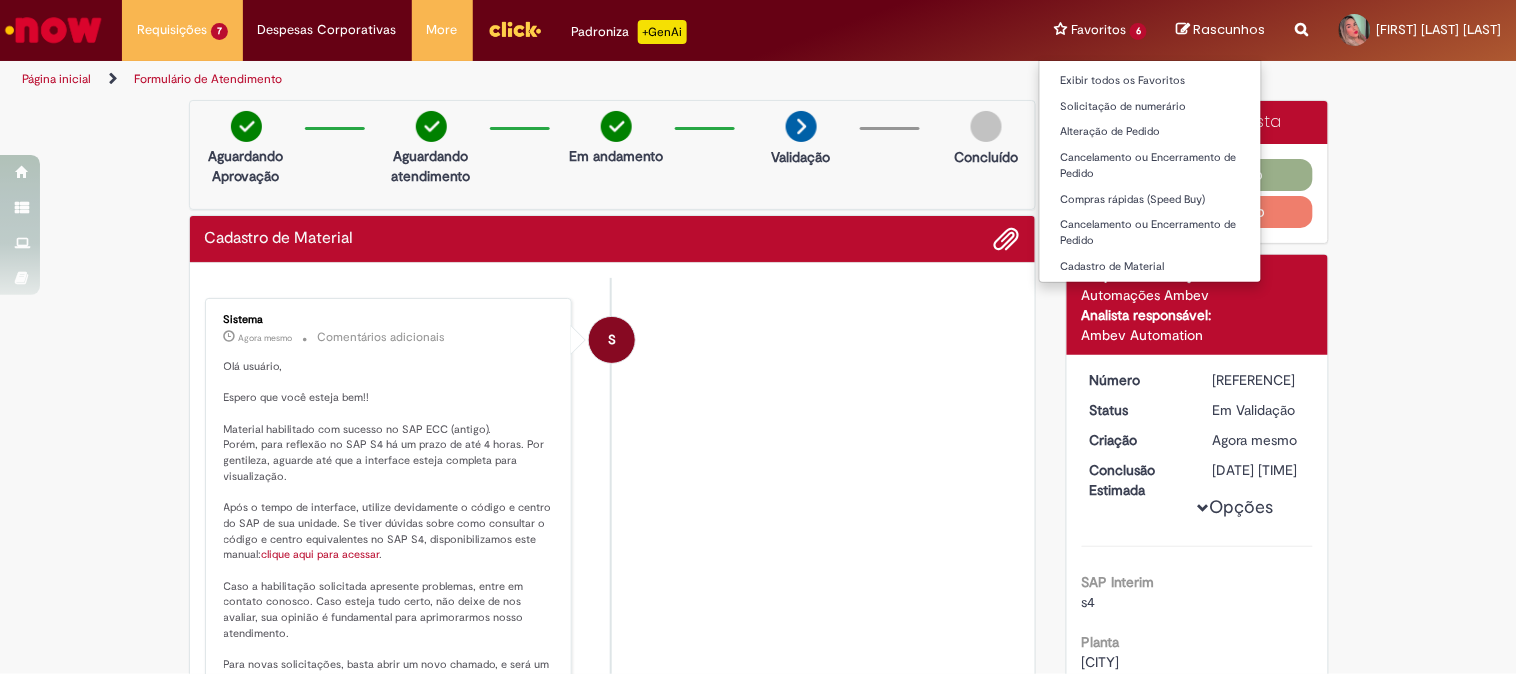 click on "Exibir todos os Favoritos
Solicitação de numerário
Alteração de Pedido
Cancelamento ou Encerramento de Pedido
Compras rápidas (Speed Buy)
Cancelamento ou Encerramento de Pedido
Cadastro de Material" at bounding box center [1150, 171] 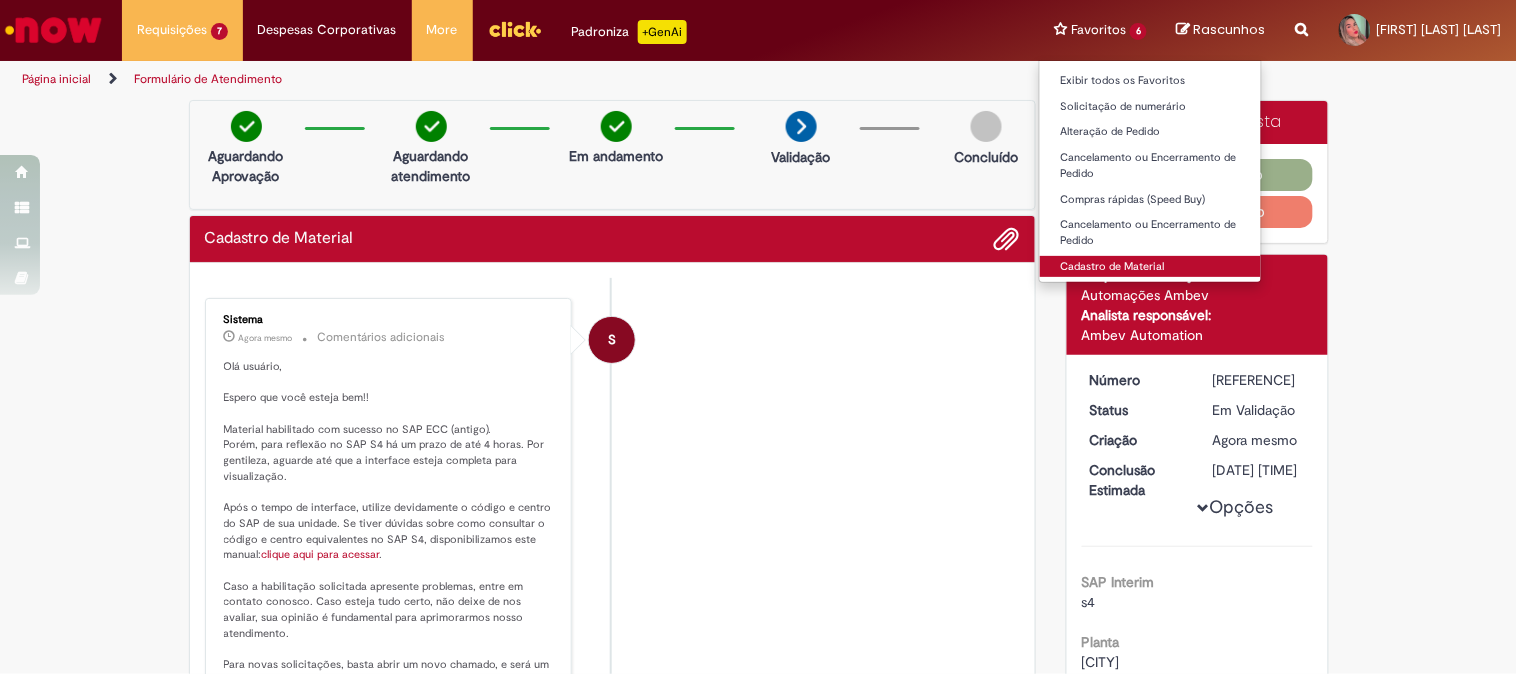 click on "Cadastro de Material" at bounding box center [1150, 267] 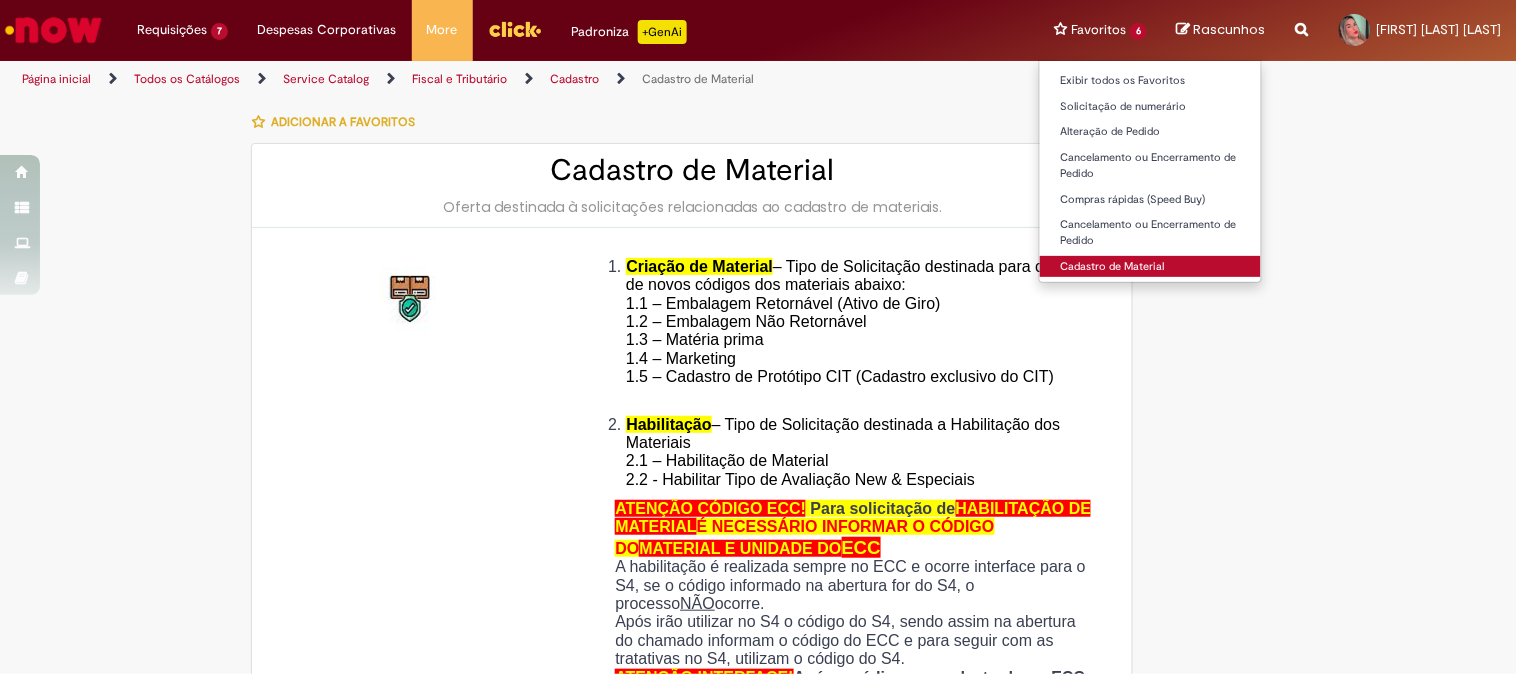 type on "********" 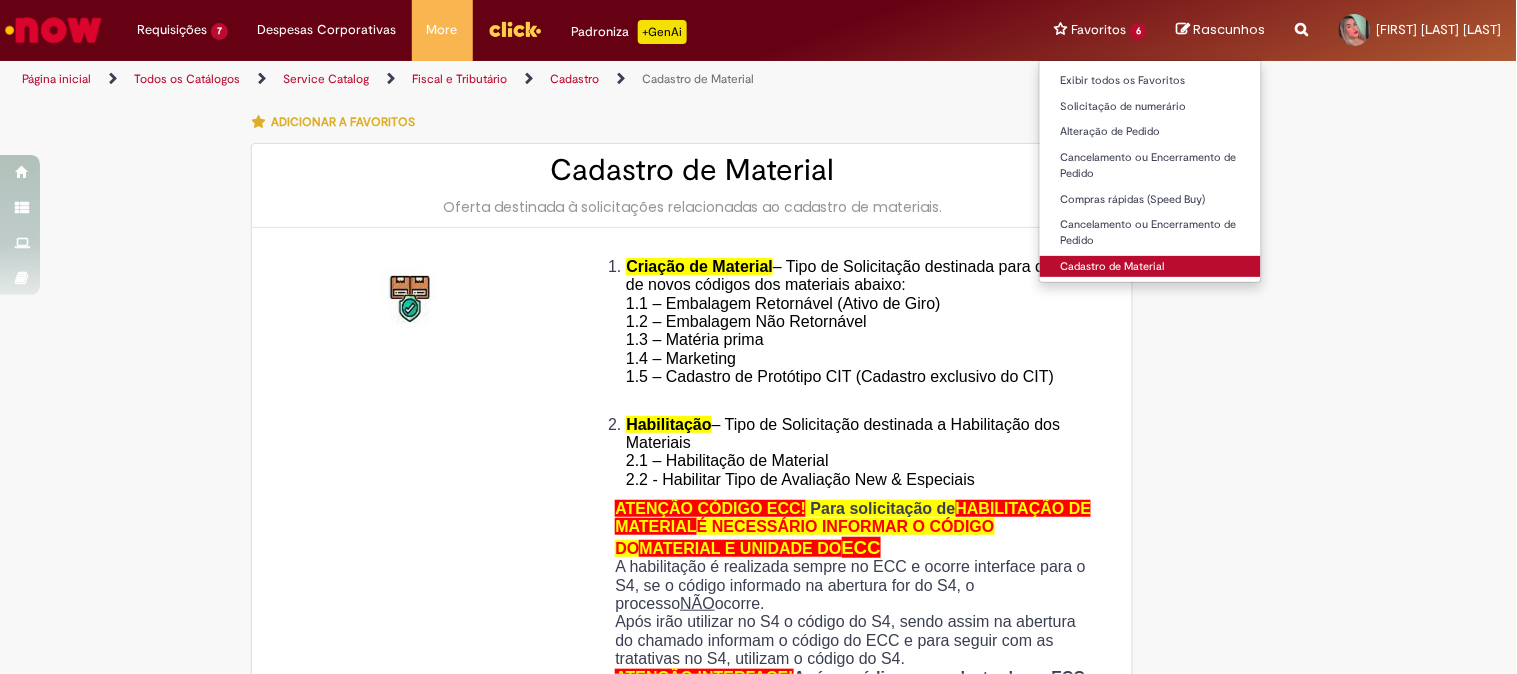 type on "**********" 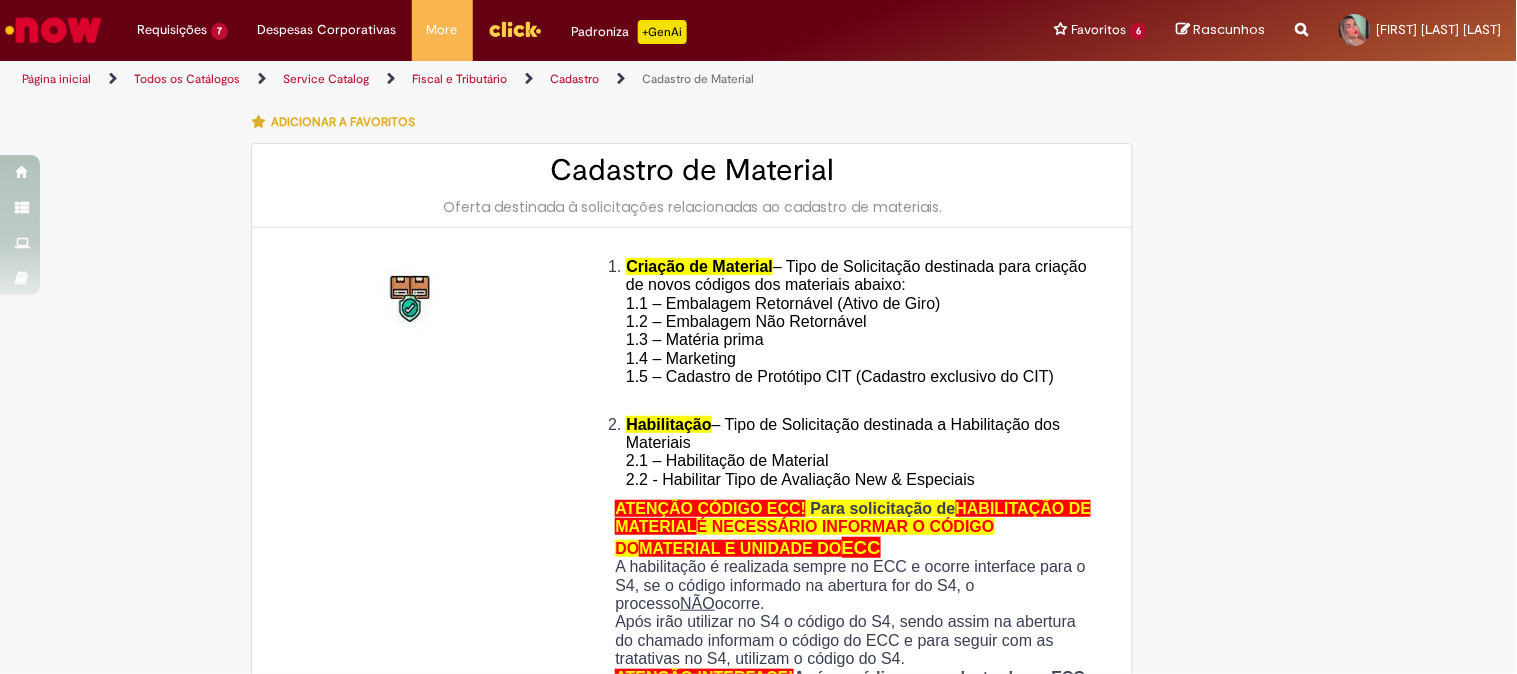 click on "Tire dúvidas com LupiAssist    +GenAI
Oi! Eu sou LupiAssist, uma Inteligência Artificial Generativa em constante aprendizado   Meu conteúdo é monitorado para trazer uma melhor experiência
Dúvidas comuns:
Só mais um instante, estou consultando nossas bases de conhecimento  e escrevendo a melhor resposta pra você!
Title
Lorem ipsum dolor sit amet    Fazer uma nova pergunta
Gerei esta resposta utilizando IA Generativa em conjunto com os nossos padrões. Em caso de divergência, os documentos oficiais prevalecerão.
Saiba mais em:
Ou ligue para:
E aí, te ajudei?
Sim, obrigado!" at bounding box center [758, 1046] 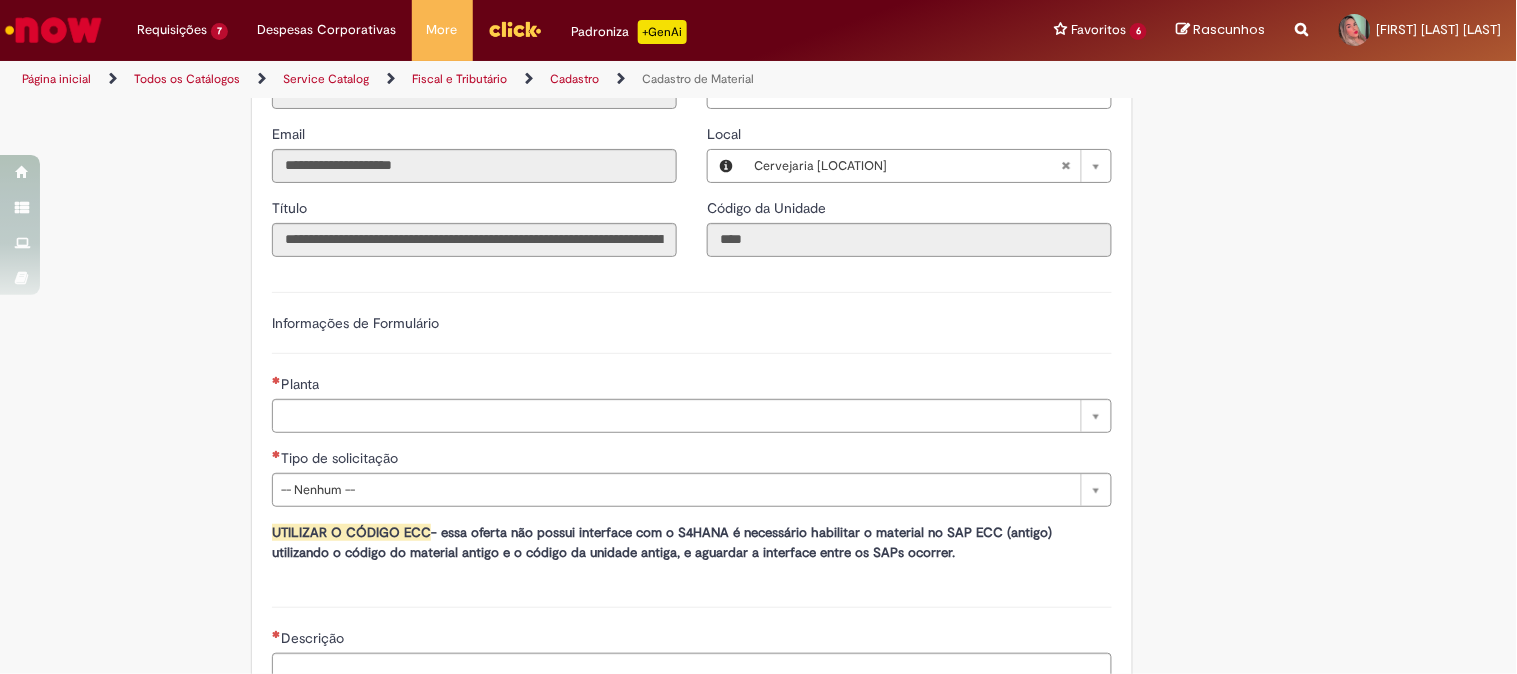scroll, scrollTop: 958, scrollLeft: 0, axis: vertical 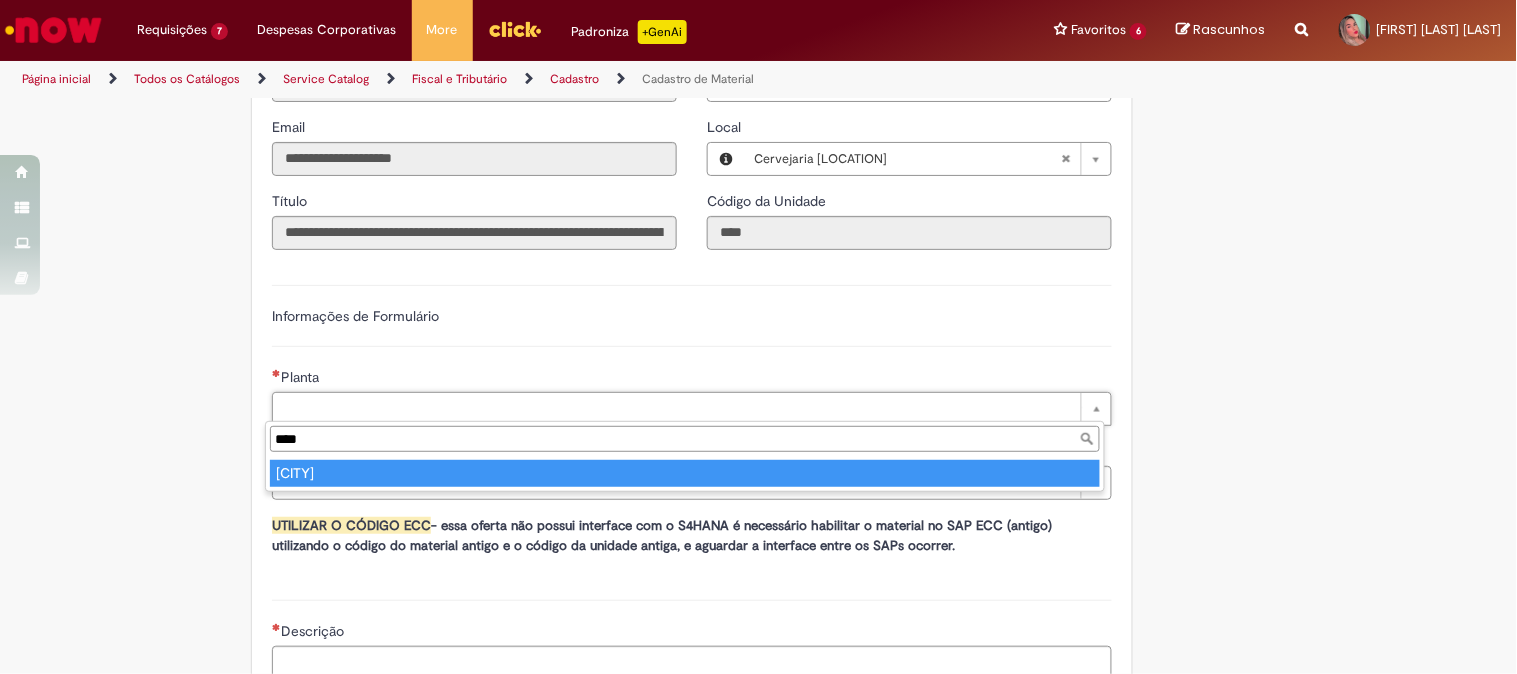 type on "****" 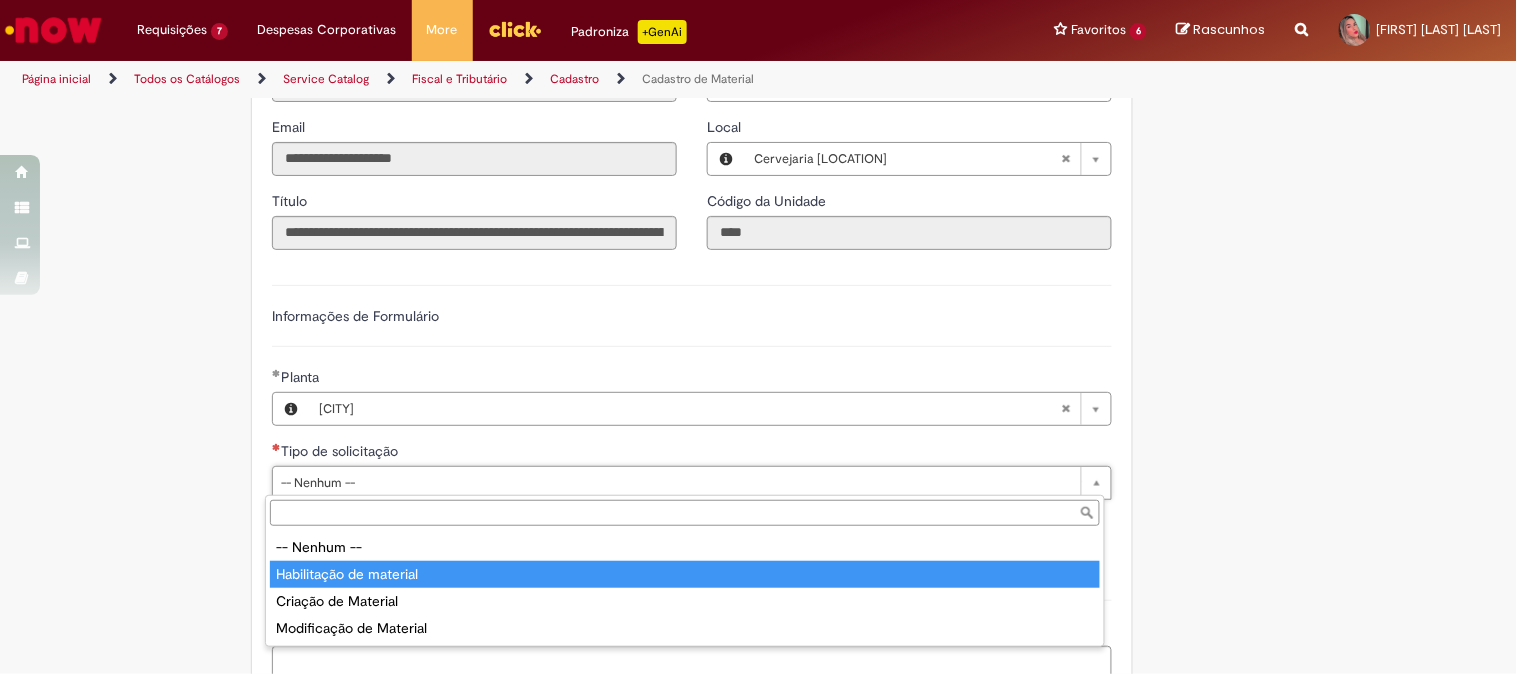 type on "**********" 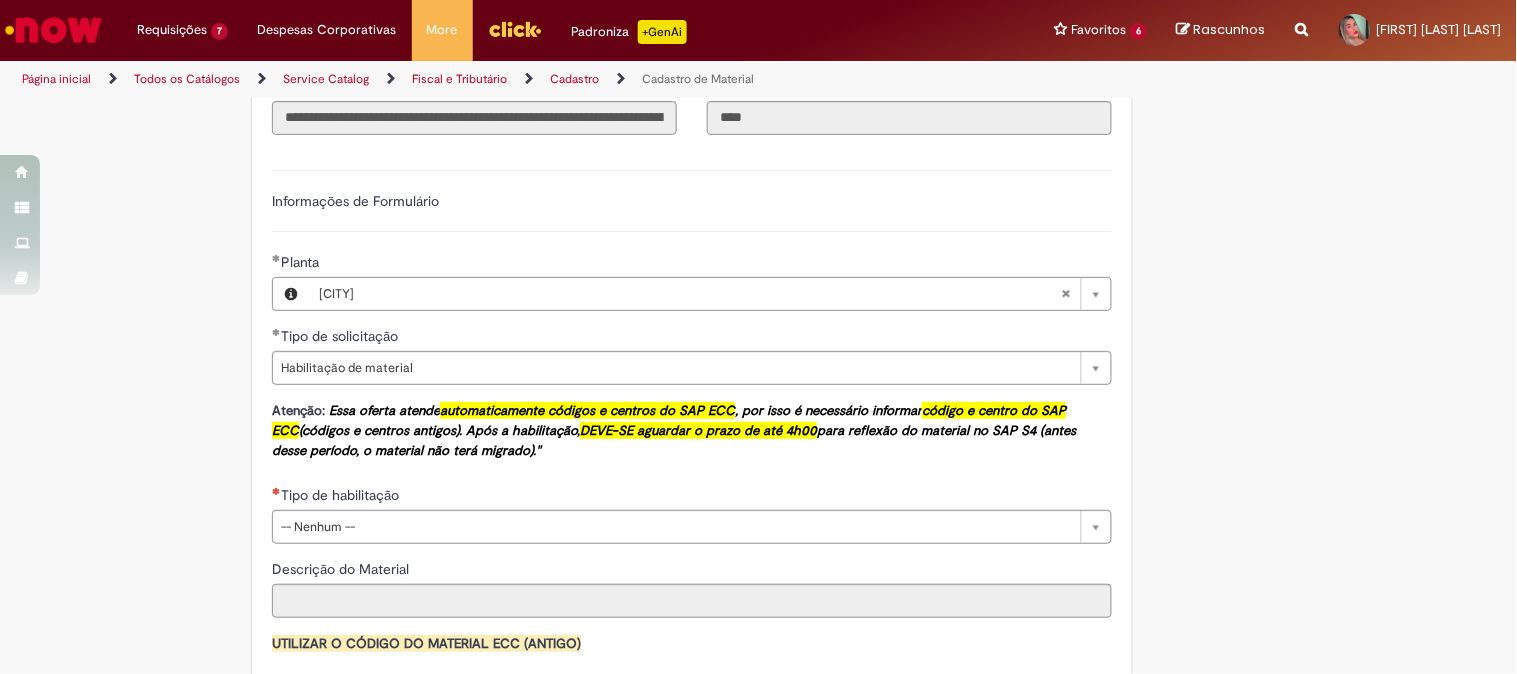 scroll, scrollTop: 1208, scrollLeft: 0, axis: vertical 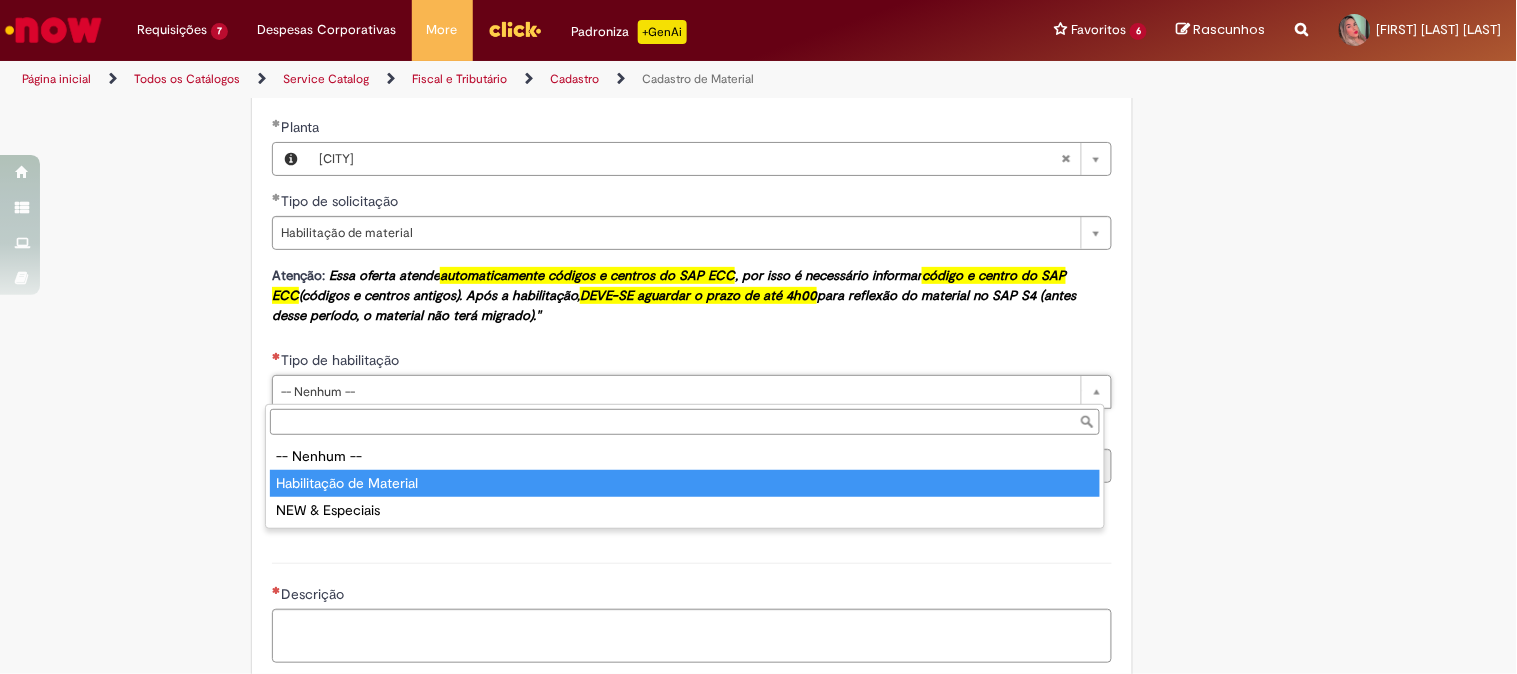 type on "**********" 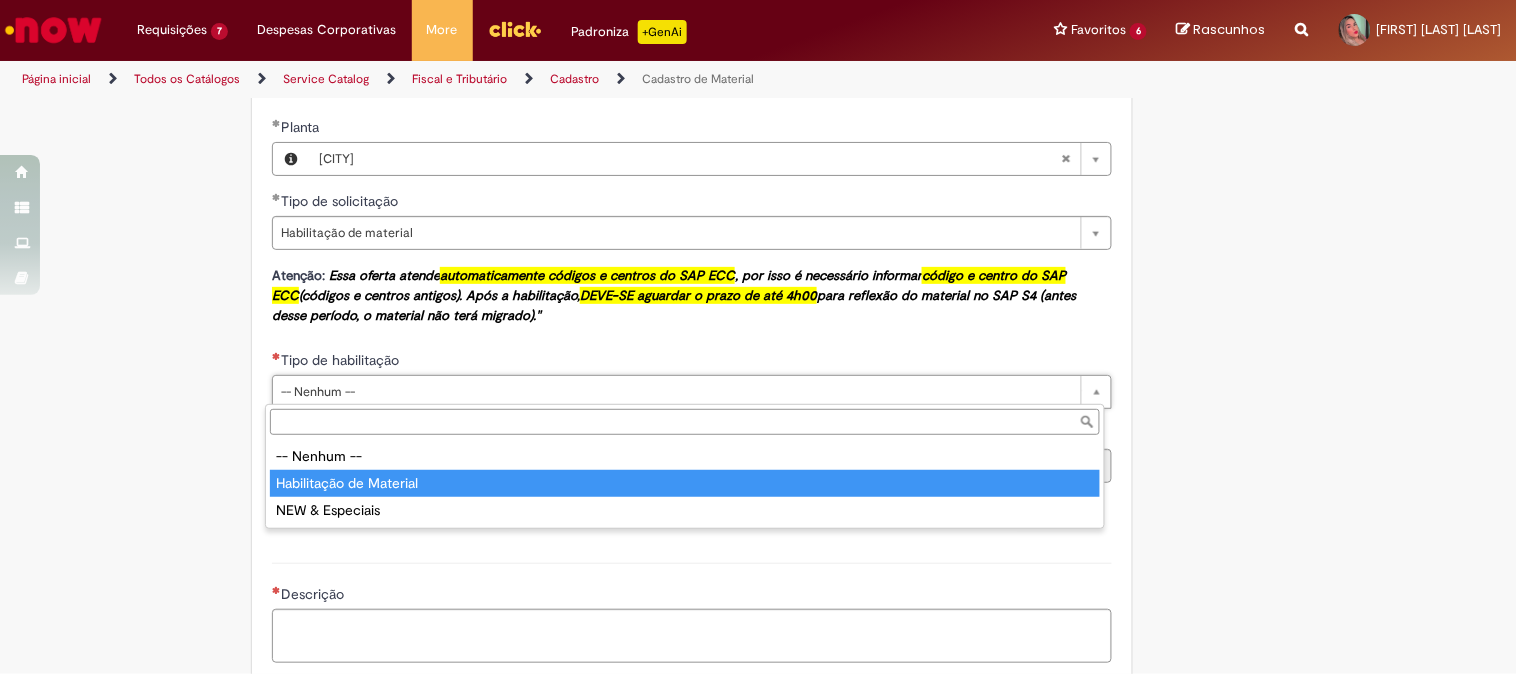select on "**********" 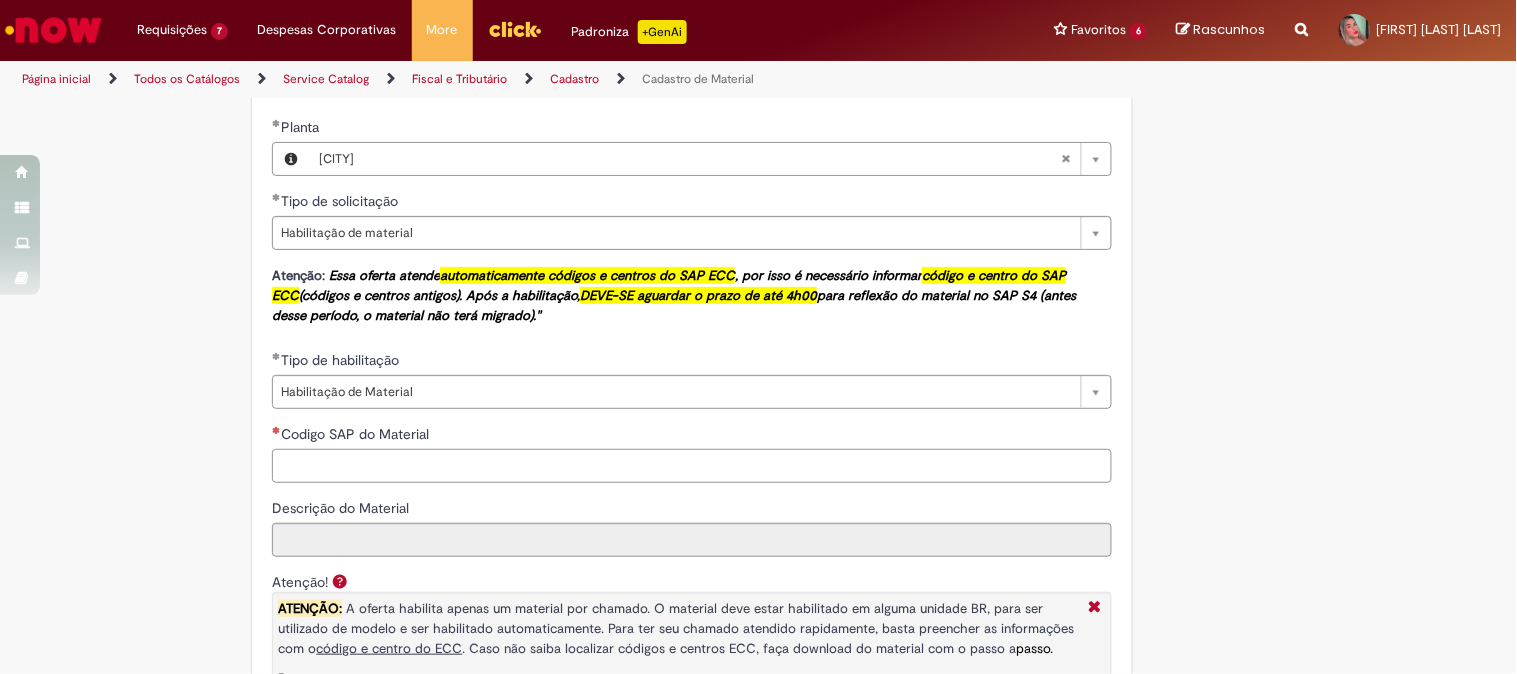click on "Codigo SAP do Material" at bounding box center [692, 466] 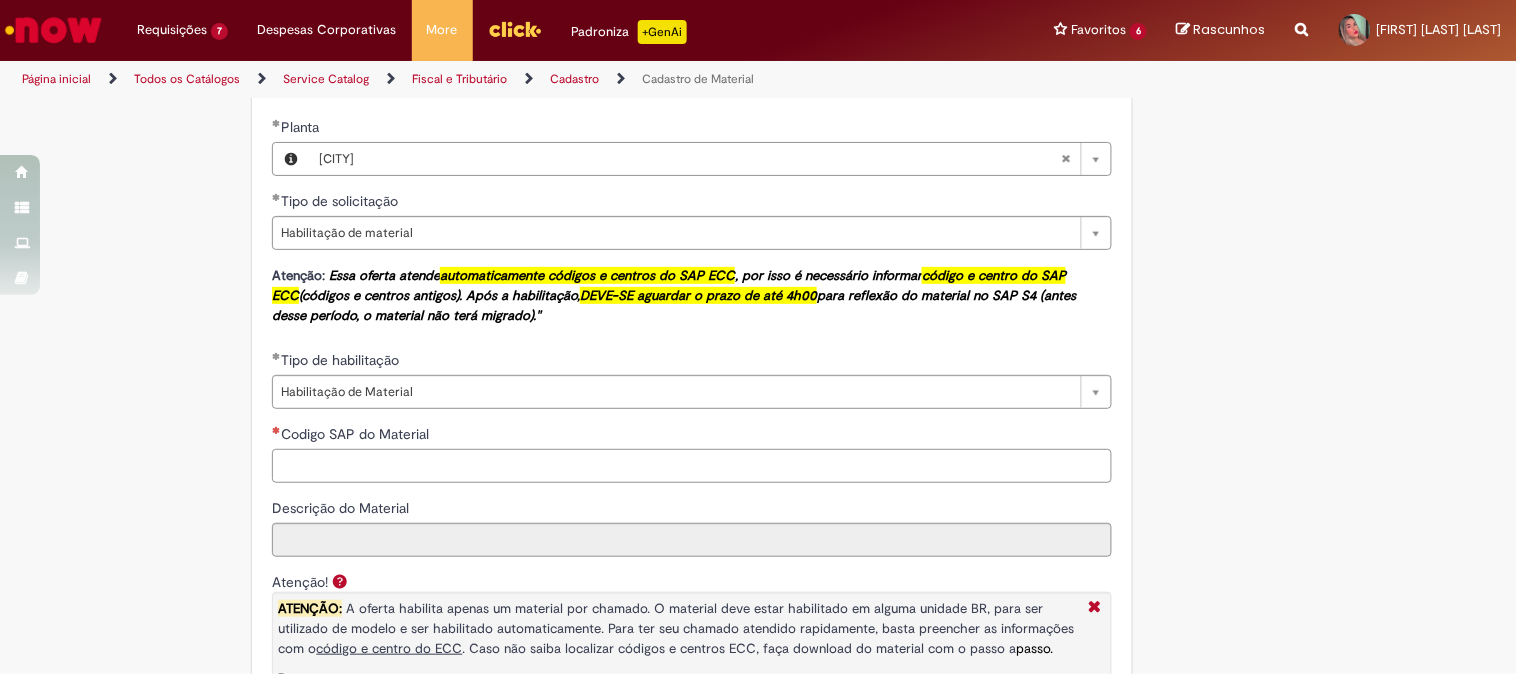 paste on "********" 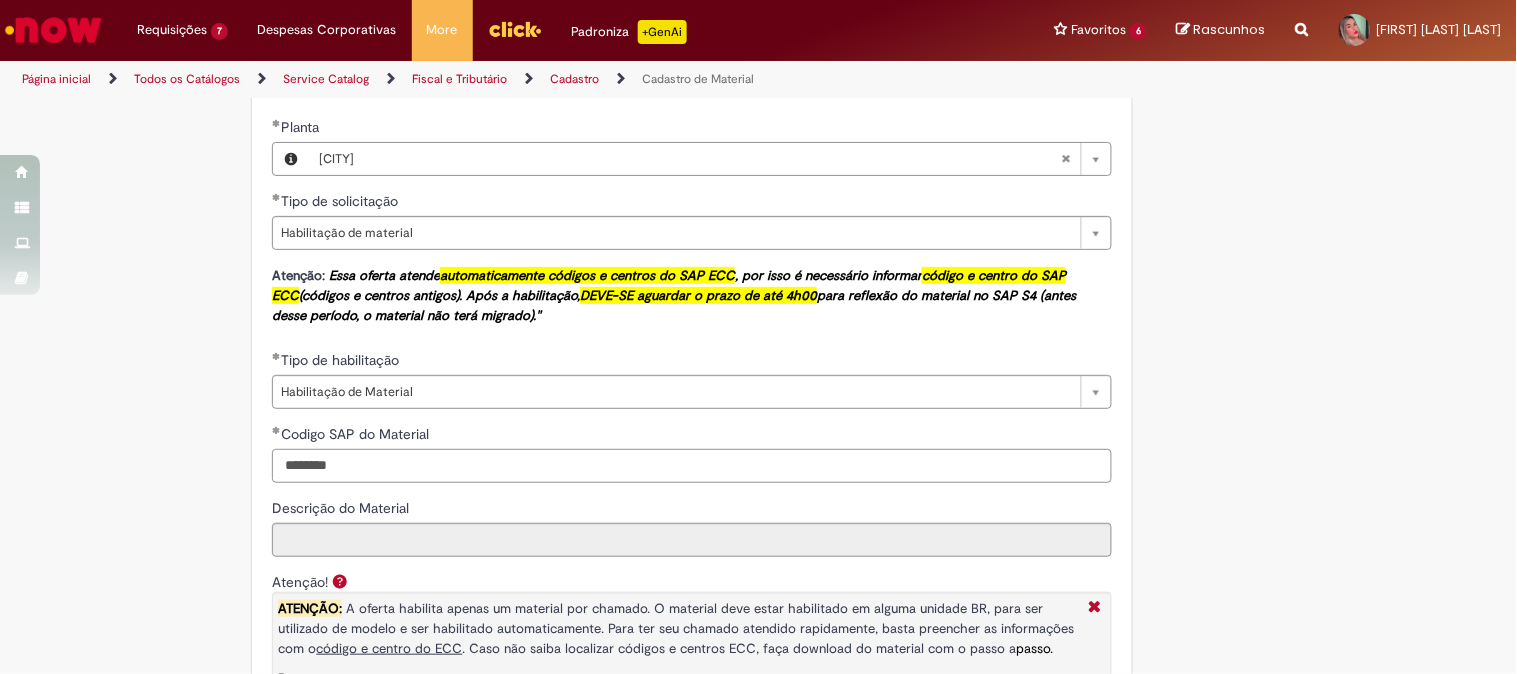 type on "********" 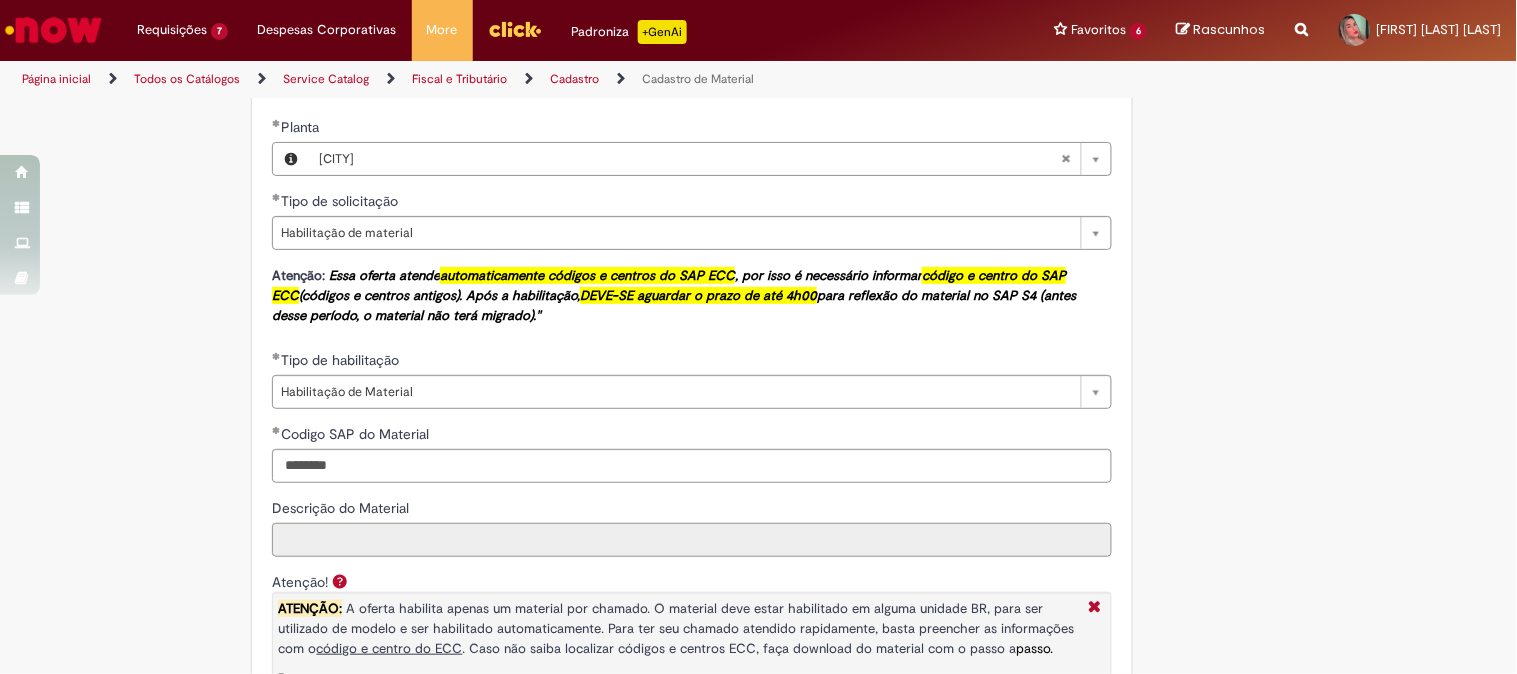 click on "Descrição do Material" at bounding box center [692, 540] 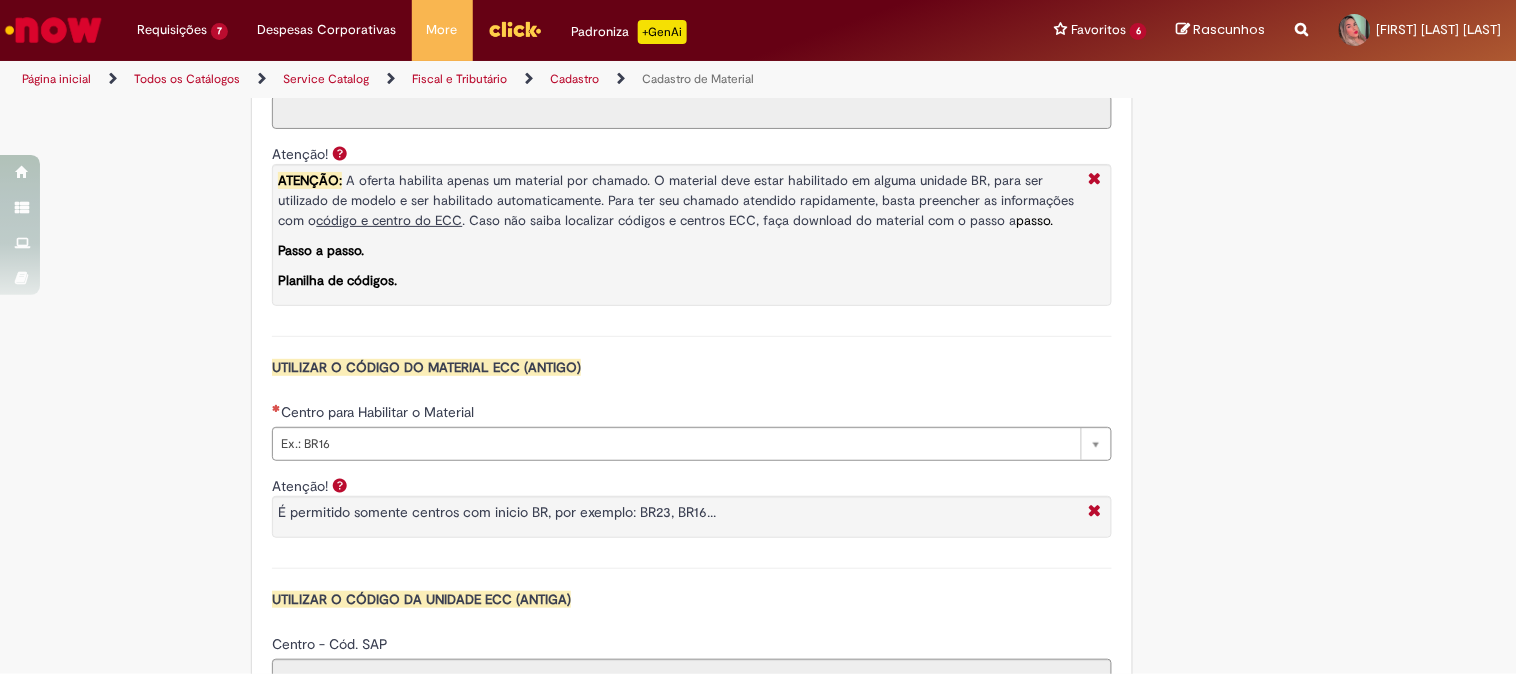 scroll, scrollTop: 1642, scrollLeft: 0, axis: vertical 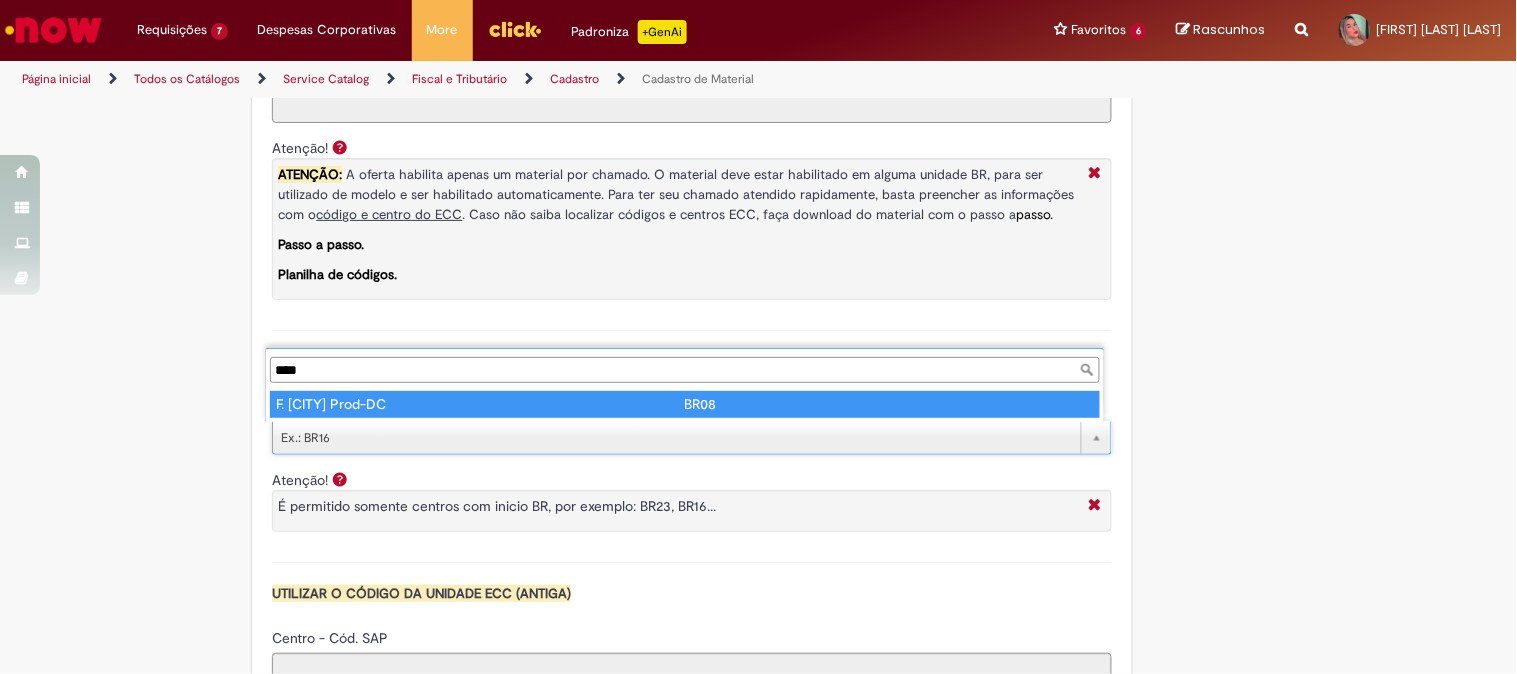 type on "****" 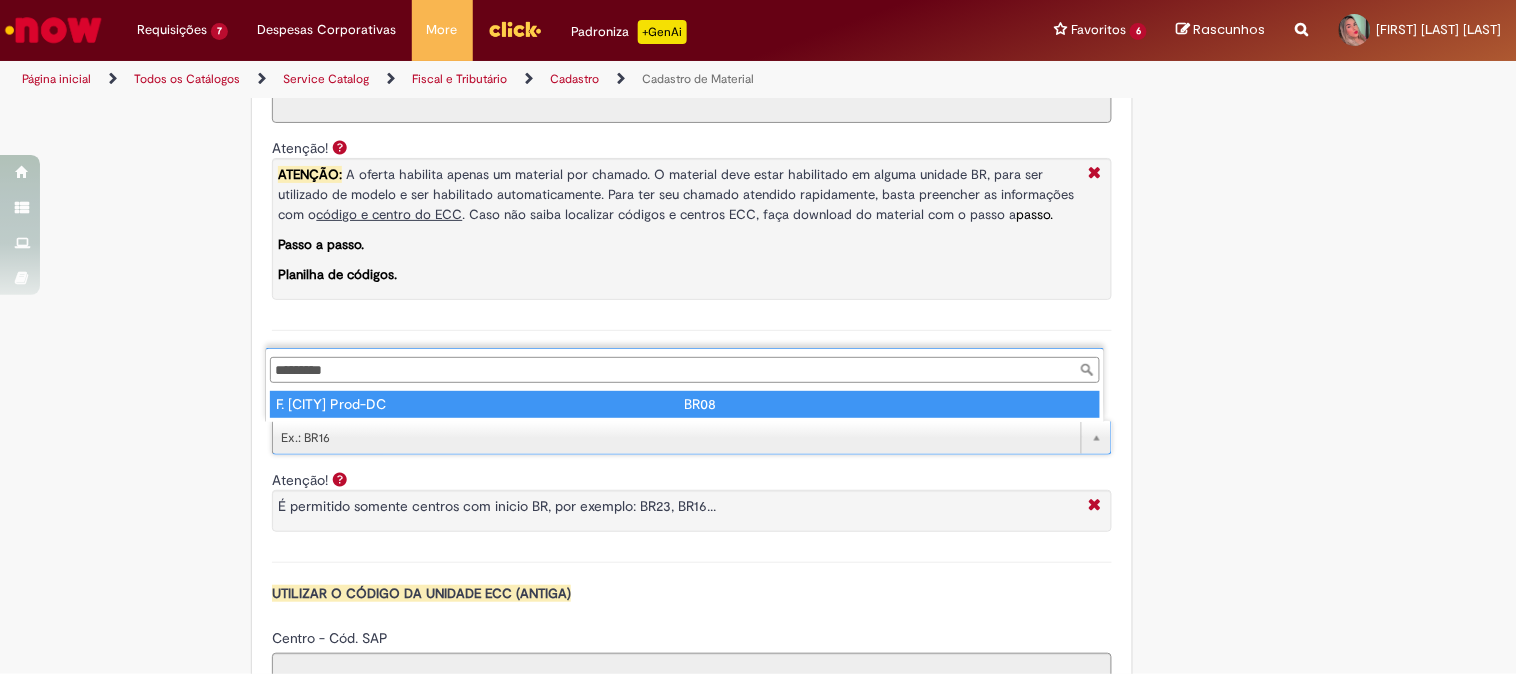 type on "****" 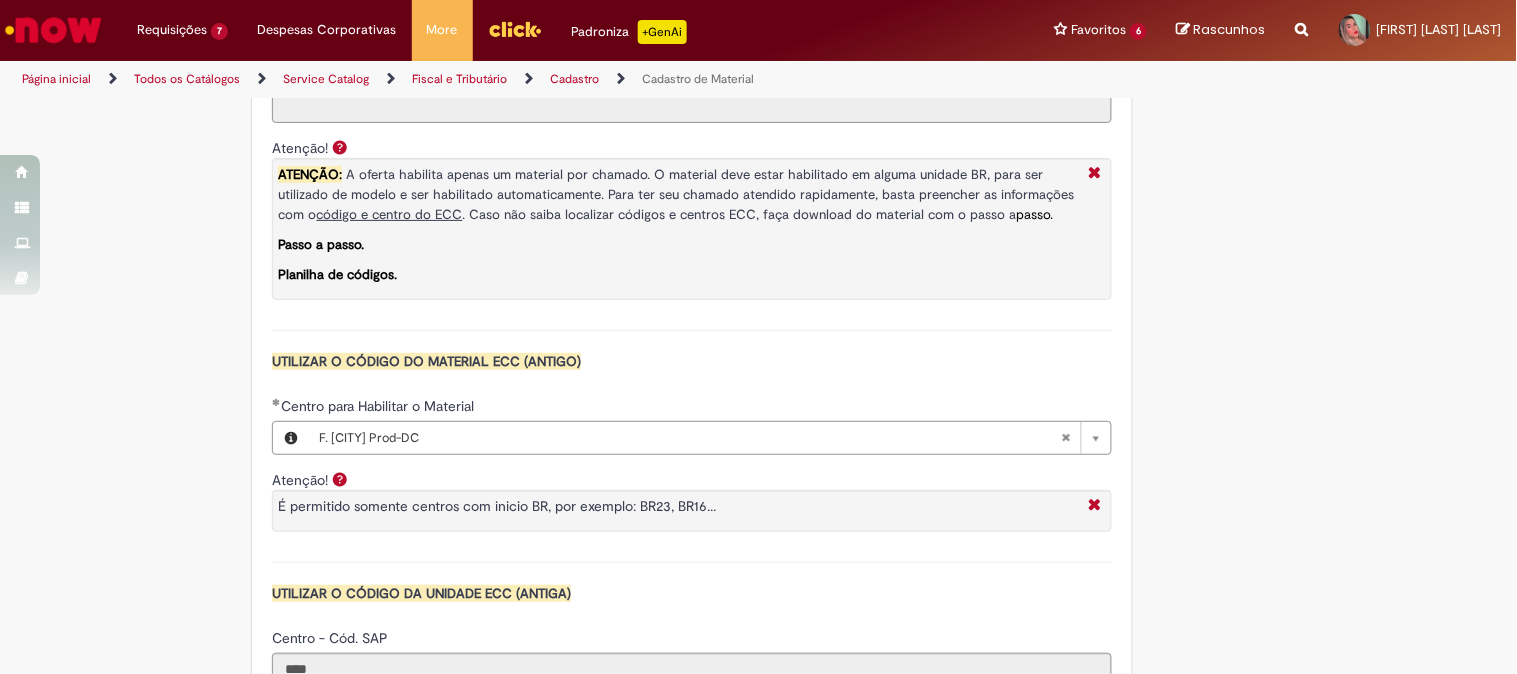 click on "Tire dúvidas com LupiAssist    +GenAI
Oi! Eu sou LupiAssist, uma Inteligência Artificial Generativa em constante aprendizado   Meu conteúdo é monitorado para trazer uma melhor experiência
Dúvidas comuns:
Só mais um instante, estou consultando nossas bases de conhecimento  e escrevendo a melhor resposta pra você!
Title
Lorem ipsum dolor sit amet    Fazer uma nova pergunta
Gerei esta resposta utilizando IA Generativa em conjunto com os nossos padrões. Em caso de divergência, os documentos oficiais prevalecerão.
Saiba mais em:
Ou ligue para:
E aí, te ajudei?
Sim, obrigado!" at bounding box center [758, -183] 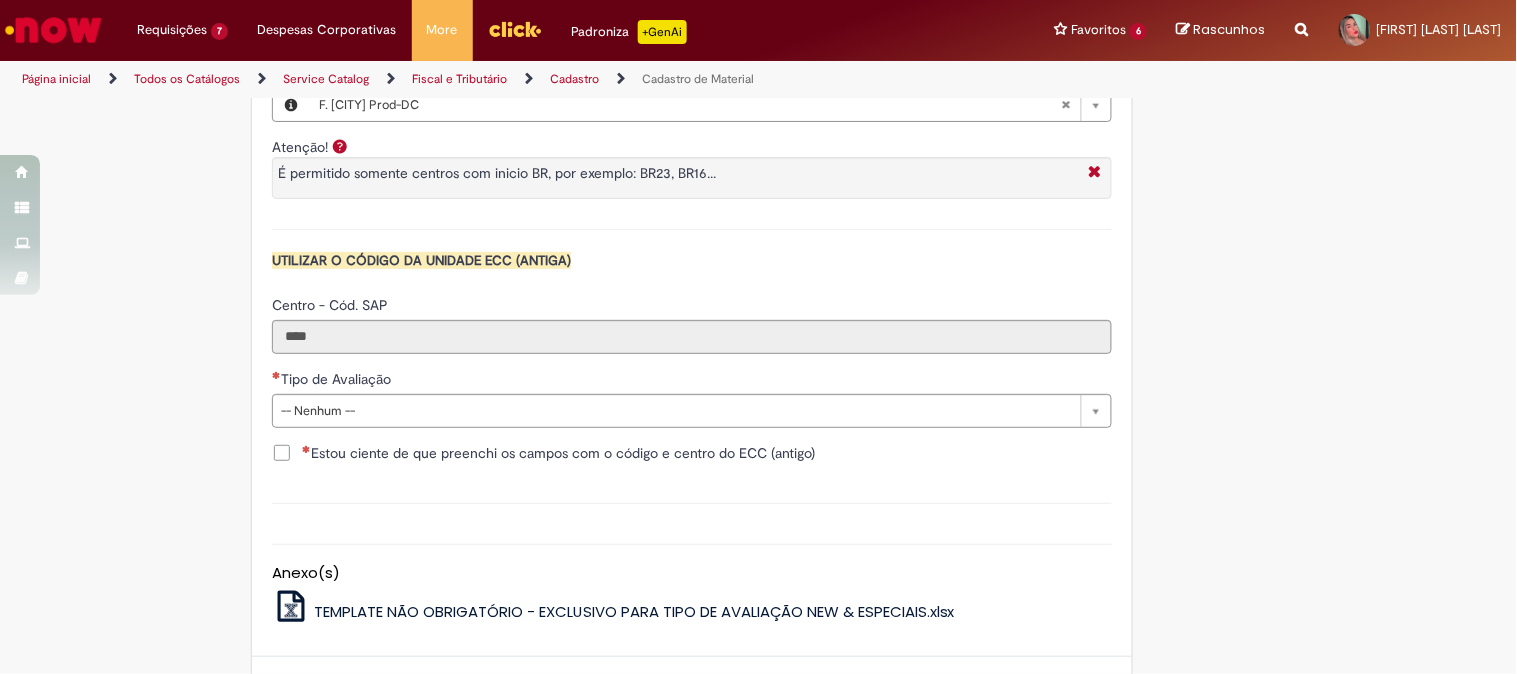 scroll, scrollTop: 1986, scrollLeft: 0, axis: vertical 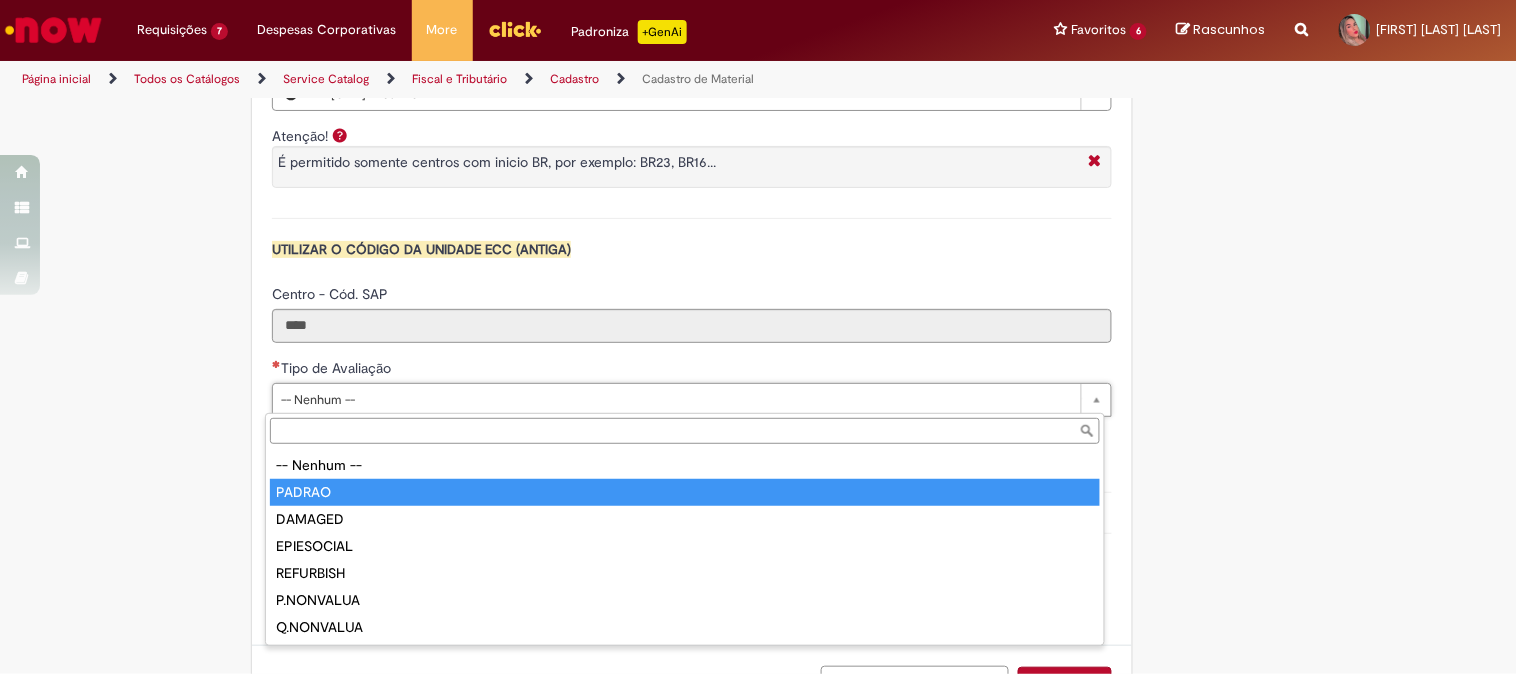 type on "******" 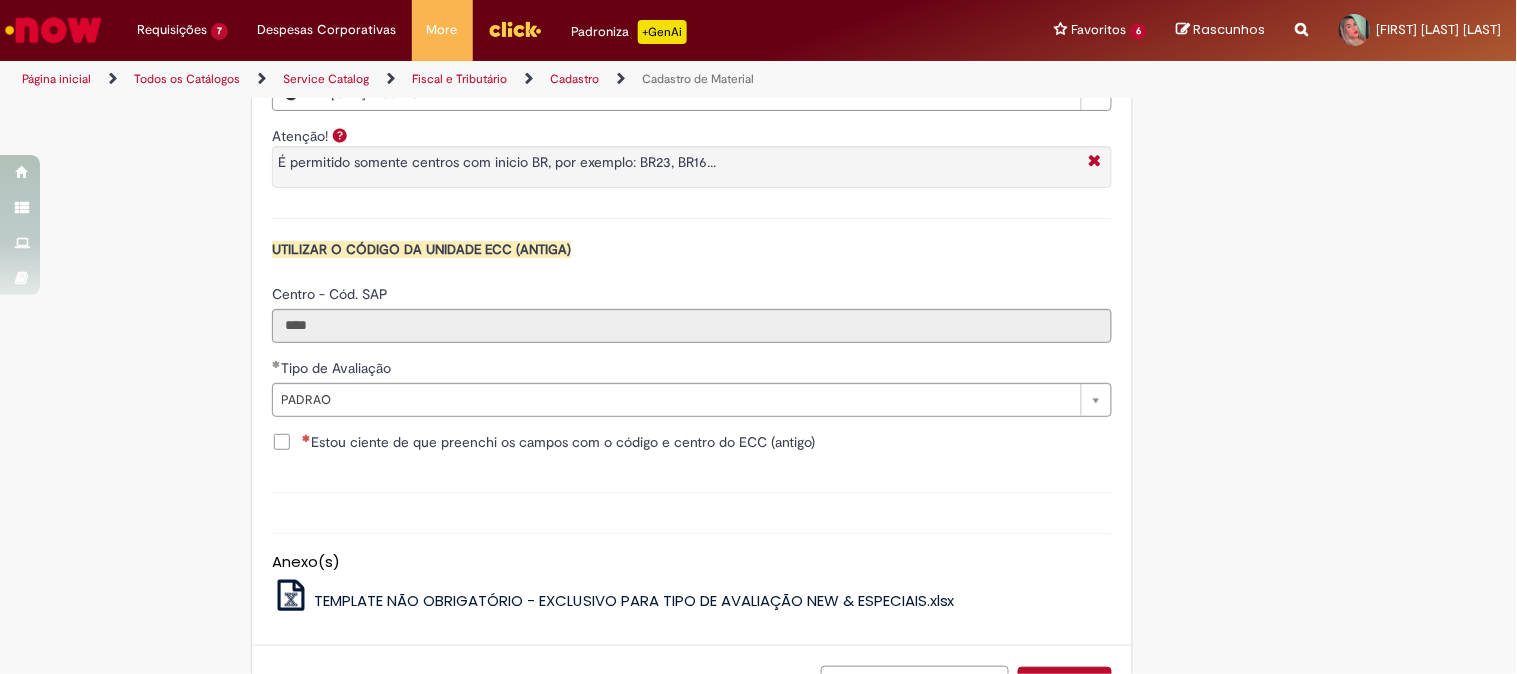 click on "Estou ciente de que preenchi os campos com o código e centro do ECC  (antigo)" at bounding box center [558, 442] 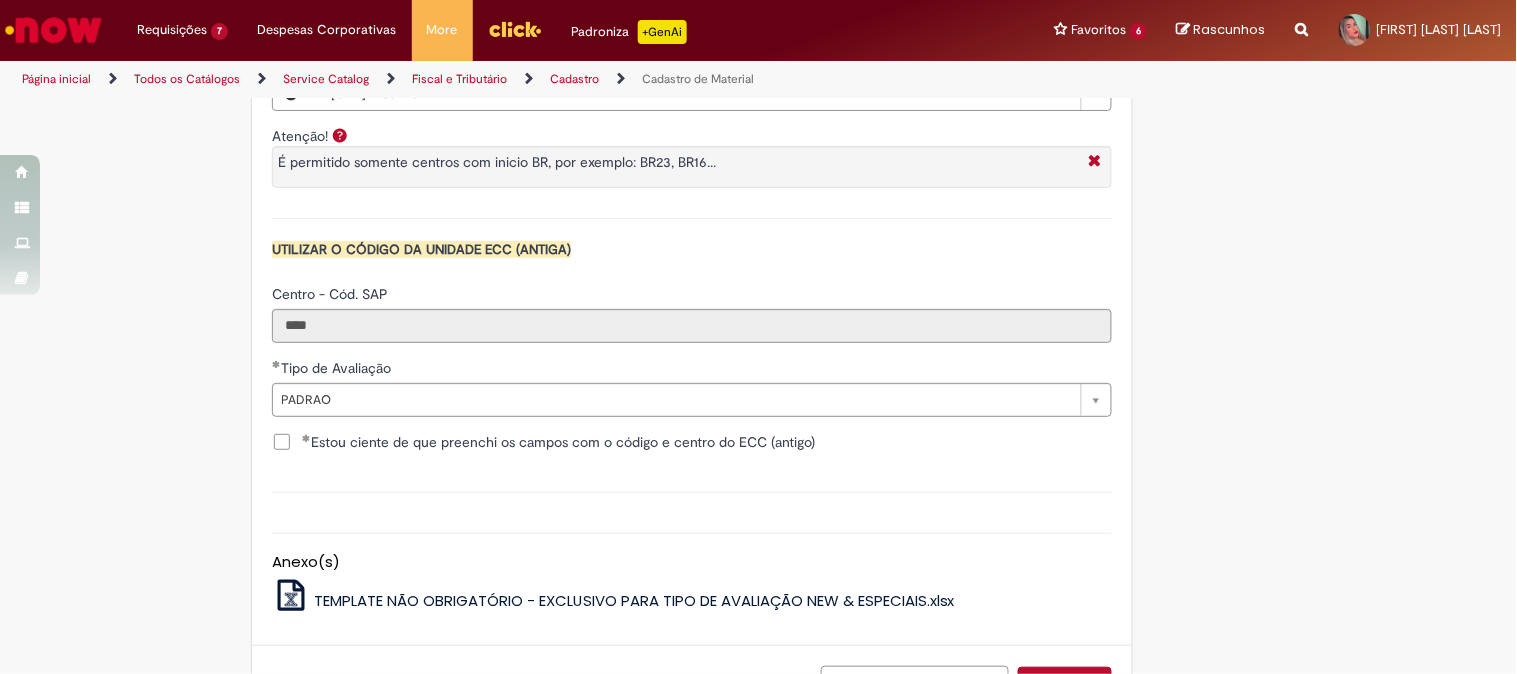 scroll, scrollTop: 1482, scrollLeft: 0, axis: vertical 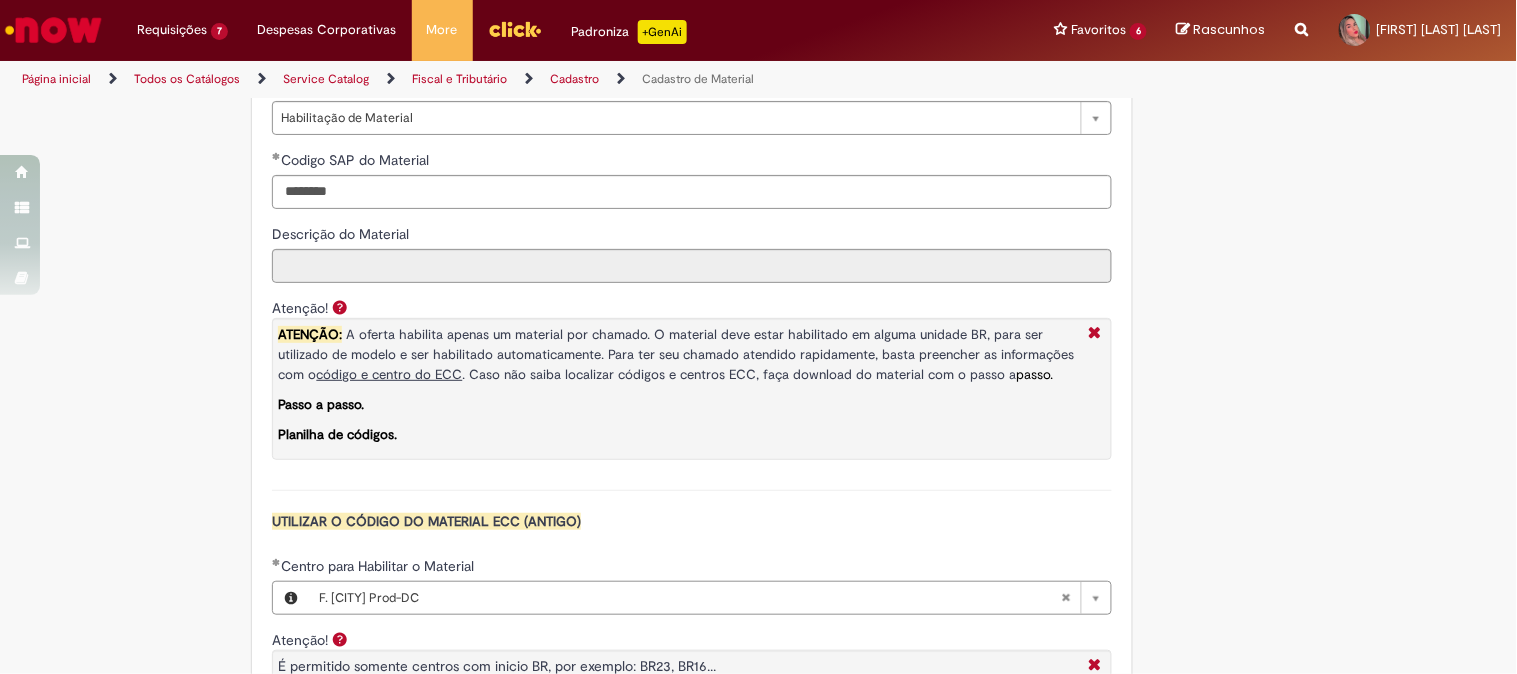 click on "Tire dúvidas com LupiAssist    +GenAI
Oi! Eu sou LupiAssist, uma Inteligência Artificial Generativa em constante aprendizado   Meu conteúdo é monitorado para trazer uma melhor experiência
Dúvidas comuns:
Só mais um instante, estou consultando nossas bases de conhecimento  e escrevendo a melhor resposta pra você!
Title
Lorem ipsum dolor sit amet    Fazer uma nova pergunta
Gerei esta resposta utilizando IA Generativa em conjunto com os nossos padrões. Em caso de divergência, os documentos oficiais prevalecerão.
Saiba mais em:
Ou ligue para:
E aí, te ajudei?
Sim, obrigado!" at bounding box center [758, -23] 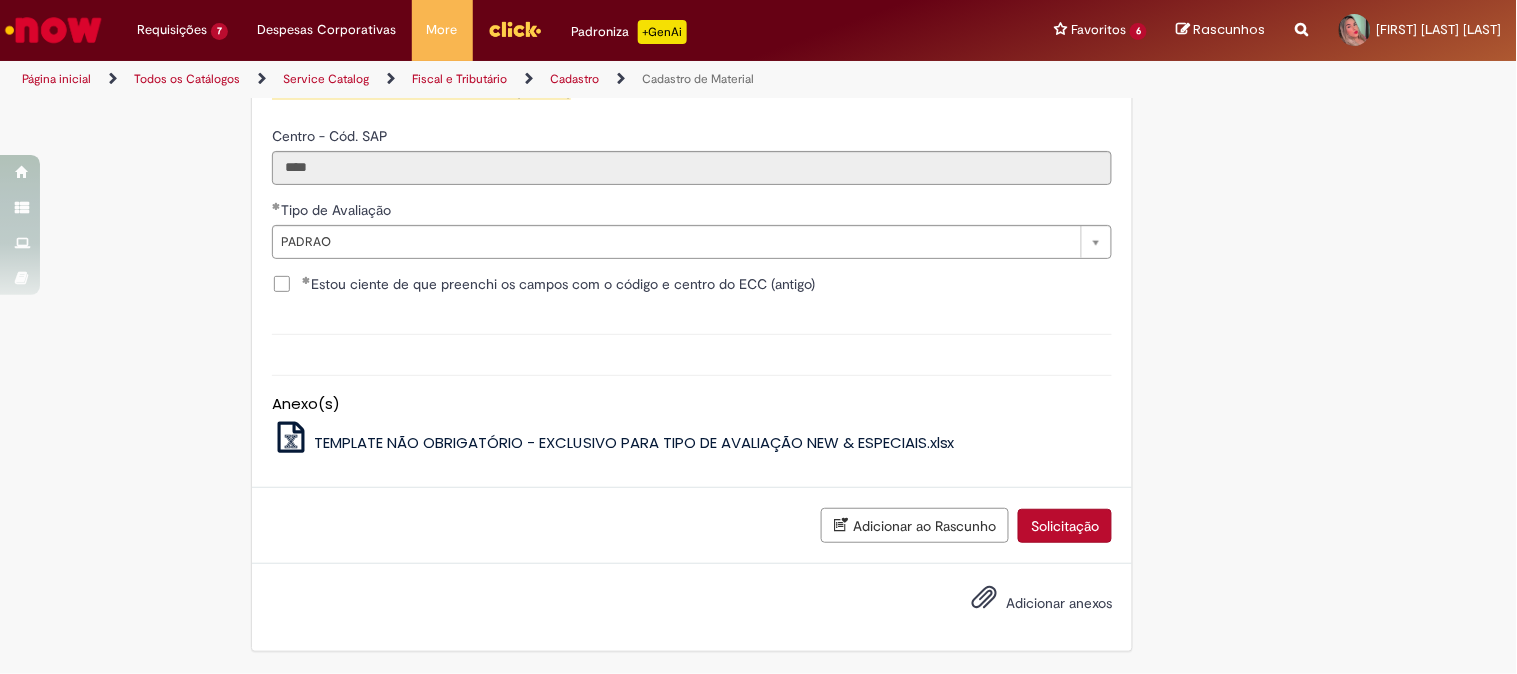 click on "Solicitação" at bounding box center [1065, 526] 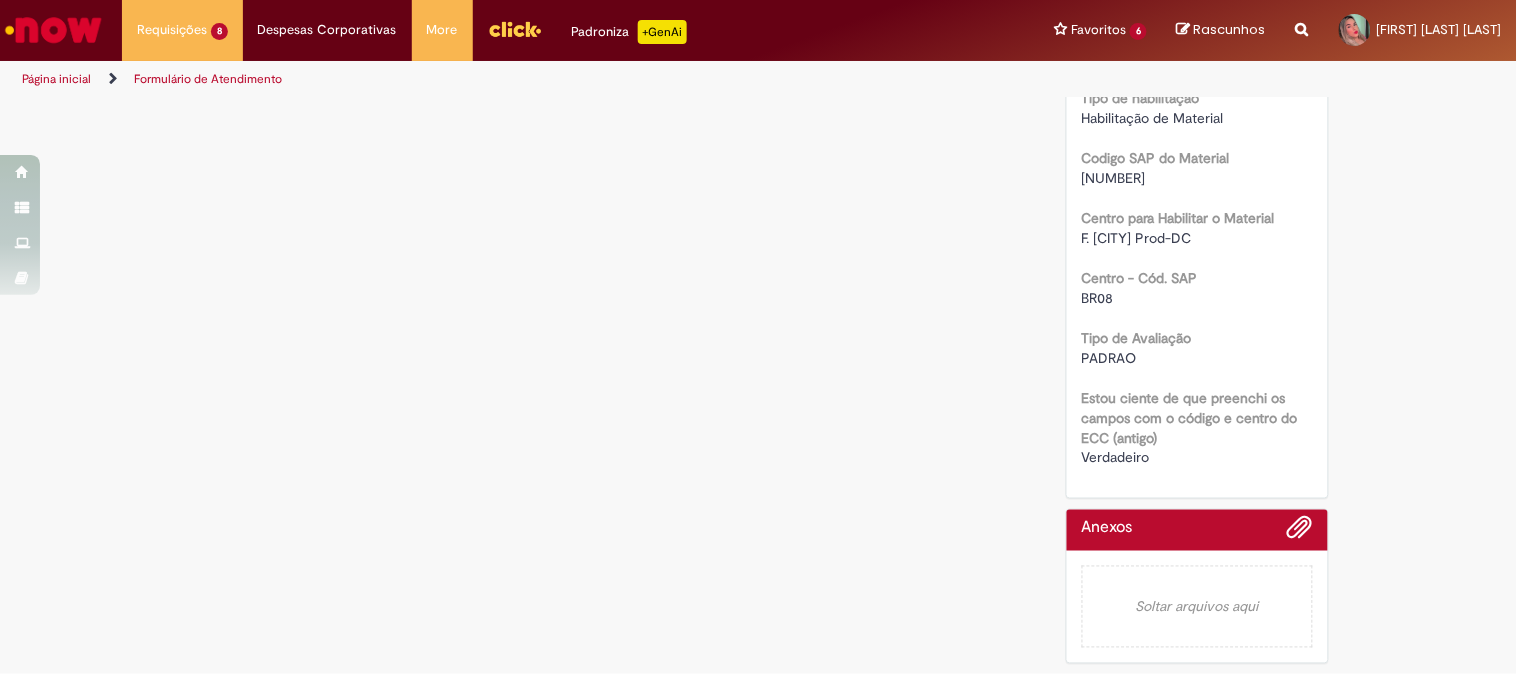 scroll, scrollTop: 0, scrollLeft: 0, axis: both 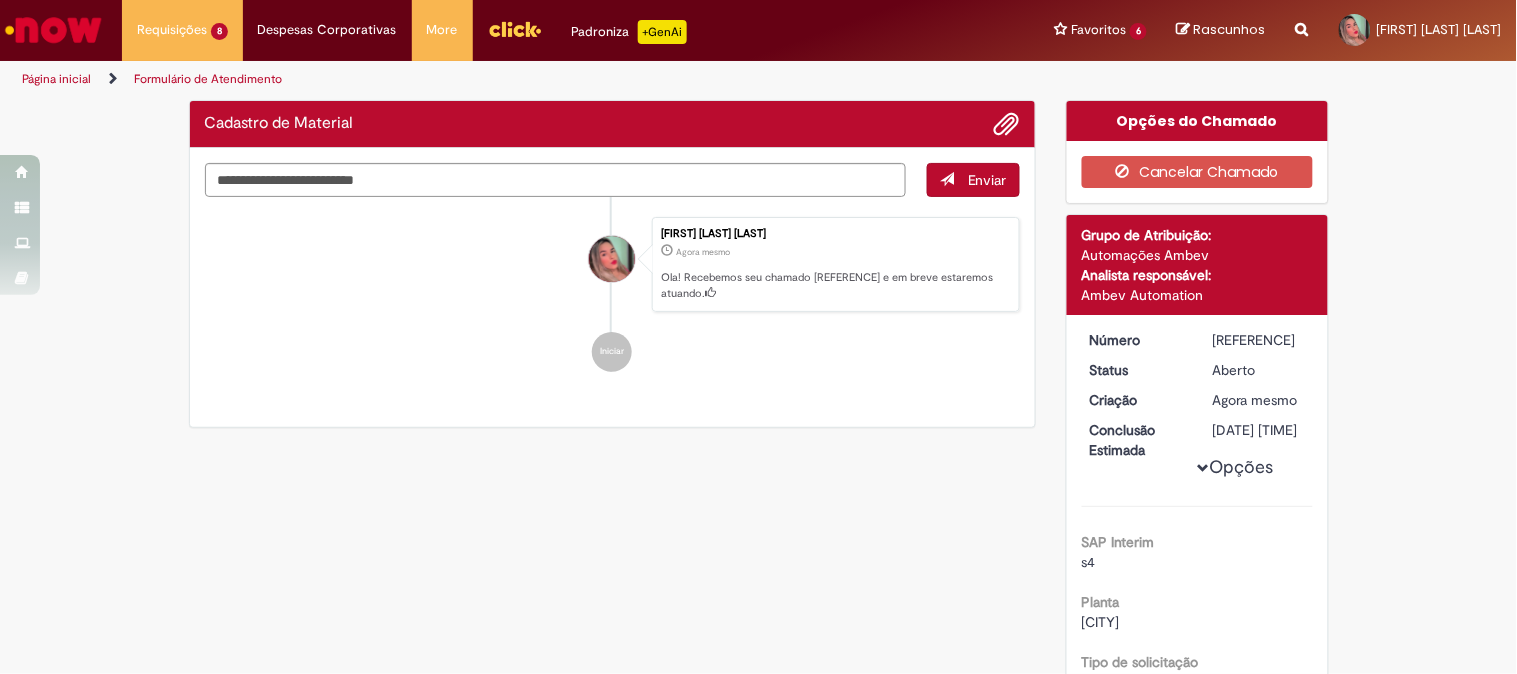 drag, startPoint x: 1203, startPoint y: 333, endPoint x: 1276, endPoint y: 347, distance: 74.330345 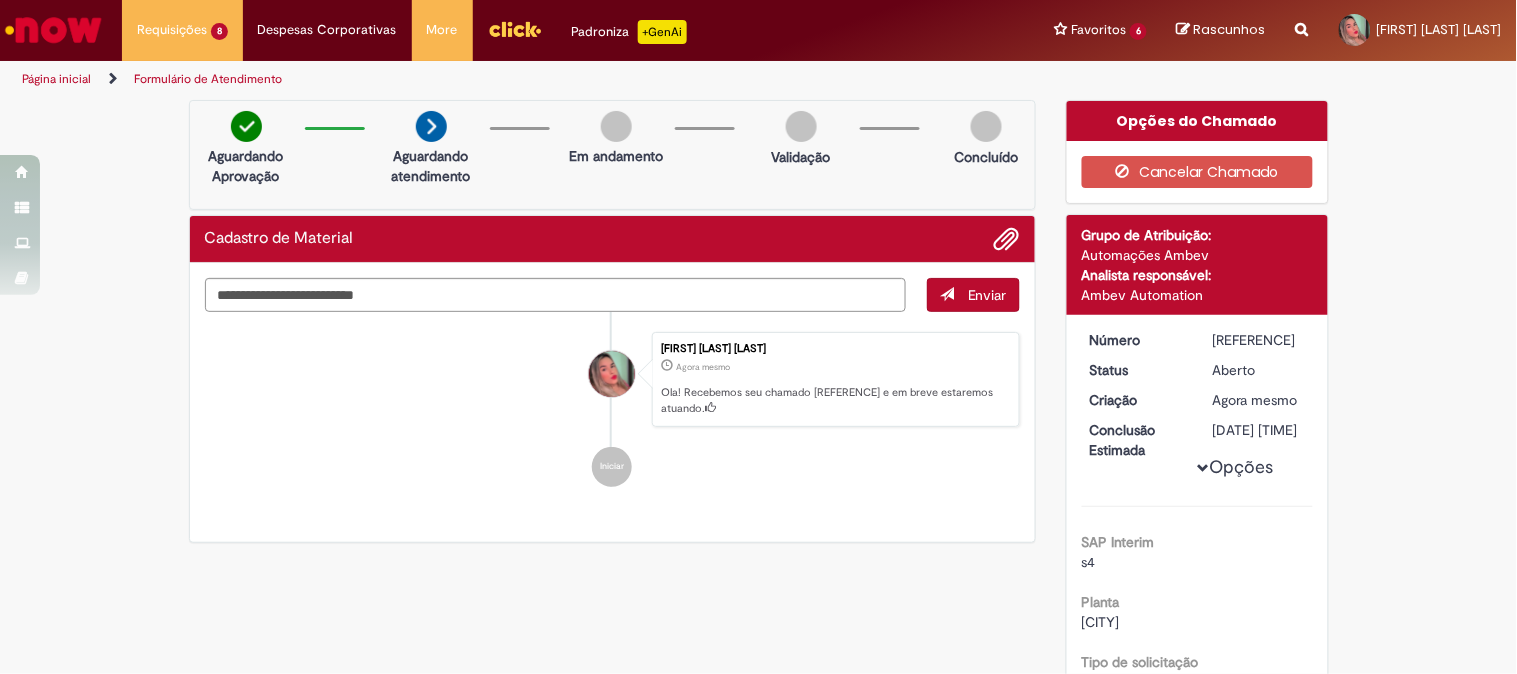 copy on "[REFERENCE]" 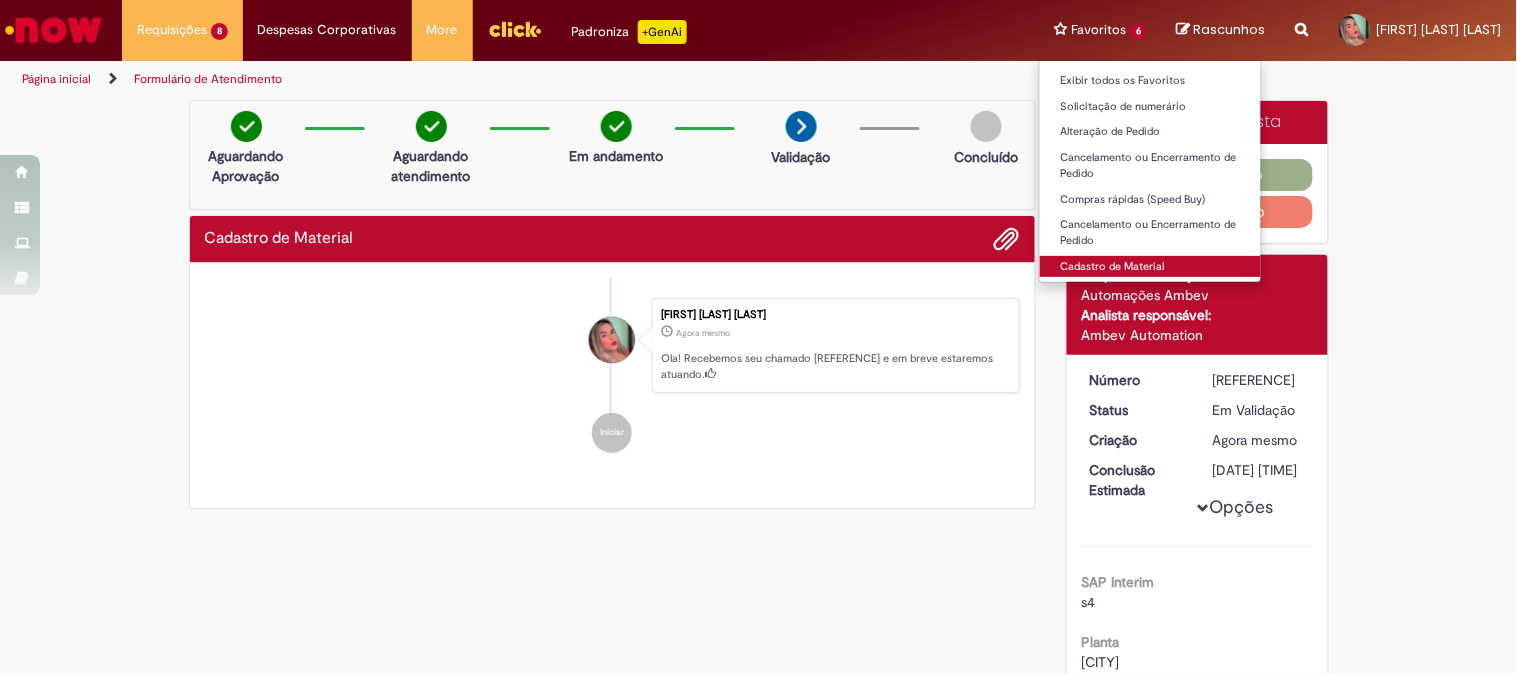 click on "Cadastro de Material" at bounding box center [1150, 267] 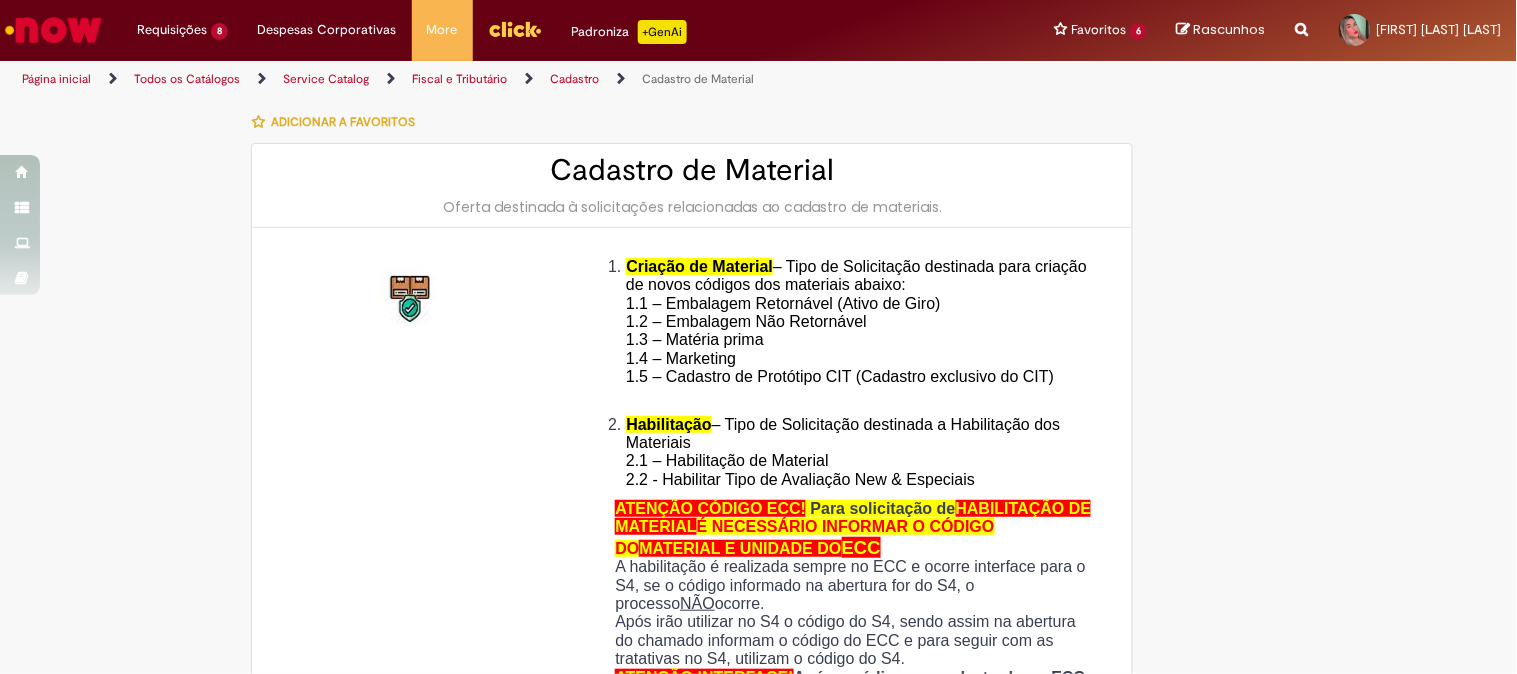 type on "********" 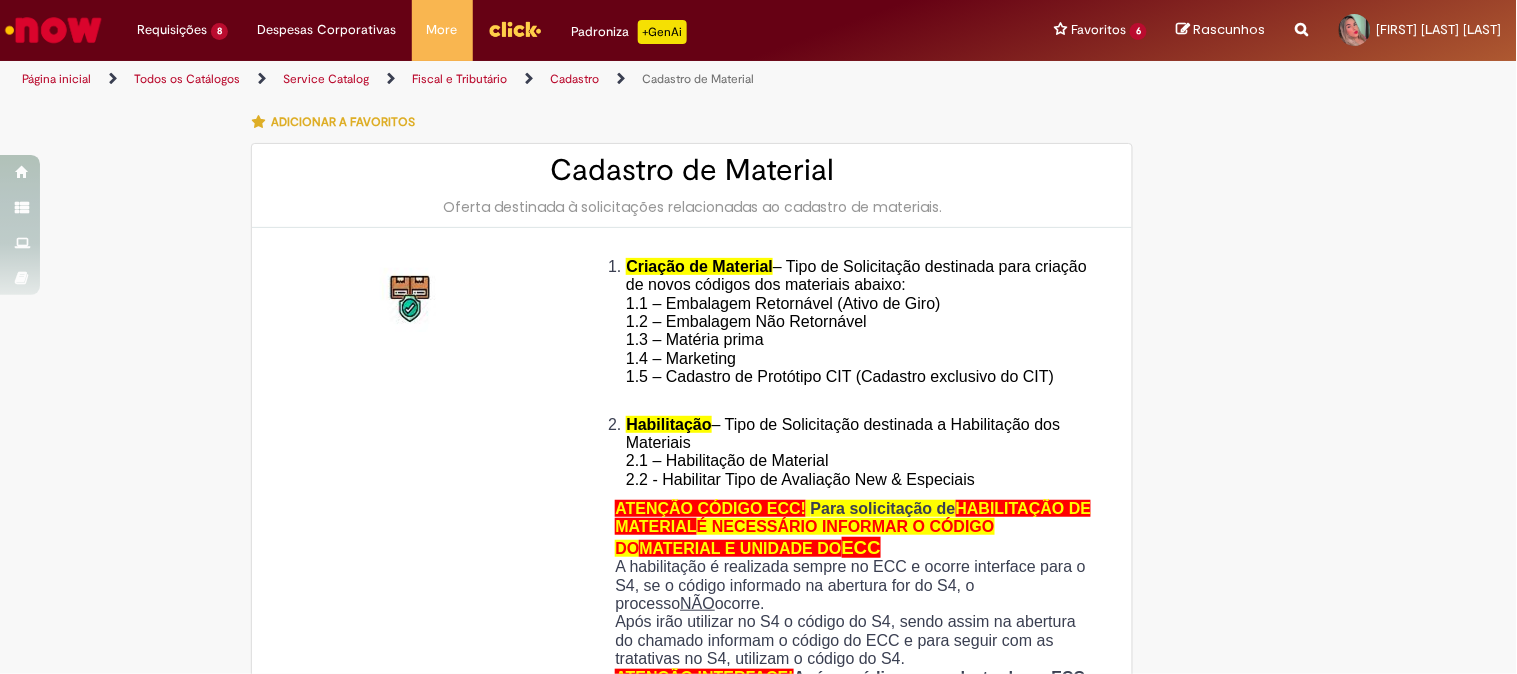 type on "**********" 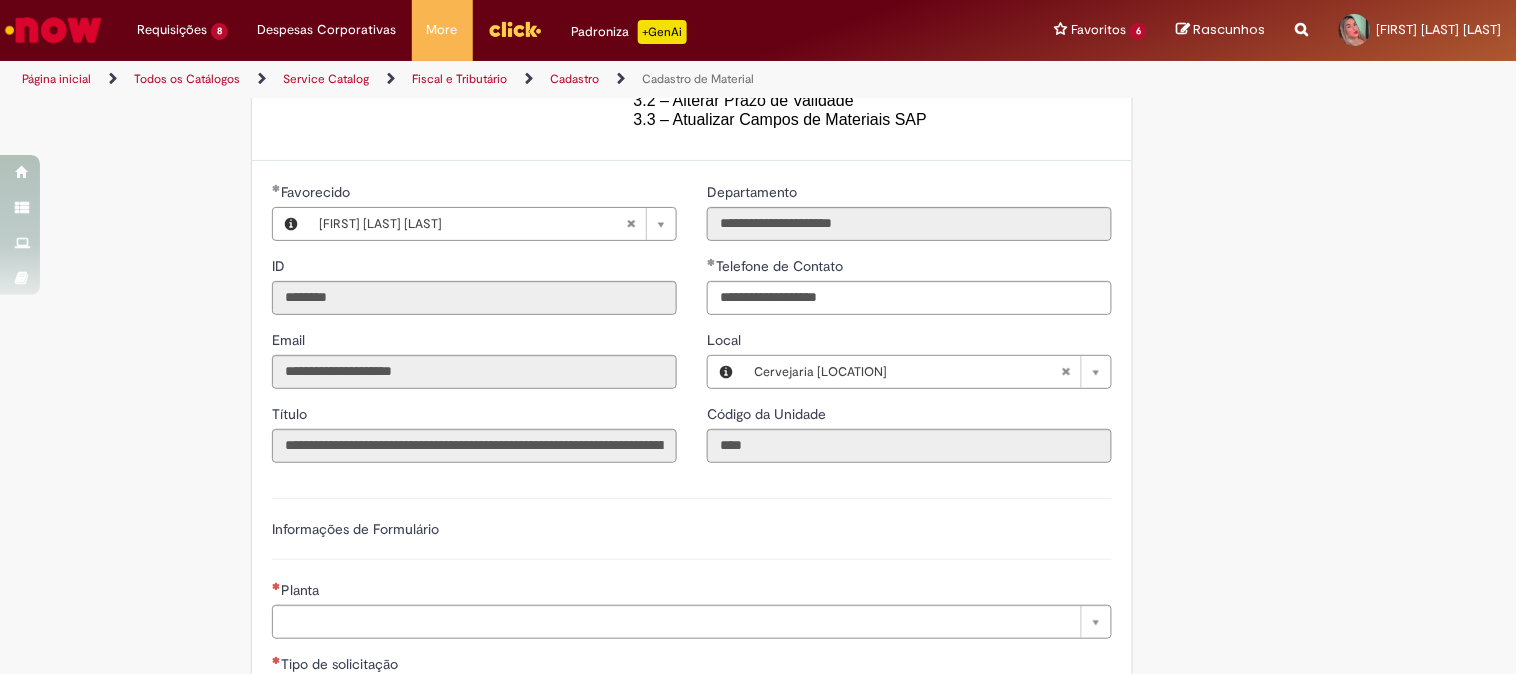 scroll, scrollTop: 891, scrollLeft: 0, axis: vertical 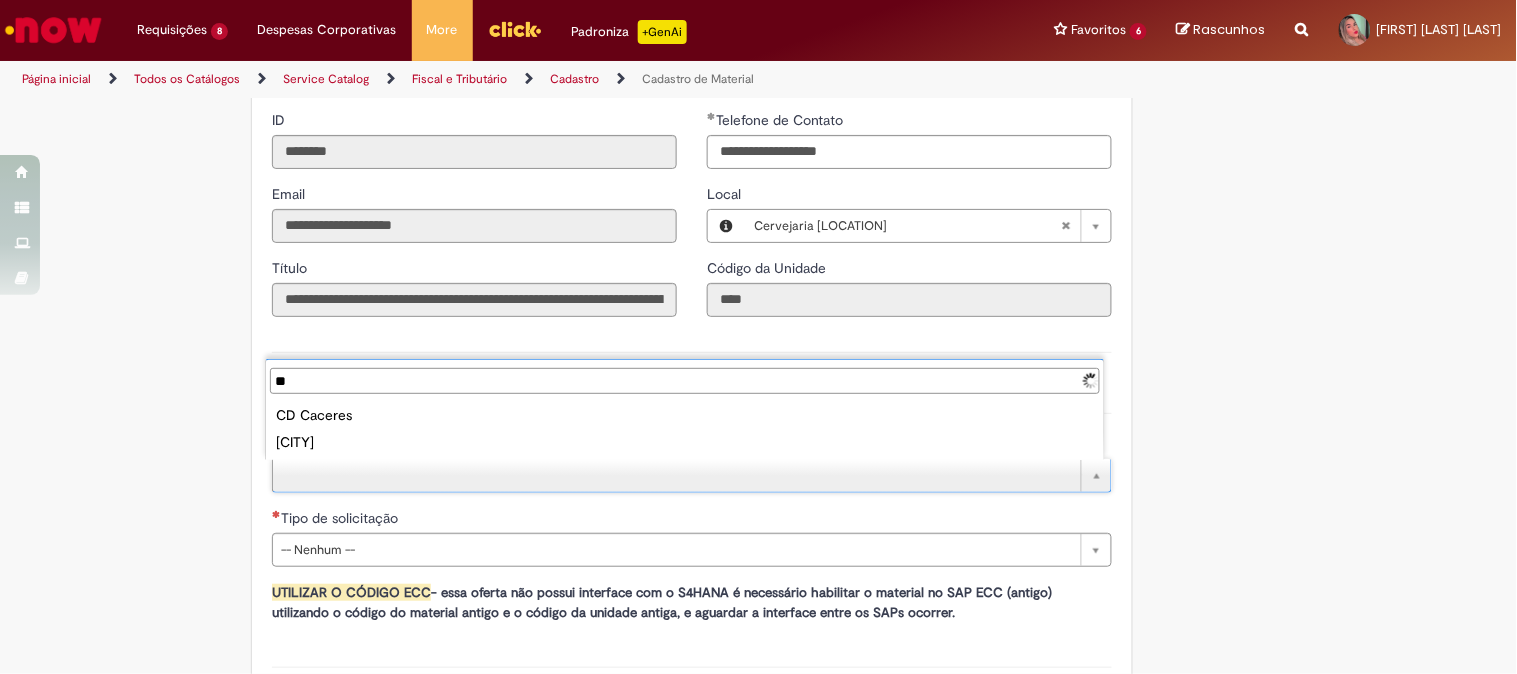type on "*" 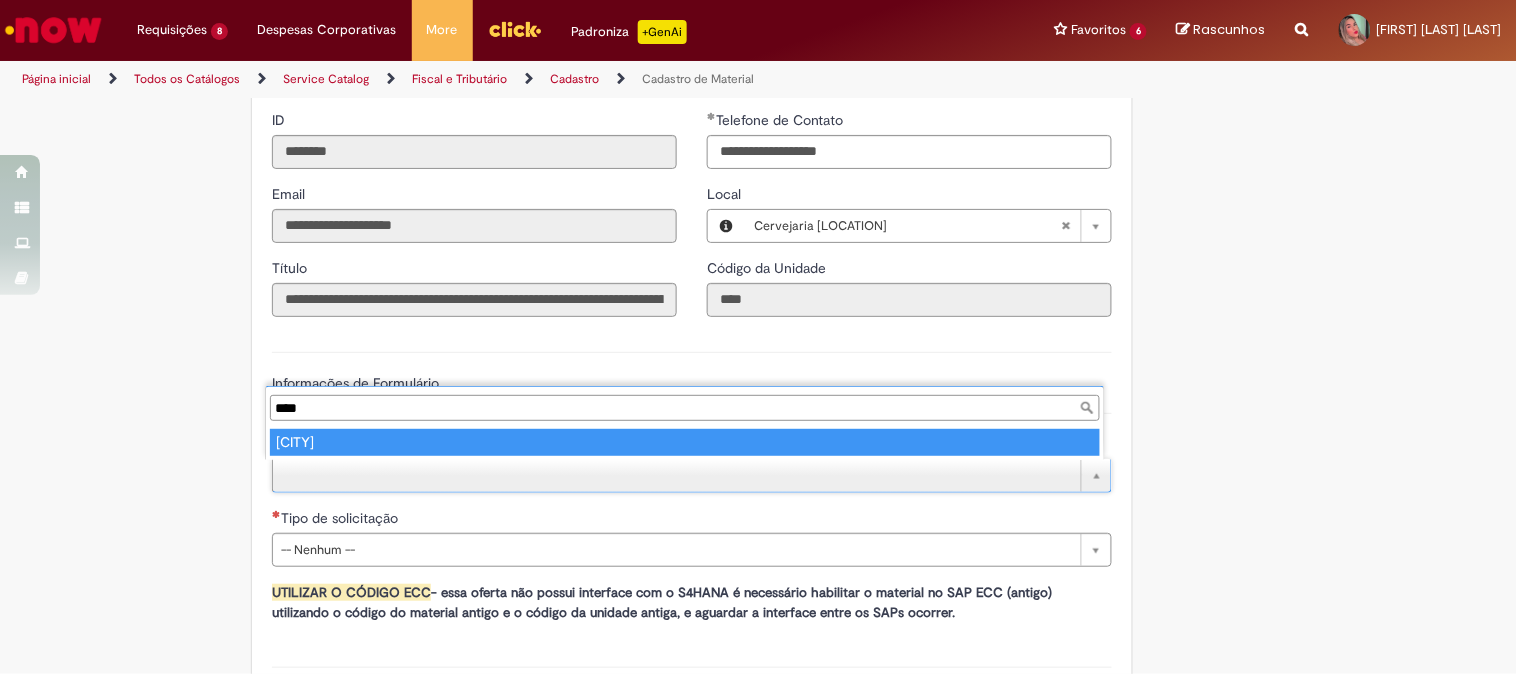type on "****" 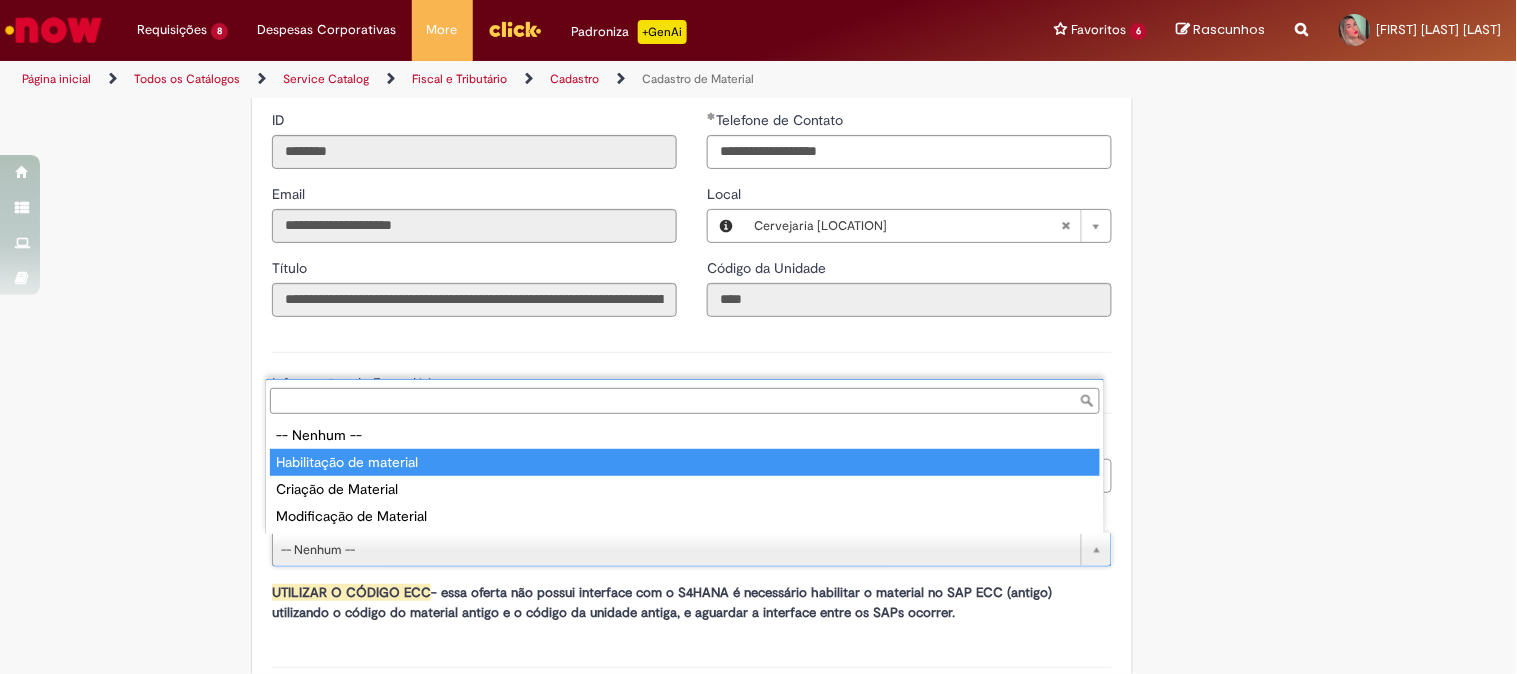 type on "**********" 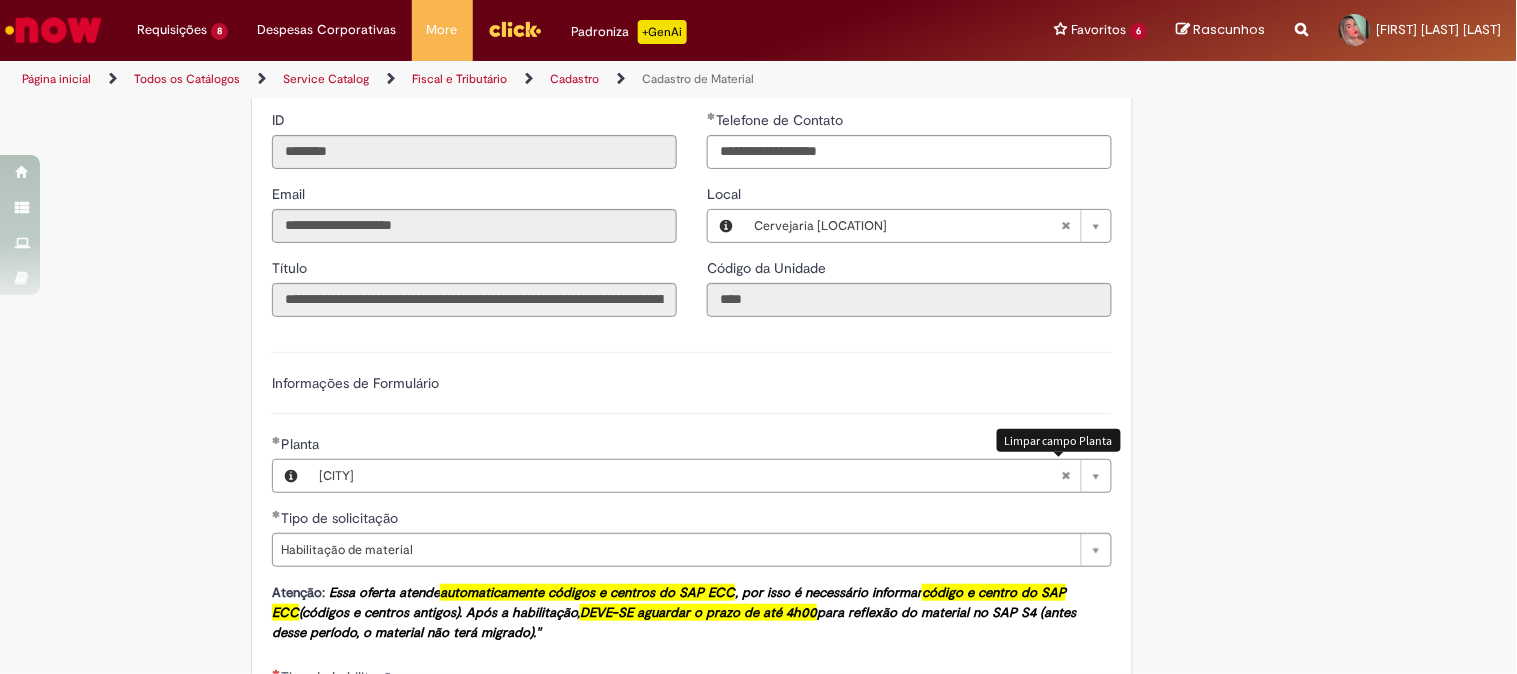 click at bounding box center (1066, 476) 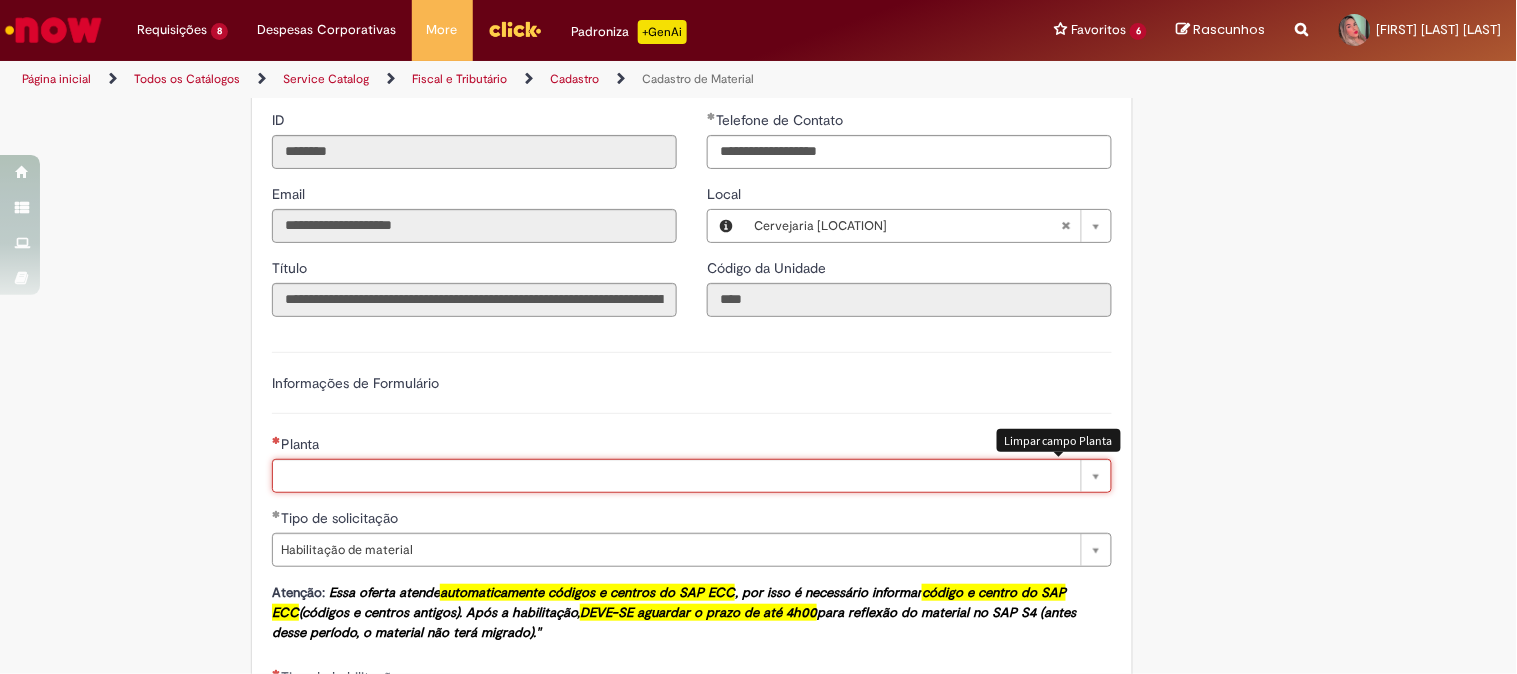 scroll, scrollTop: 0, scrollLeft: 0, axis: both 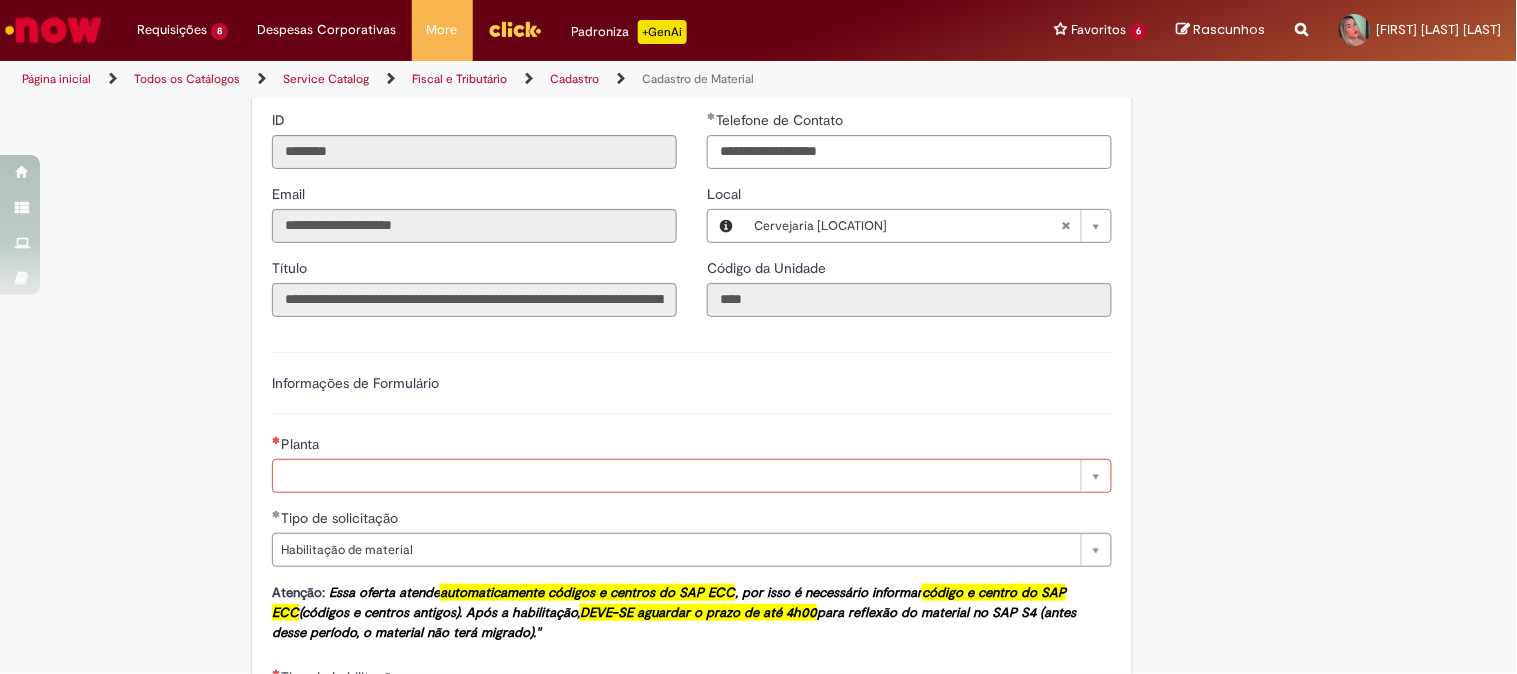 drag, startPoint x: 1485, startPoint y: 440, endPoint x: 1495, endPoint y: 443, distance: 10.440307 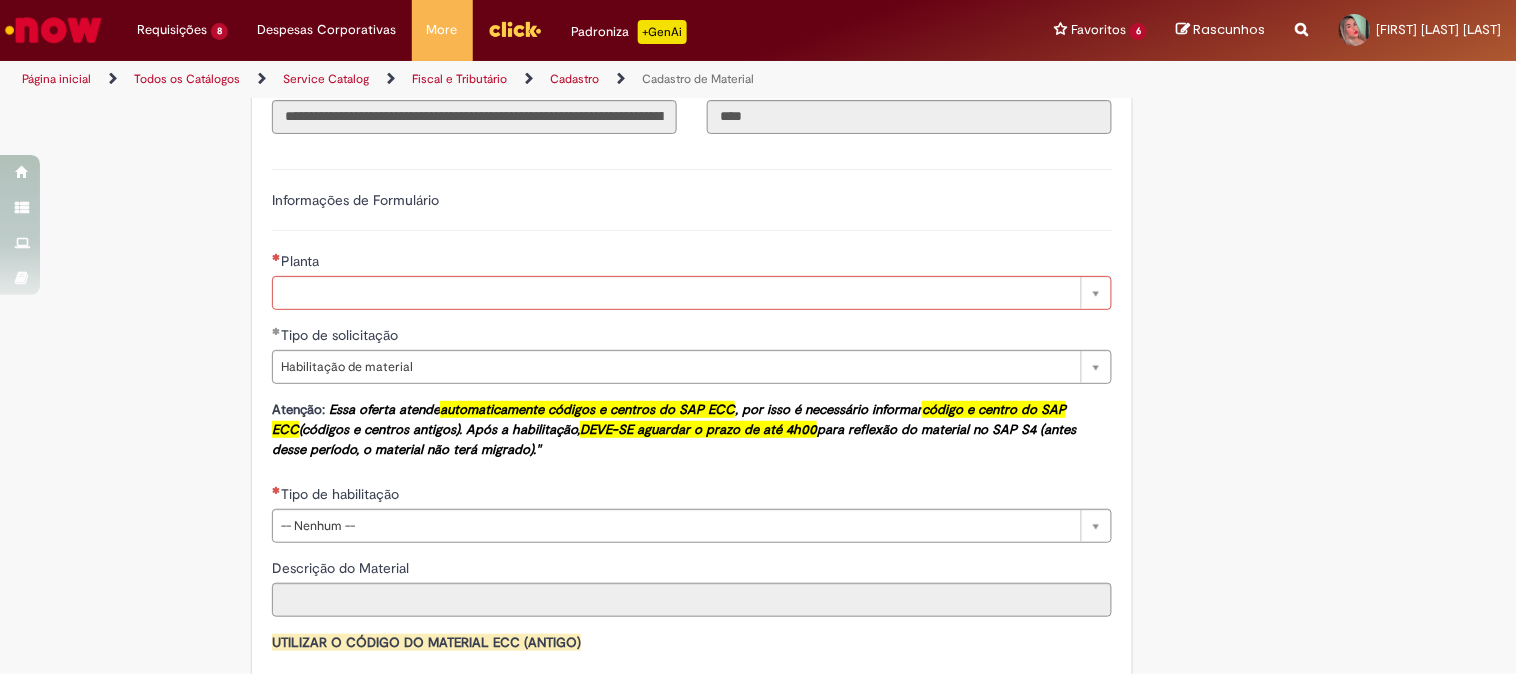 scroll, scrollTop: 1162, scrollLeft: 0, axis: vertical 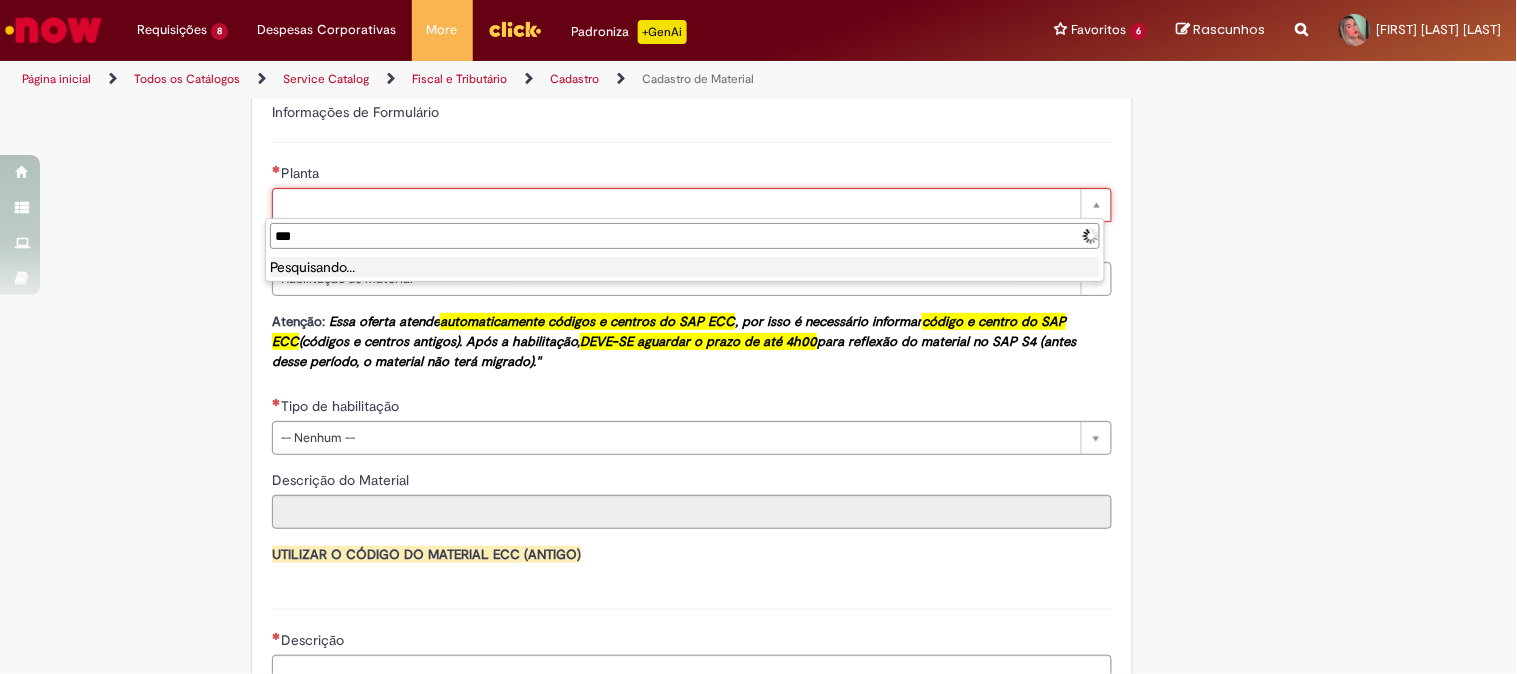 type on "****" 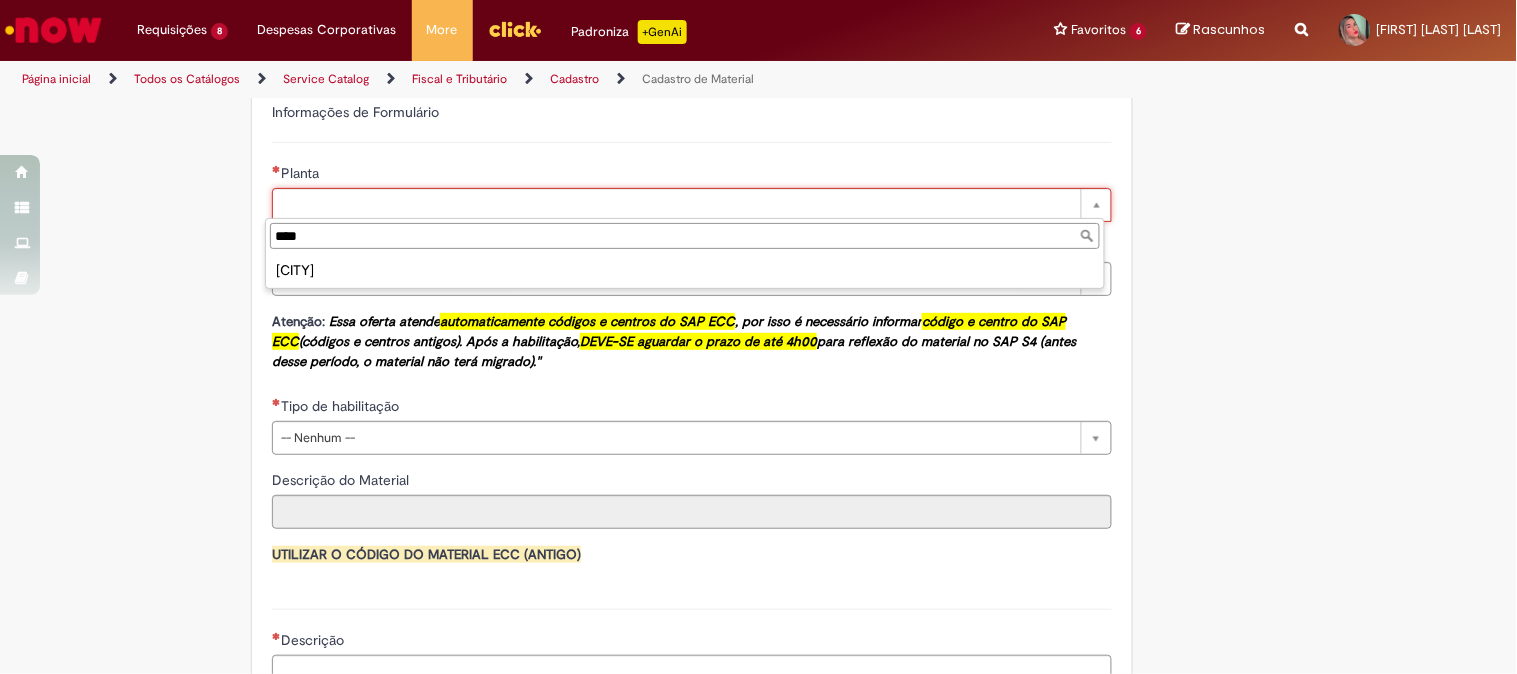type on "********" 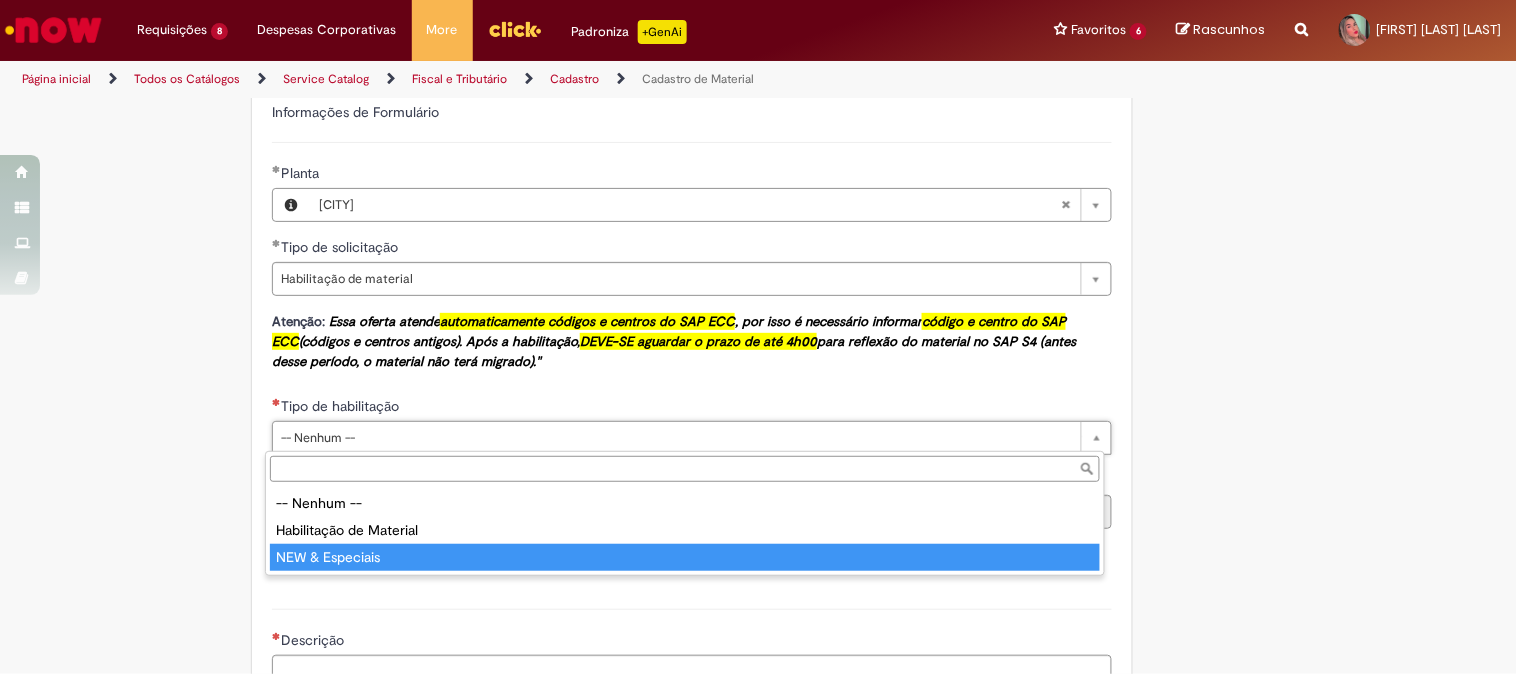 type on "**********" 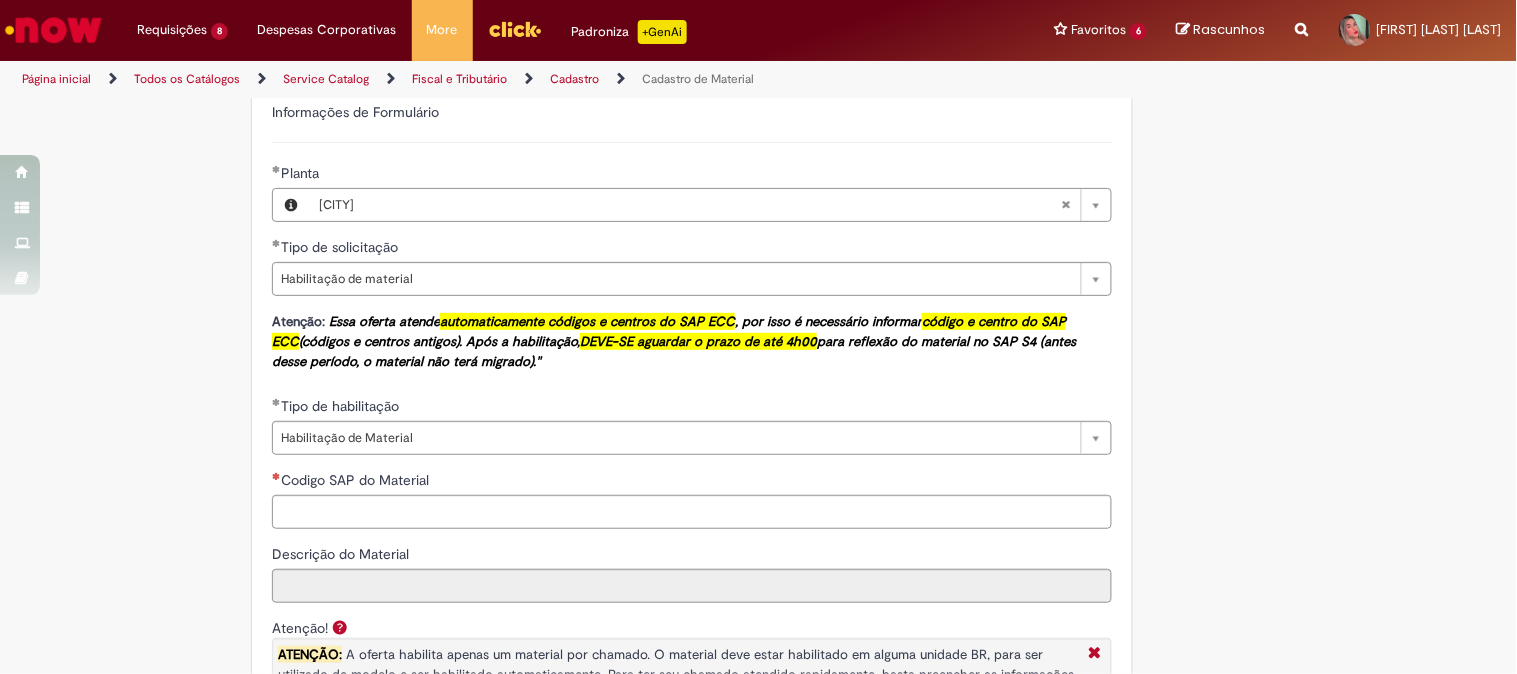 click on "Adicionar a Favoritos
Cadastro de Material
Oferta destinada à solicitações relacionadas ao cadastro de materiais.
Criação de Material  – Tipo de Solicitação destinada para criação de novos códigos dos materiais abaixo:       1.1 – Embalagem Retornável (Ativo de Giro)       1.2 – Embalagem Não Retornável        1.3 – Matéria prima       1.4 – Marketing       1.5 – Cadastro de Protótipo CIT (Cadastro exclusivo do CIT)
Habilitação  – Tipo de Solicitação destinada a Habilitação dos Materiais       2.1 – Habilitação de Material       2.2 - Habilitar Tipo de Avaliação New & Especiais
ATENÇÃO CÓDIGO ECC!   Para solicitação de  HABILITAÇÃO DE MATERIAL  É NECESSÁRIO INFORMAR O CÓDIGO DO  MATERIAL E UNIDADE DO  ECC
NÃO  ocorre.
ATENÇÃO INTERFACE!
Modificação" at bounding box center (759, 296) 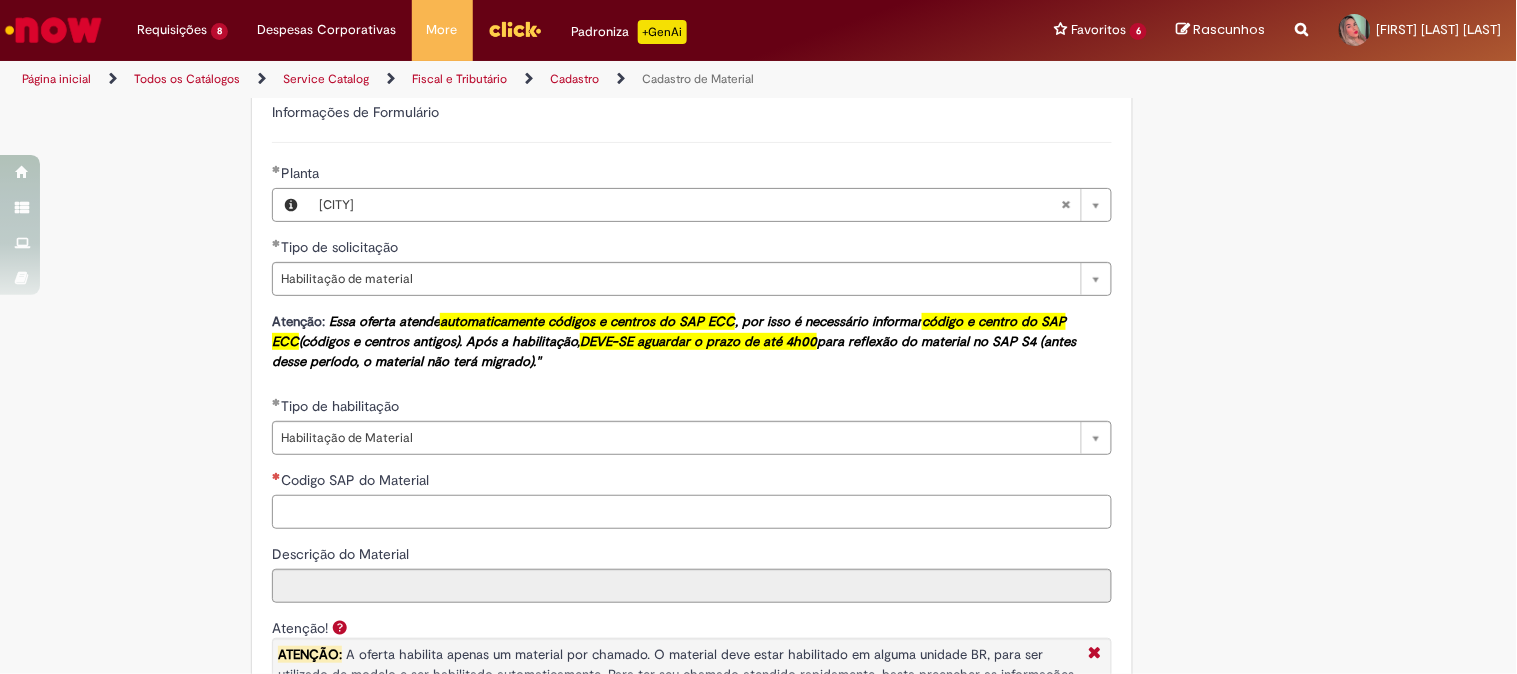 click on "Codigo SAP do Material" at bounding box center [692, 512] 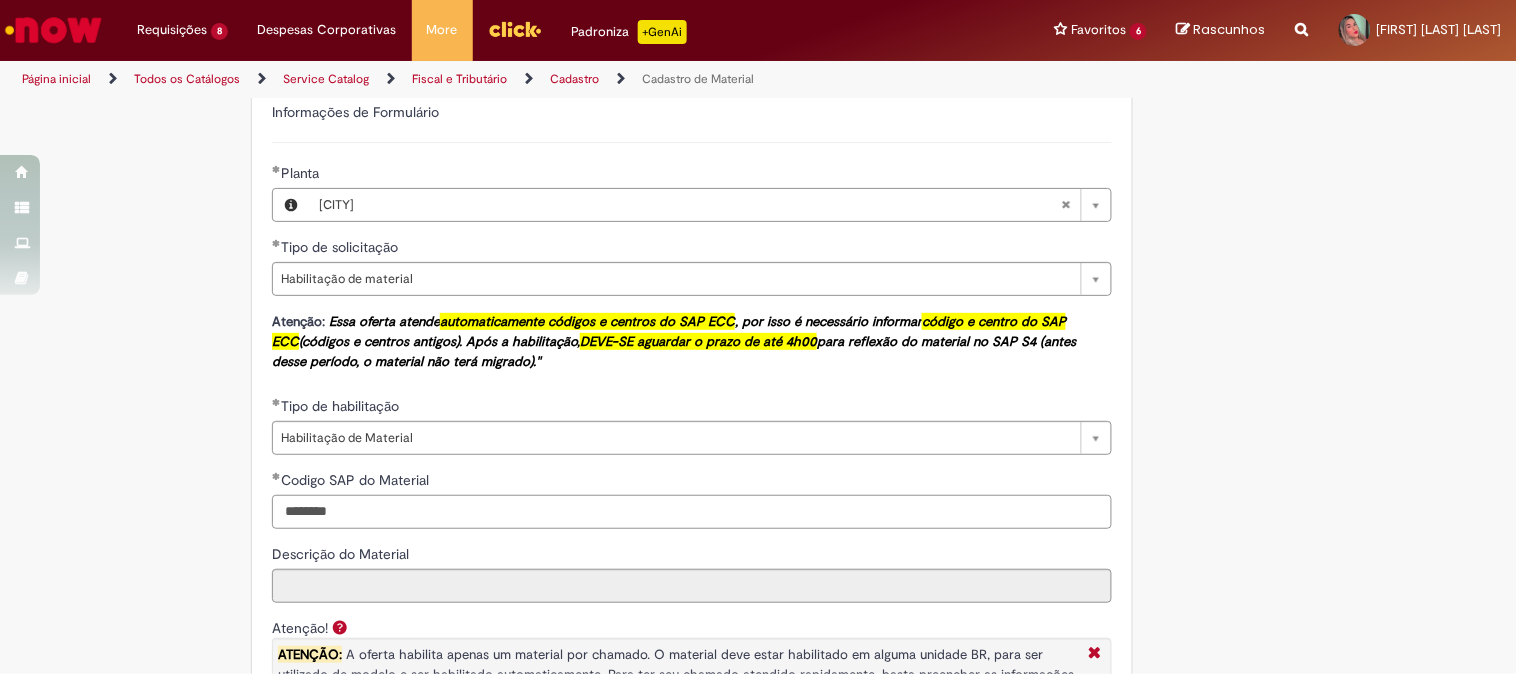 type on "********" 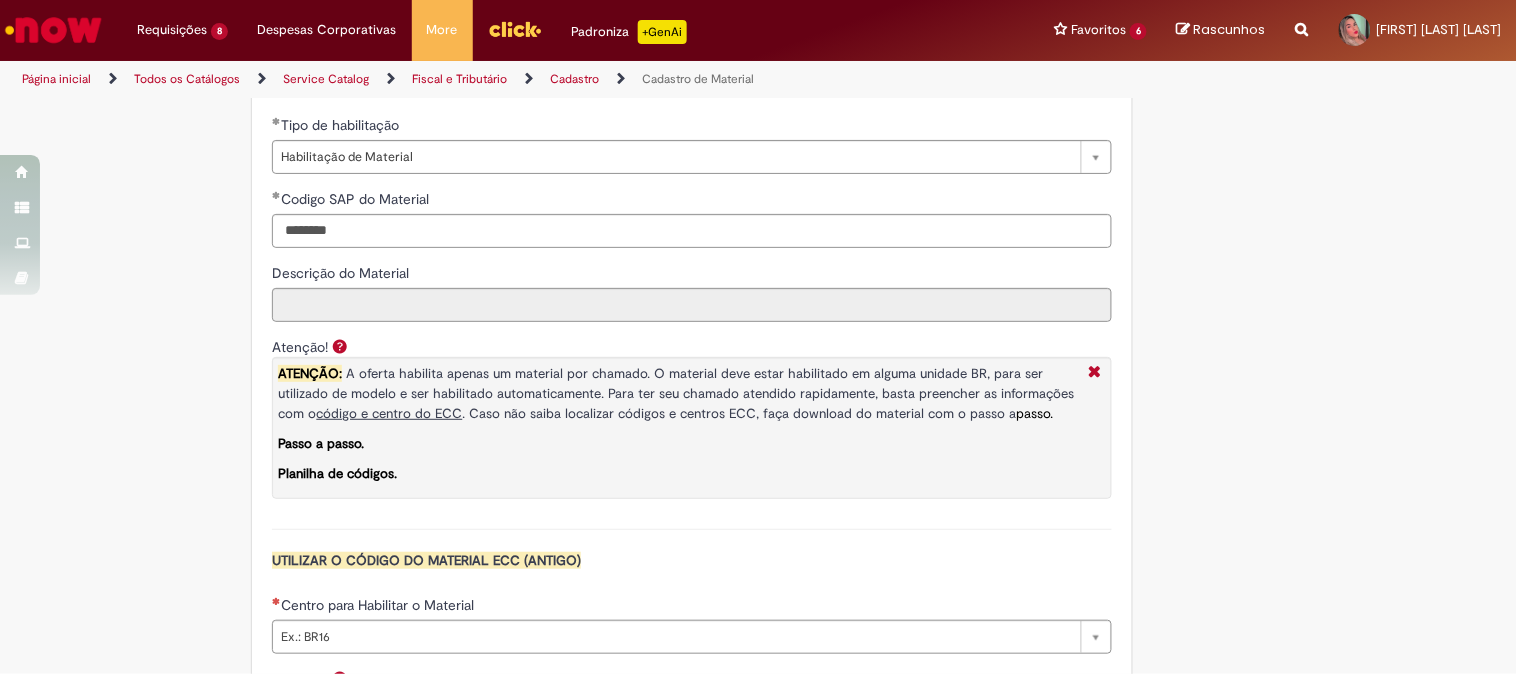 scroll, scrollTop: 1533, scrollLeft: 0, axis: vertical 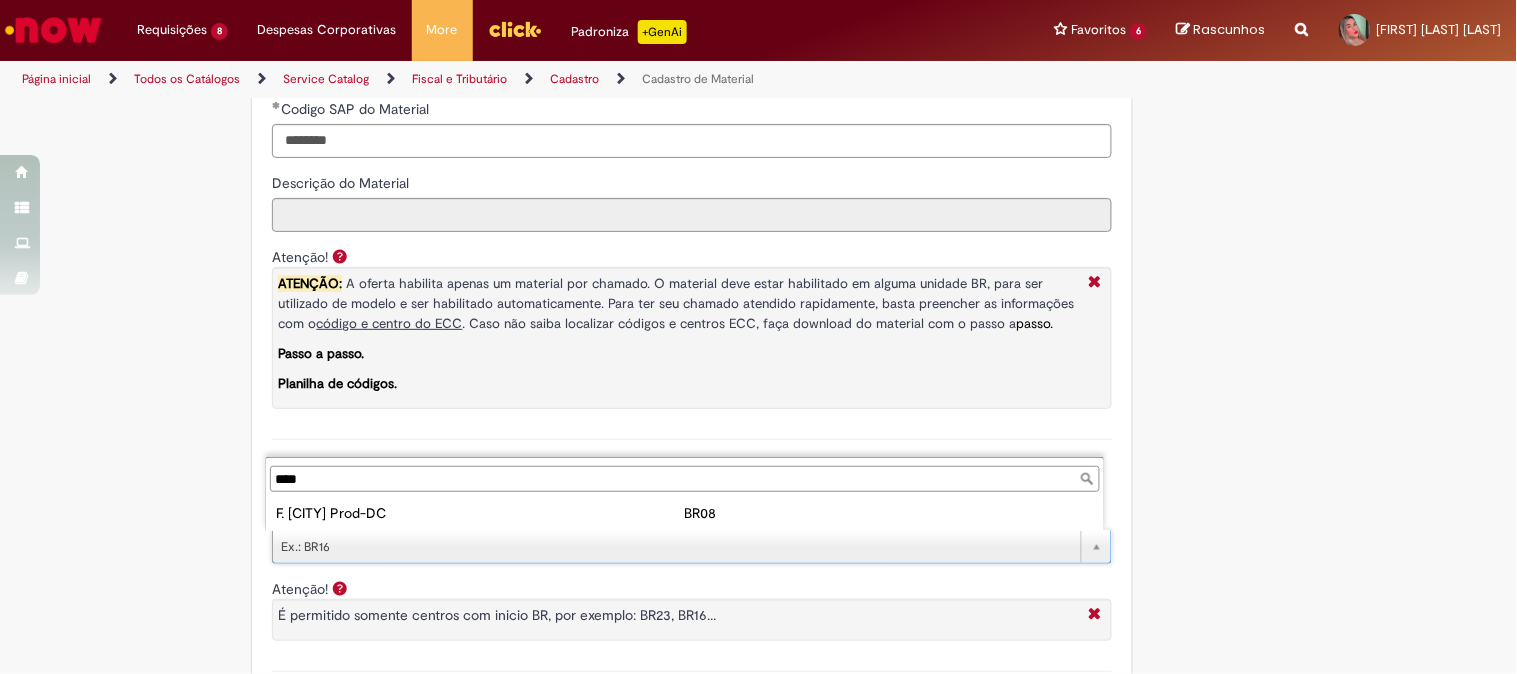 type on "****" 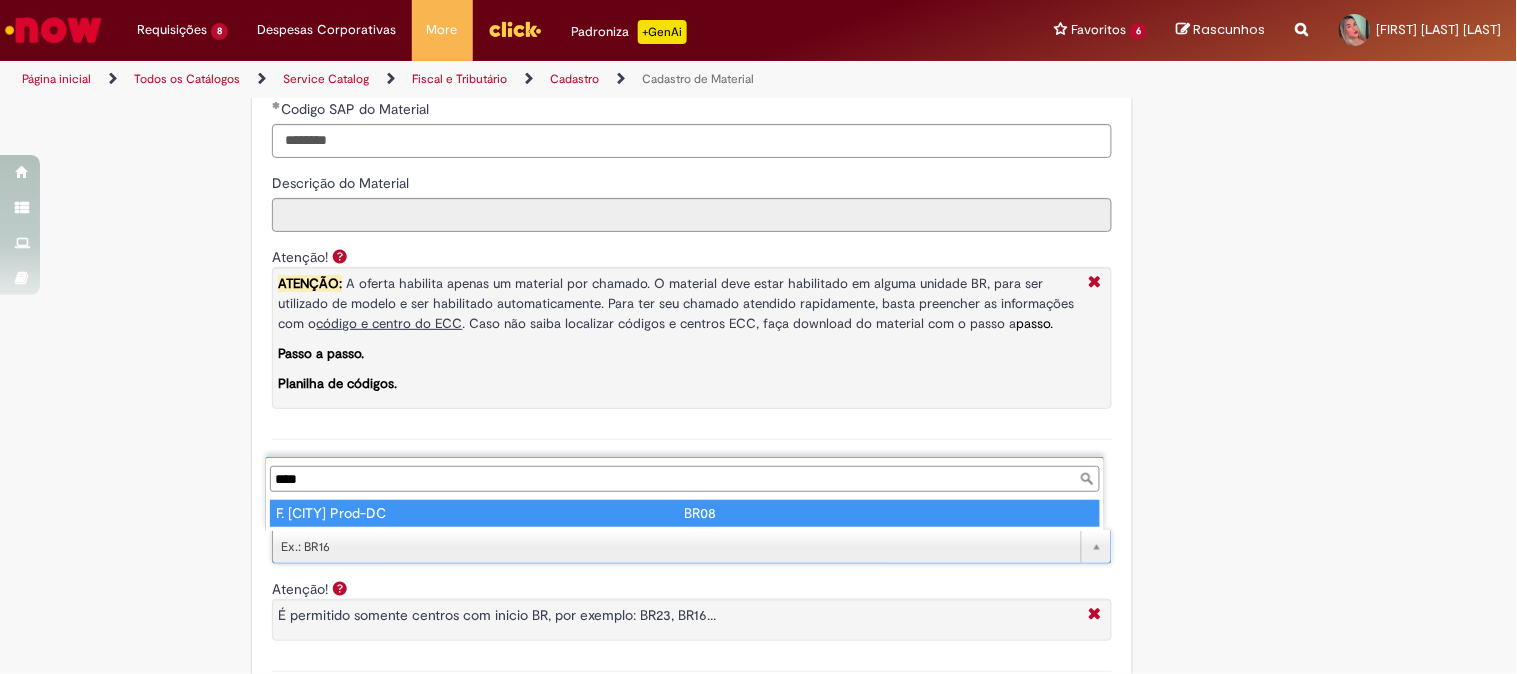 type on "**********" 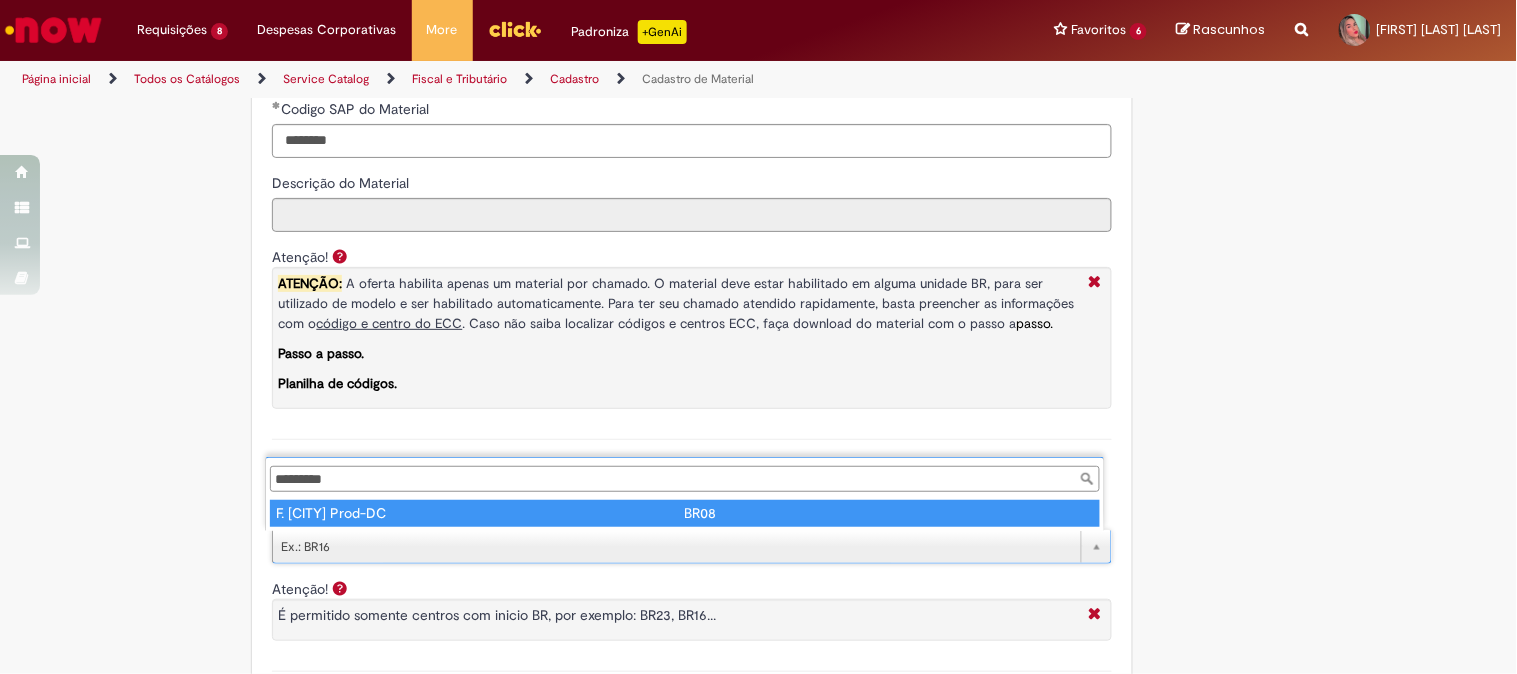 type on "****" 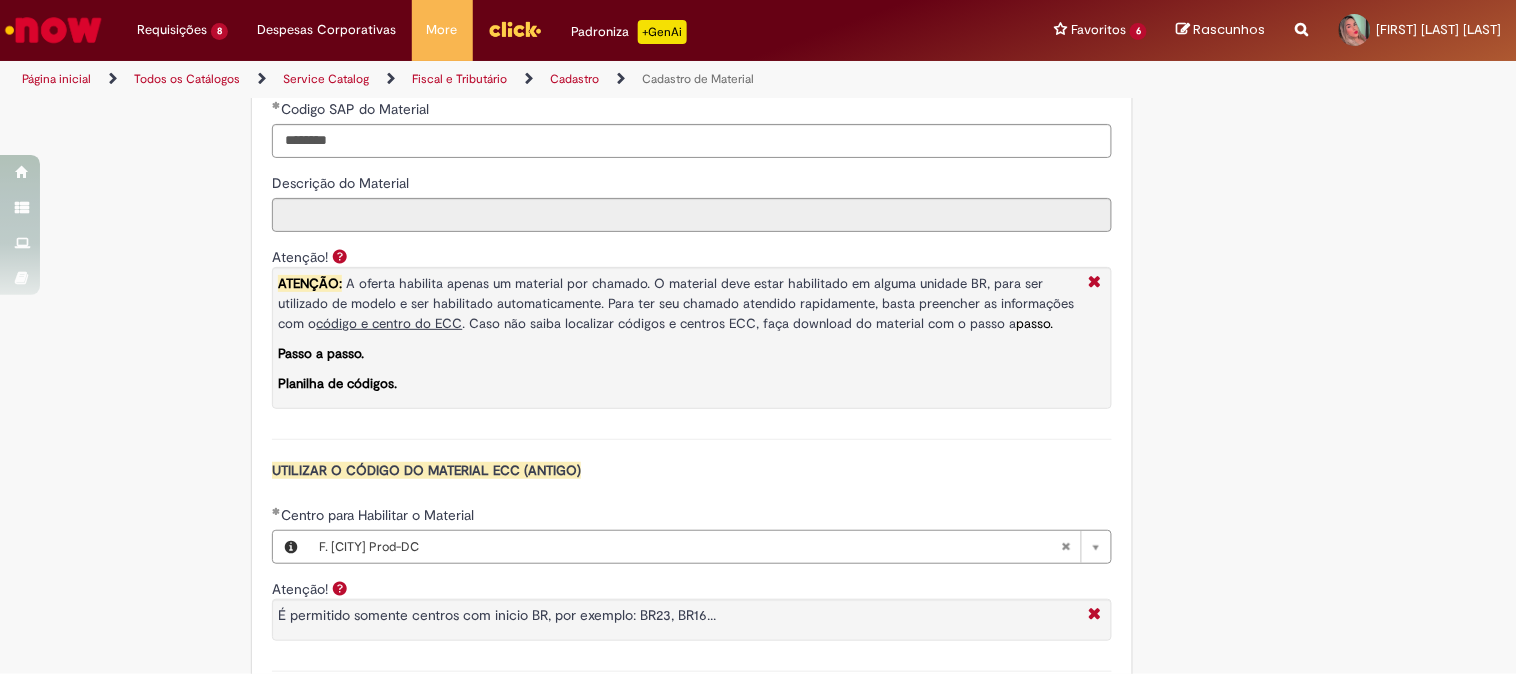 click on "Tire dúvidas com LupiAssist    +GenAI
Oi! Eu sou LupiAssist, uma Inteligência Artificial Generativa em constante aprendizado   Meu conteúdo é monitorado para trazer uma melhor experiência
Dúvidas comuns:
Só mais um instante, estou consultando nossas bases de conhecimento  e escrevendo a melhor resposta pra você!
Title
Lorem ipsum dolor sit amet    Fazer uma nova pergunta
Gerei esta resposta utilizando IA Generativa em conjunto com os nossos padrões. Em caso de divergência, os documentos oficiais prevalecerão.
Saiba mais em:
Ou ligue para:
E aí, te ajudei?
Sim, obrigado!" at bounding box center [758, -74] 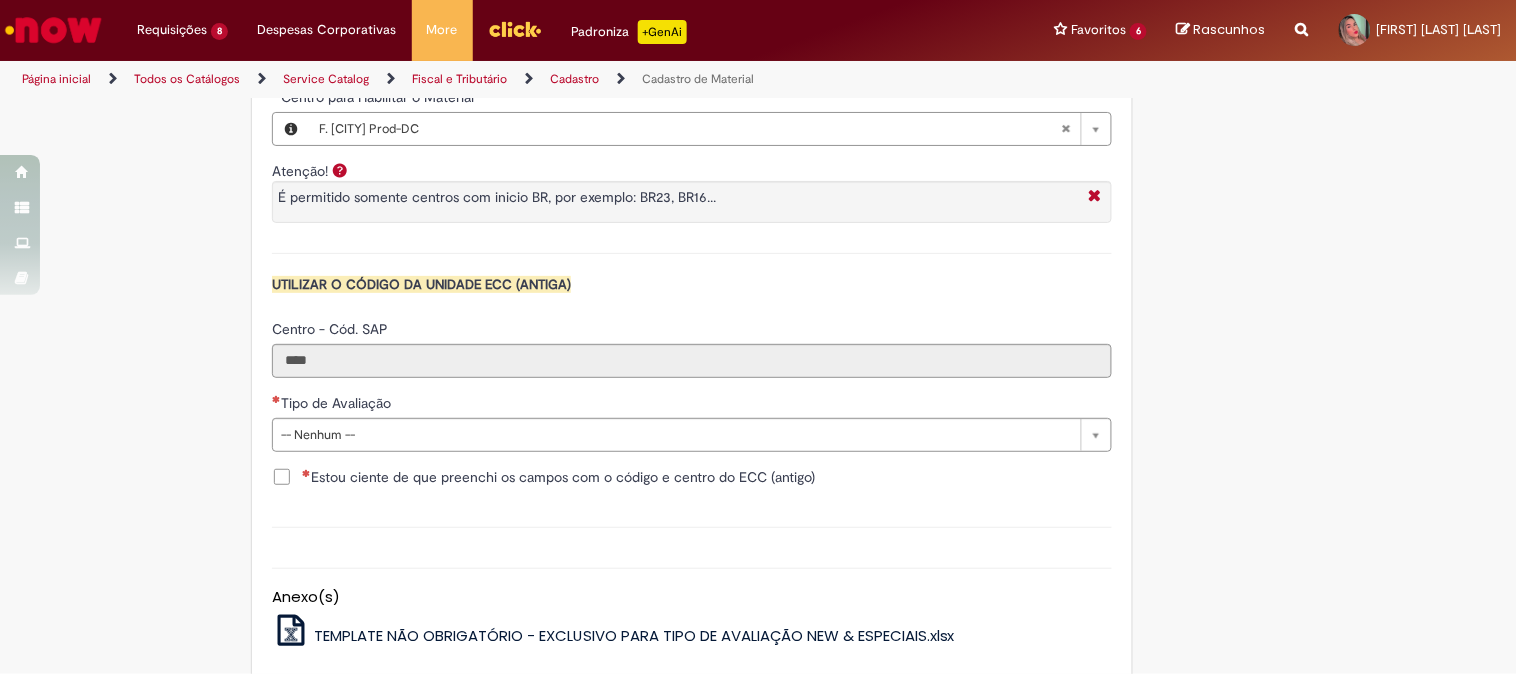 scroll, scrollTop: 2024, scrollLeft: 0, axis: vertical 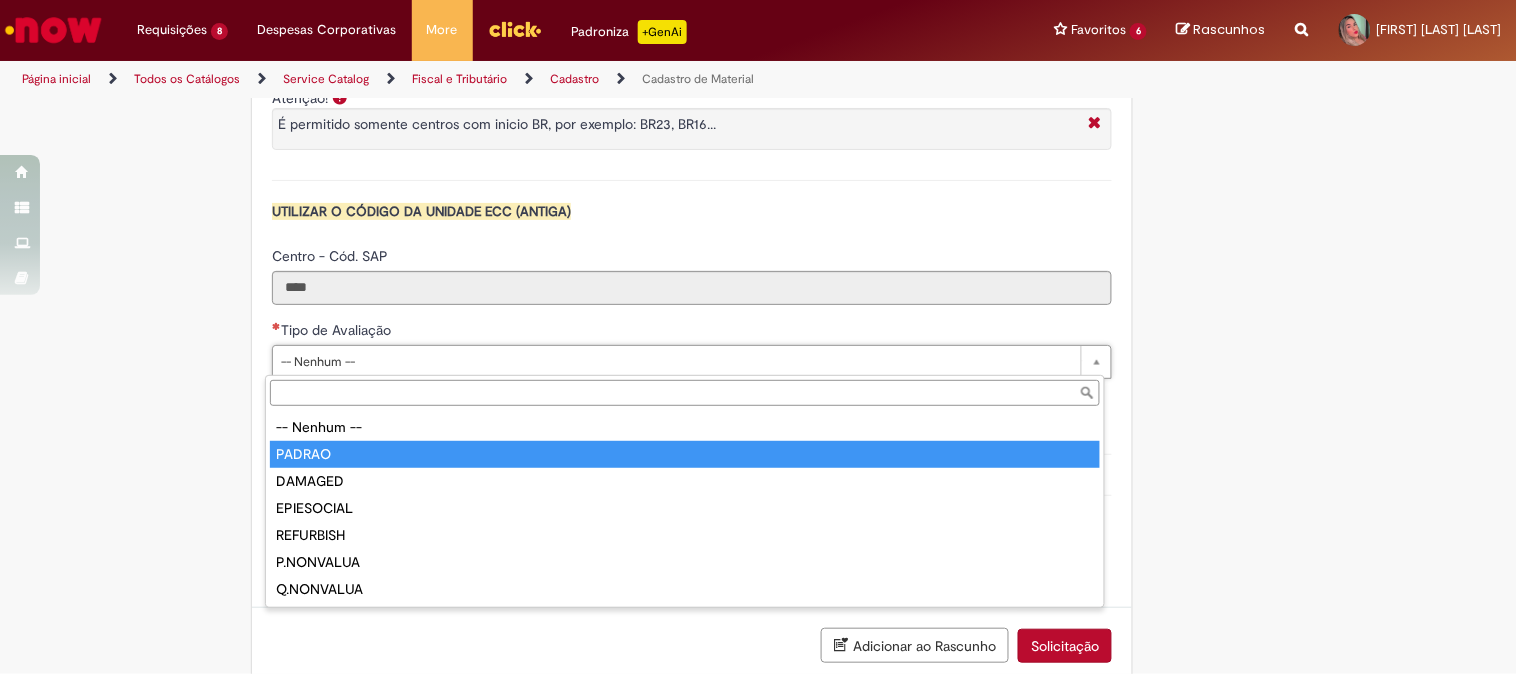 type on "******" 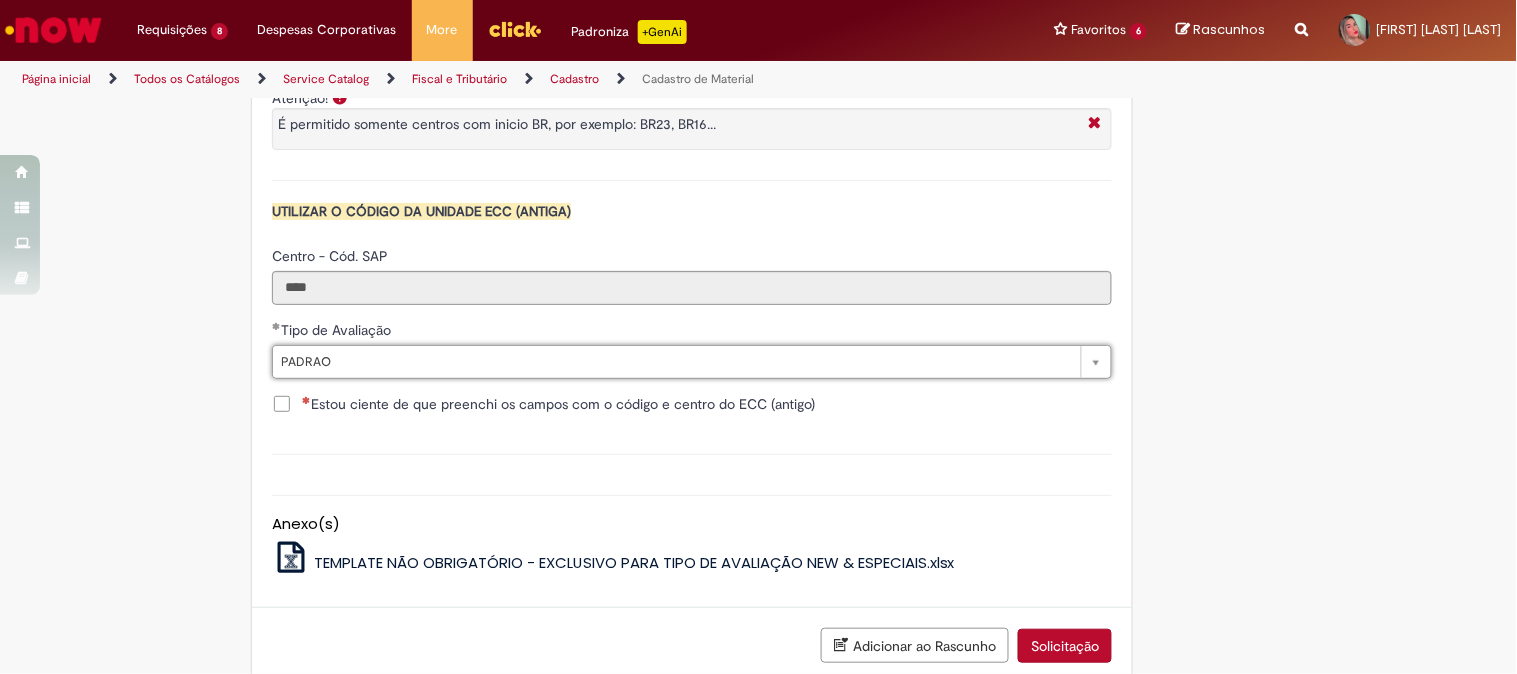 click on "Estou ciente de que preenchi os campos com o código e centro do ECC  (antigo)" at bounding box center [543, 404] 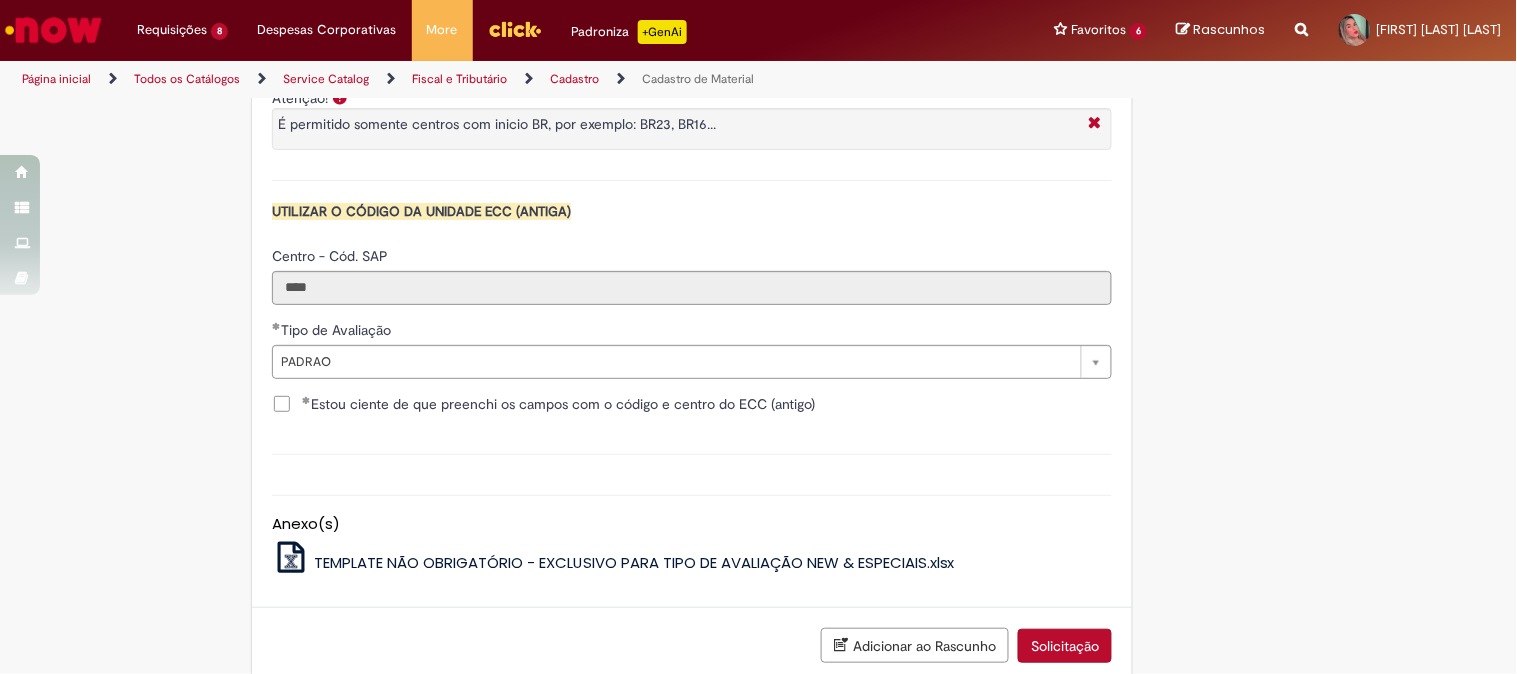 click on "Solicitação" at bounding box center [1065, 646] 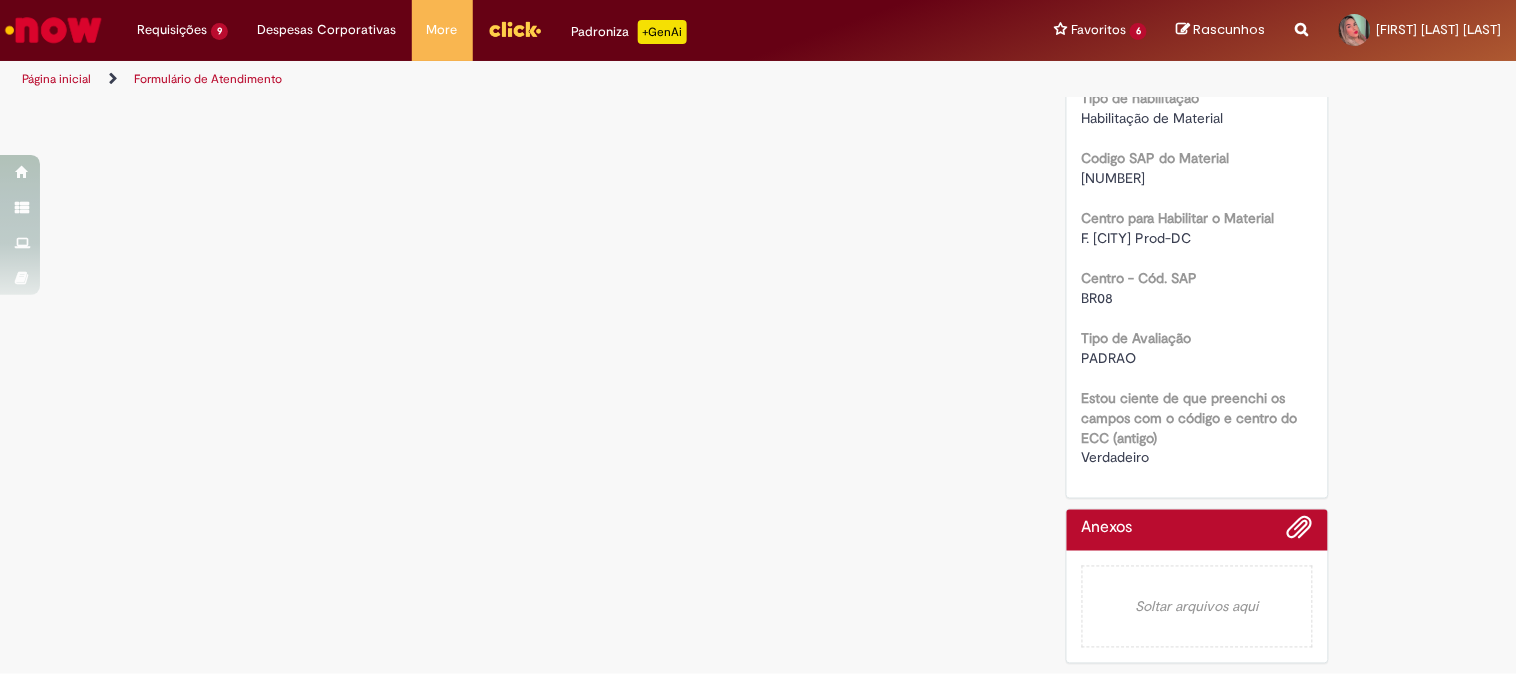 scroll, scrollTop: 0, scrollLeft: 0, axis: both 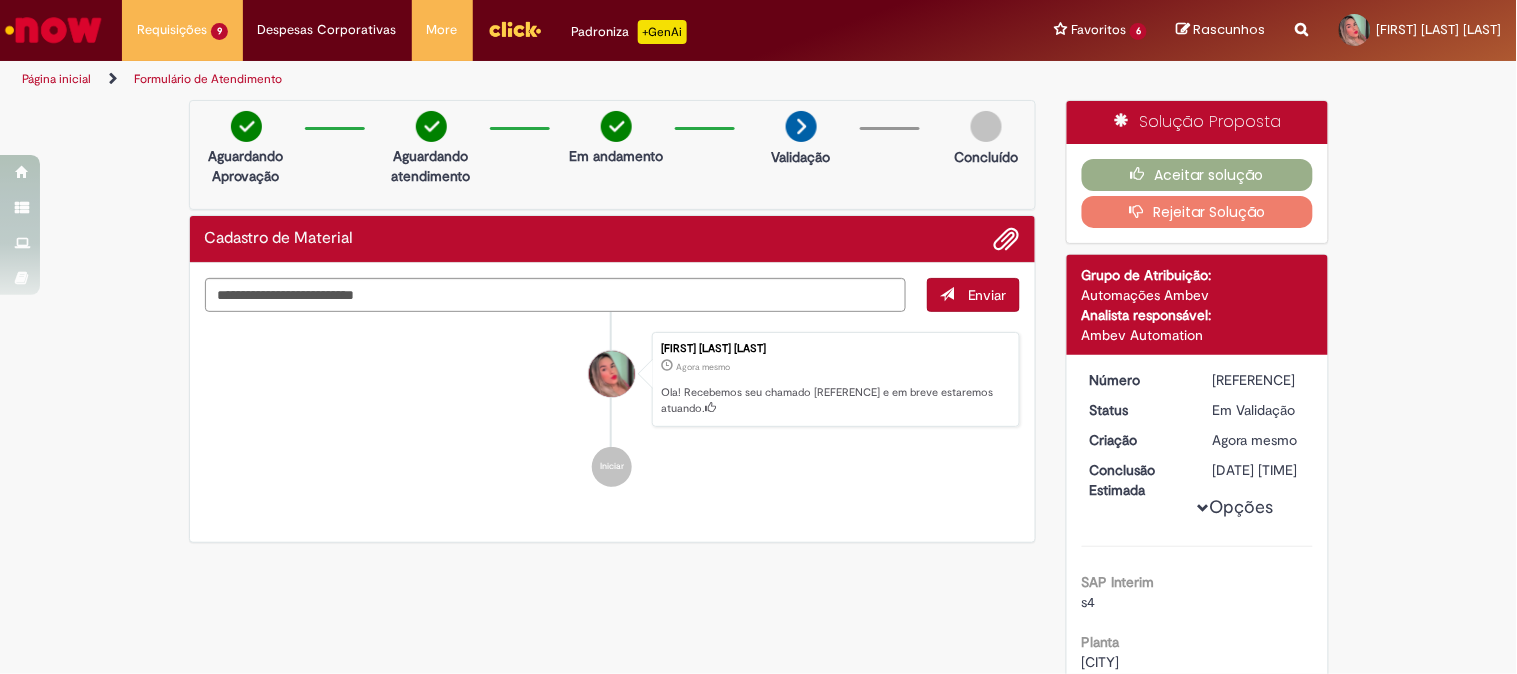 drag, startPoint x: 1198, startPoint y: 332, endPoint x: 1270, endPoint y: 375, distance: 83.86298 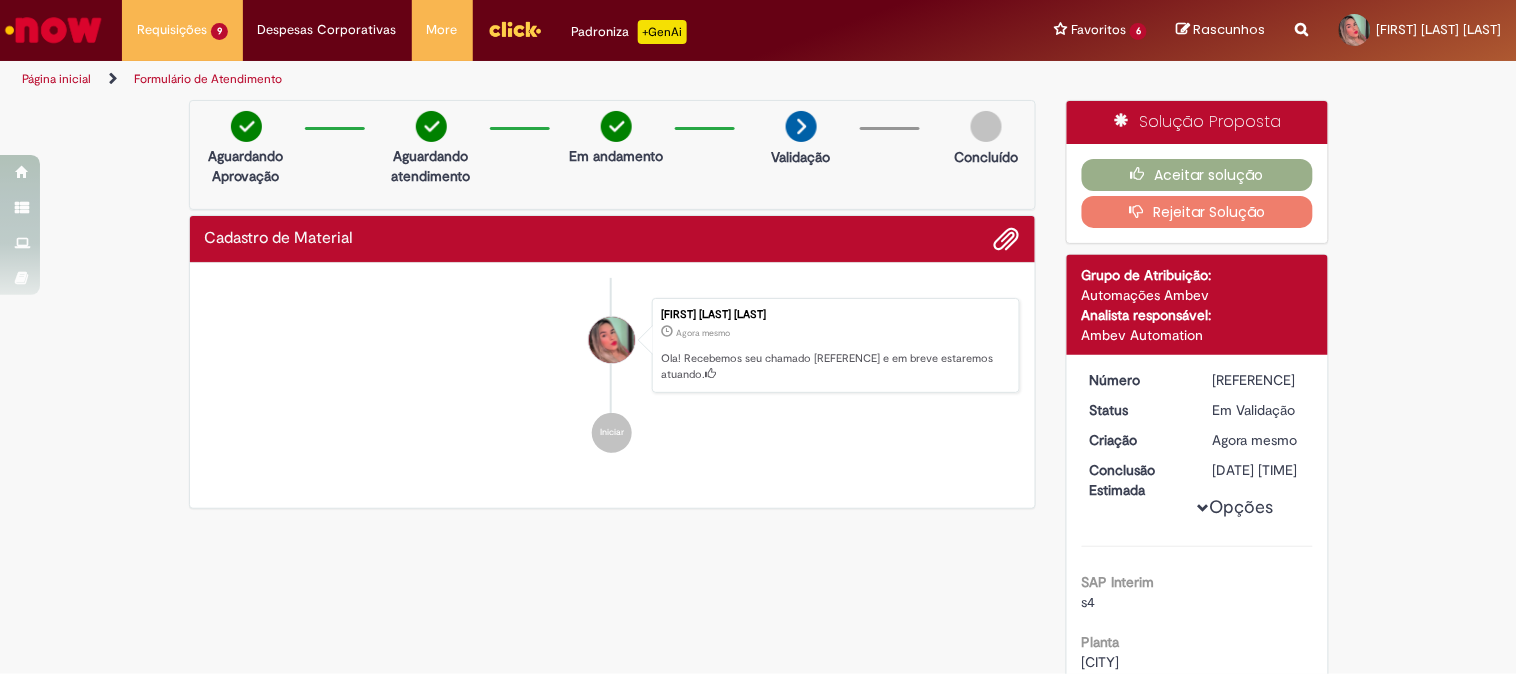 drag, startPoint x: 1192, startPoint y: 374, endPoint x: 1271, endPoint y: 376, distance: 79.025314 